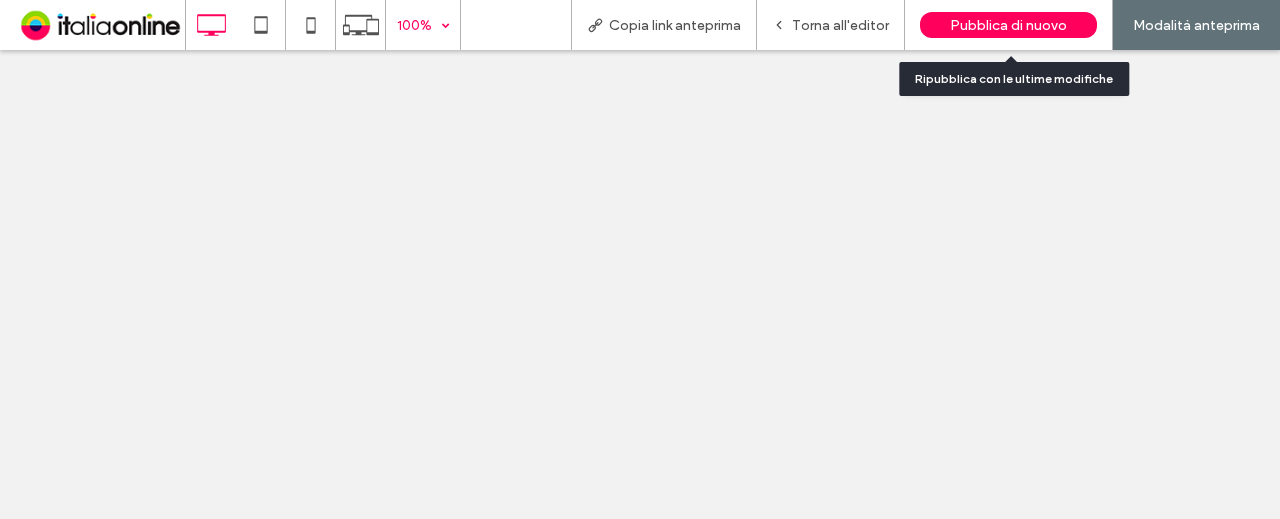scroll, scrollTop: 0, scrollLeft: 0, axis: both 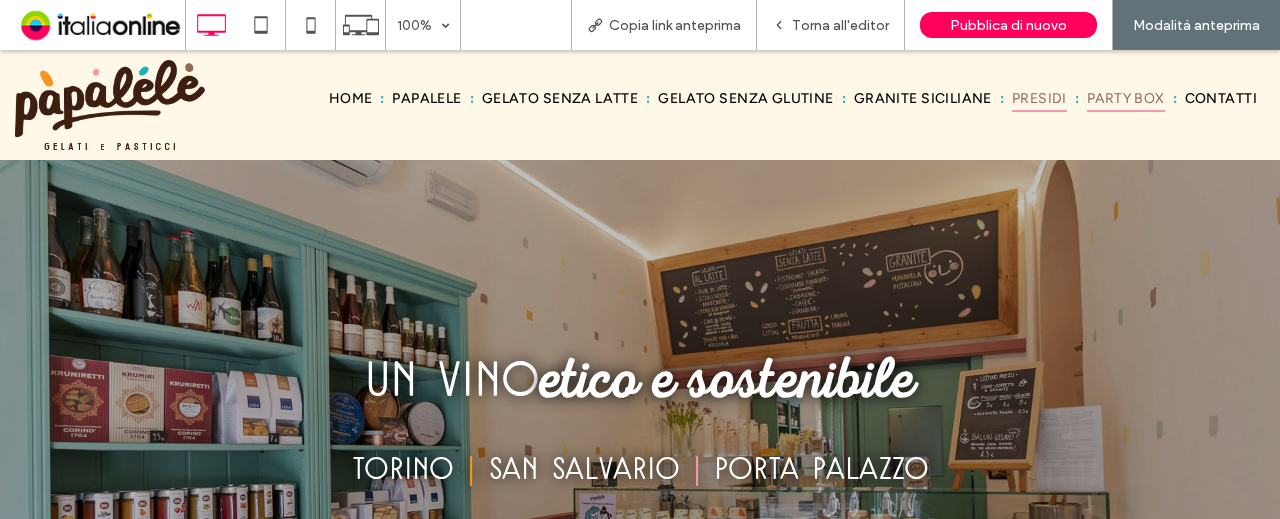 click on "PARTY BOX" at bounding box center [1126, 98] 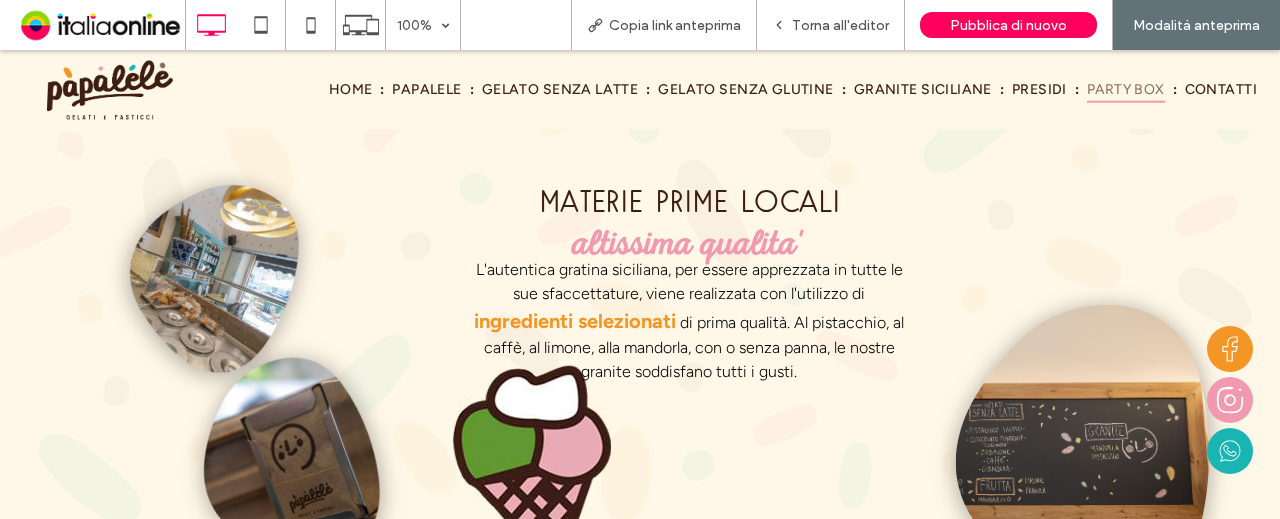 scroll, scrollTop: 2100, scrollLeft: 0, axis: vertical 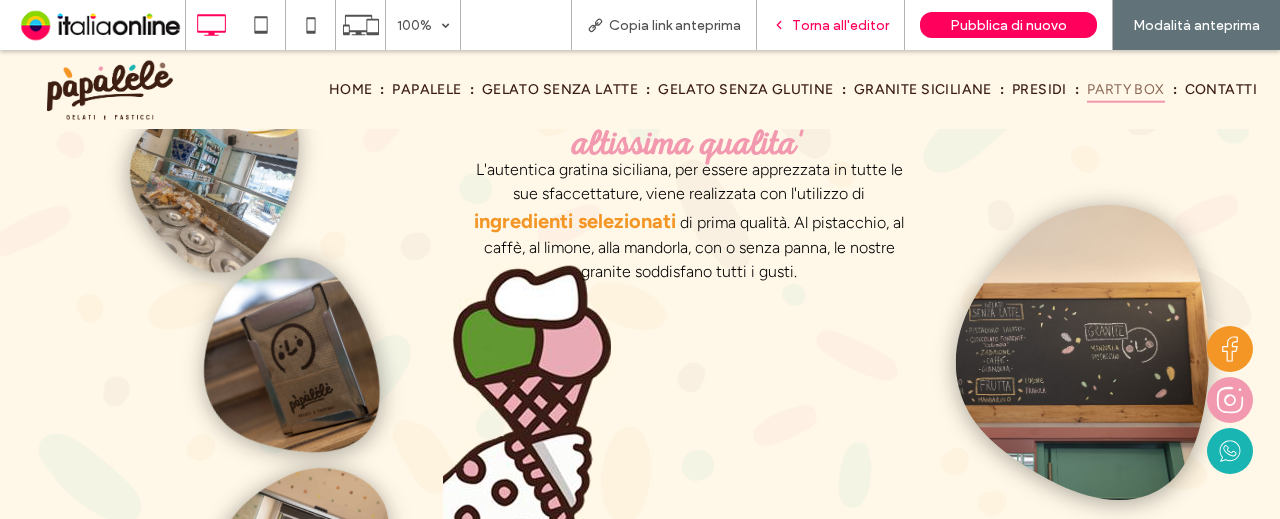 click on "Torna all'editor" at bounding box center [840, 25] 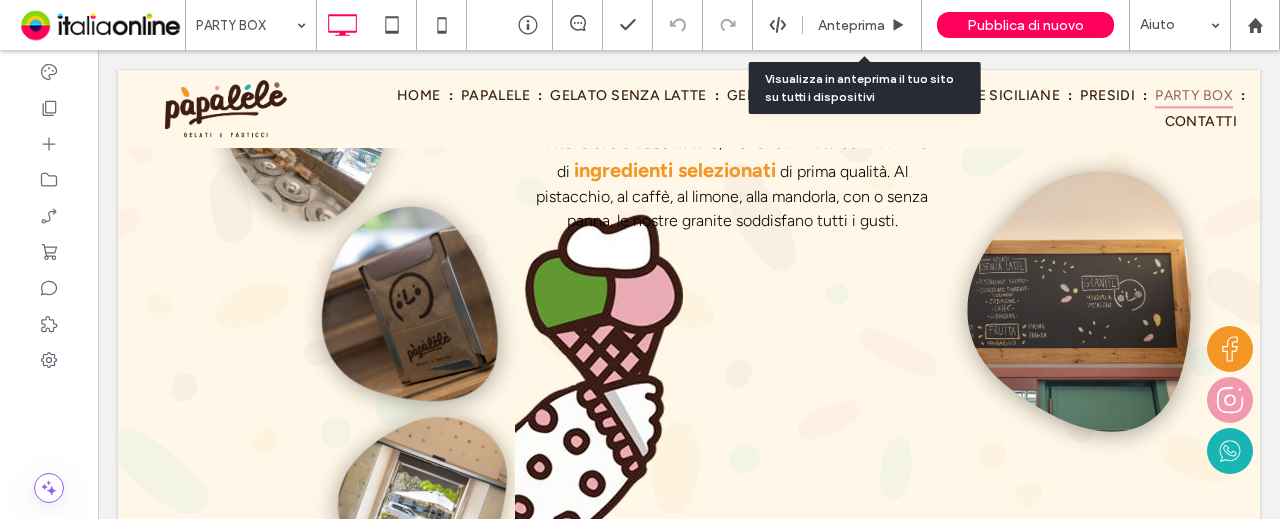 scroll, scrollTop: 2050, scrollLeft: 0, axis: vertical 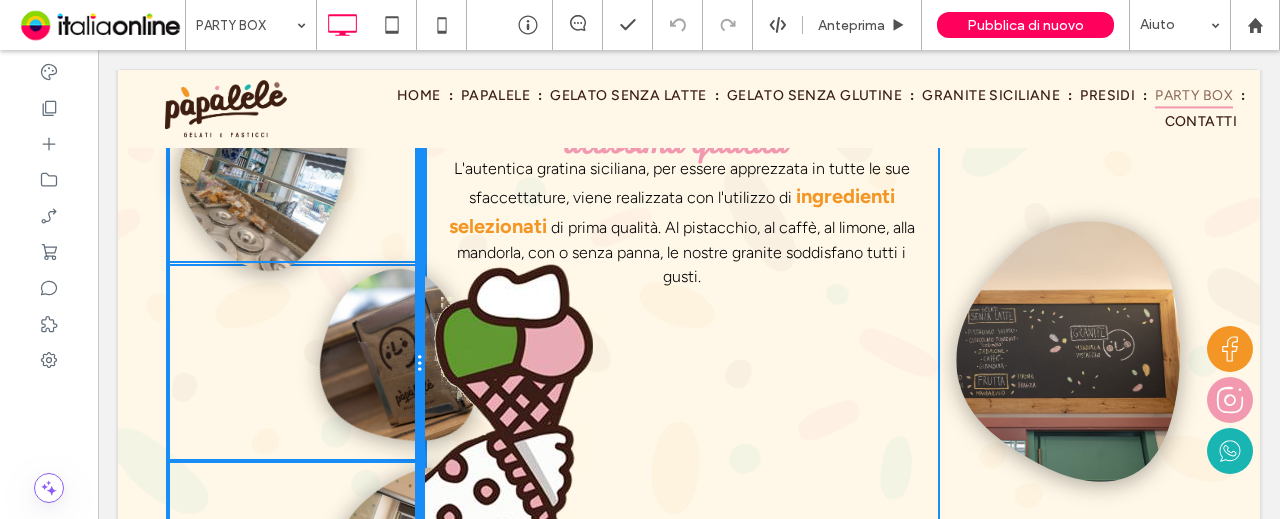 drag, startPoint x: 508, startPoint y: 375, endPoint x: 426, endPoint y: 357, distance: 83.95237 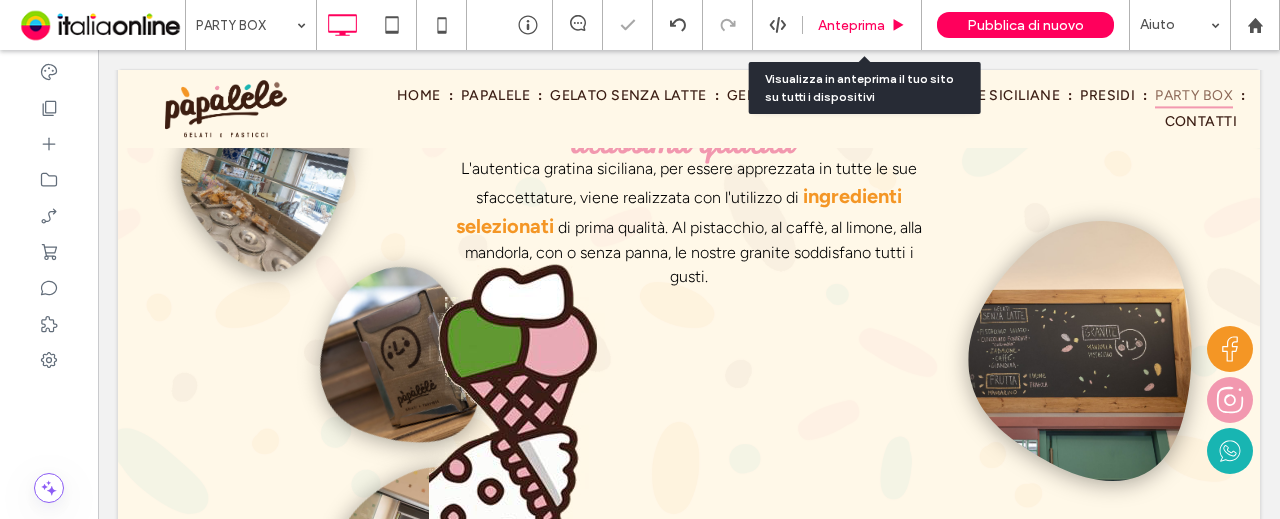 click on "Anteprima" at bounding box center [851, 25] 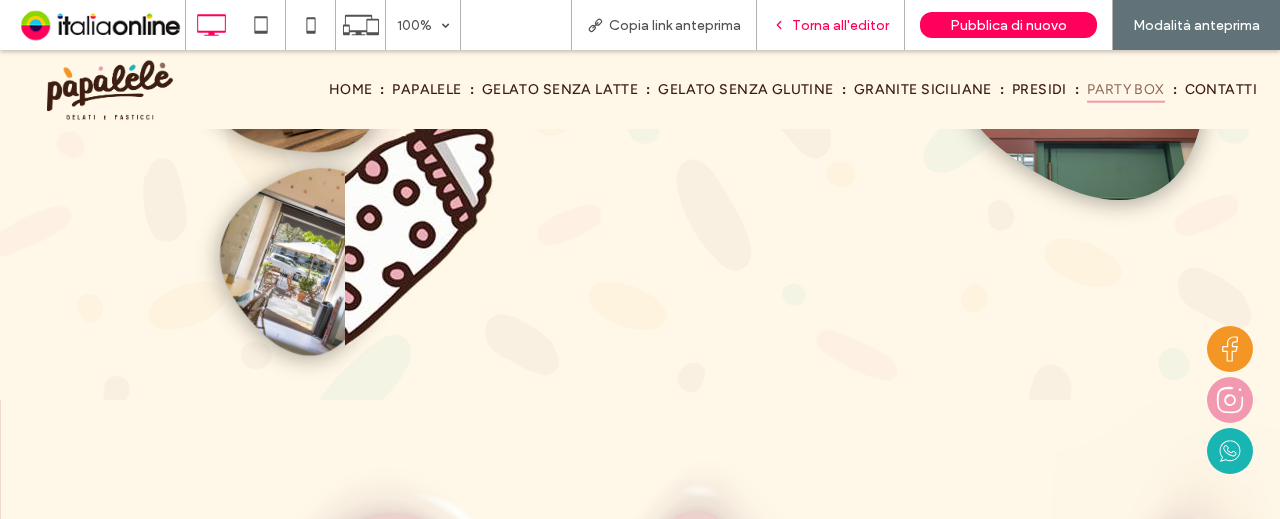 click on "Torna all'editor" at bounding box center [840, 25] 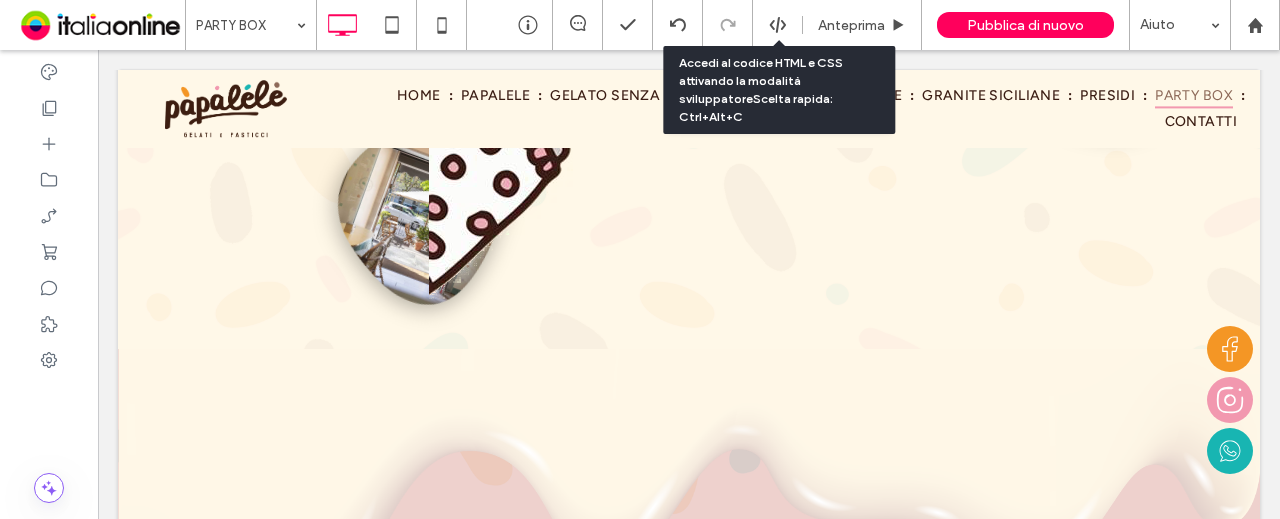scroll, scrollTop: 2350, scrollLeft: 0, axis: vertical 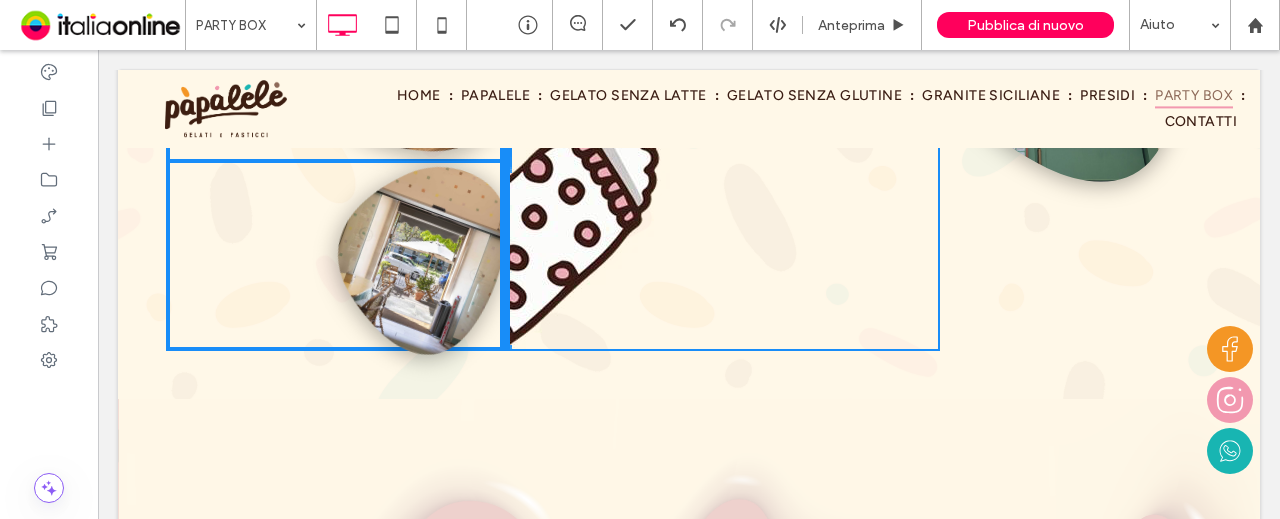 drag, startPoint x: 430, startPoint y: 233, endPoint x: 535, endPoint y: 238, distance: 105.11898 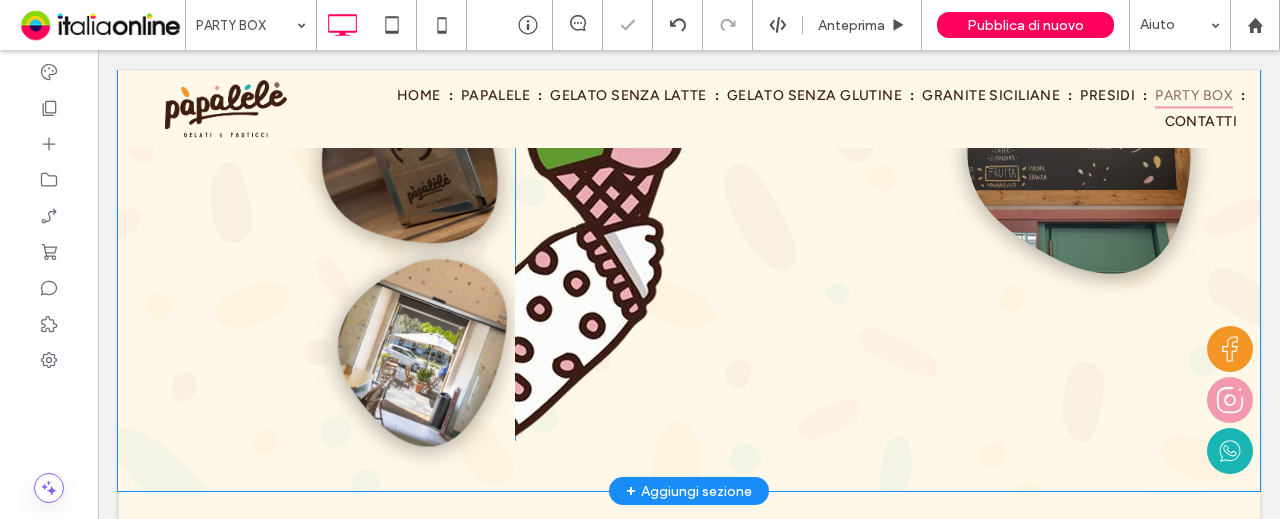 scroll, scrollTop: 2150, scrollLeft: 0, axis: vertical 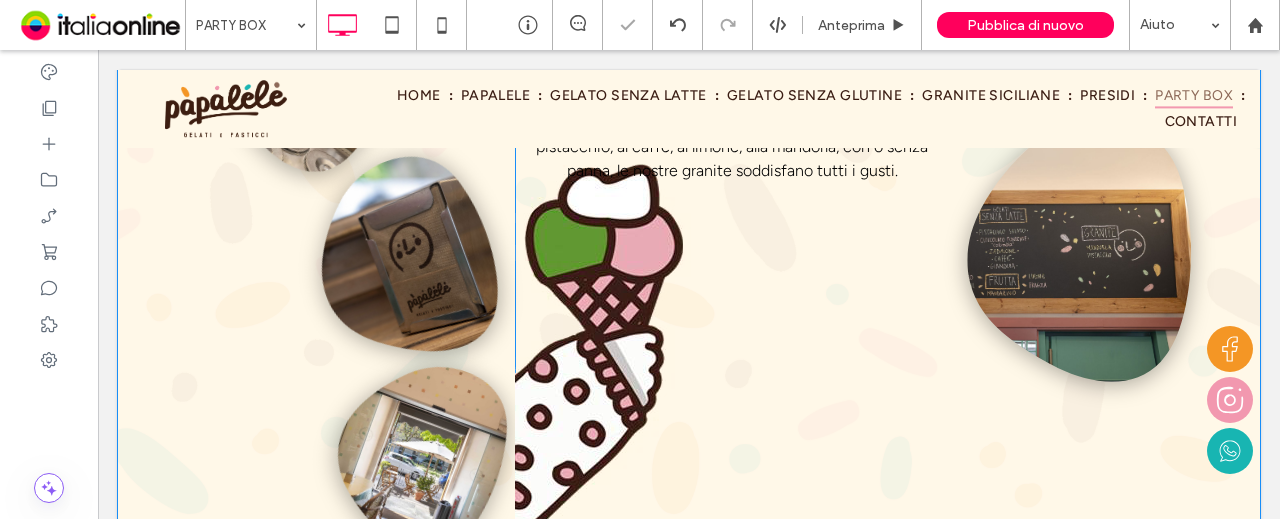 click on "Materie prime locali
altissima qualita'
L'autentica gratina siciliana, per essere apprezzata in tutte le sue sfaccettature, viene realizzata con l'utilizzo di
ingredienti selezionati   di prima qualità. Al pistacchio, al caffè, al limone, alla mandorla, con o senza panna, le nostre granite soddisfano tutti i gusti.
Click To Paste" at bounding box center (732, 263) 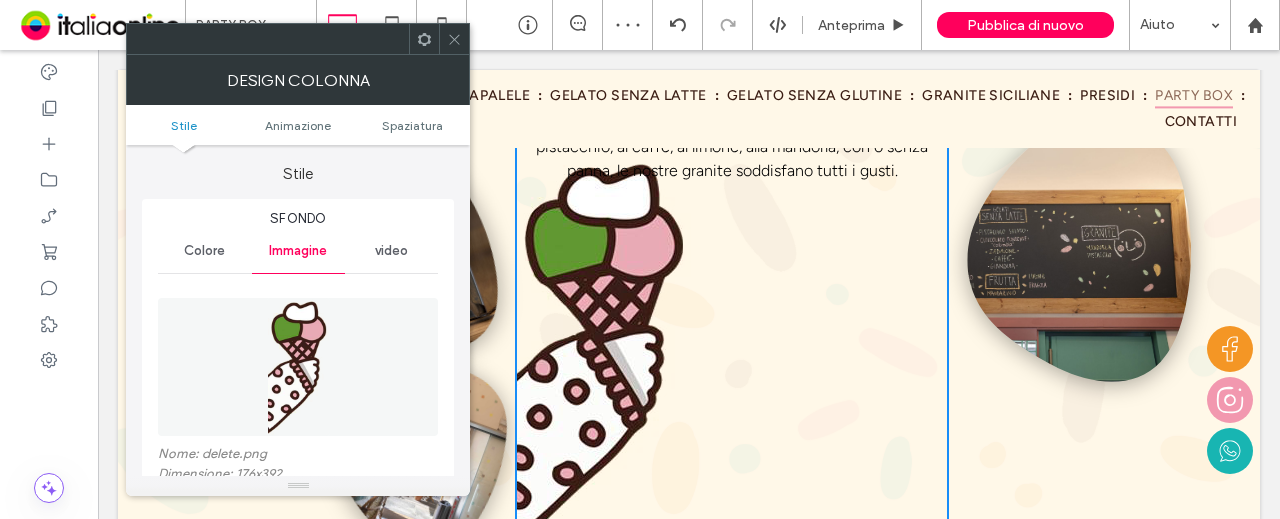 click 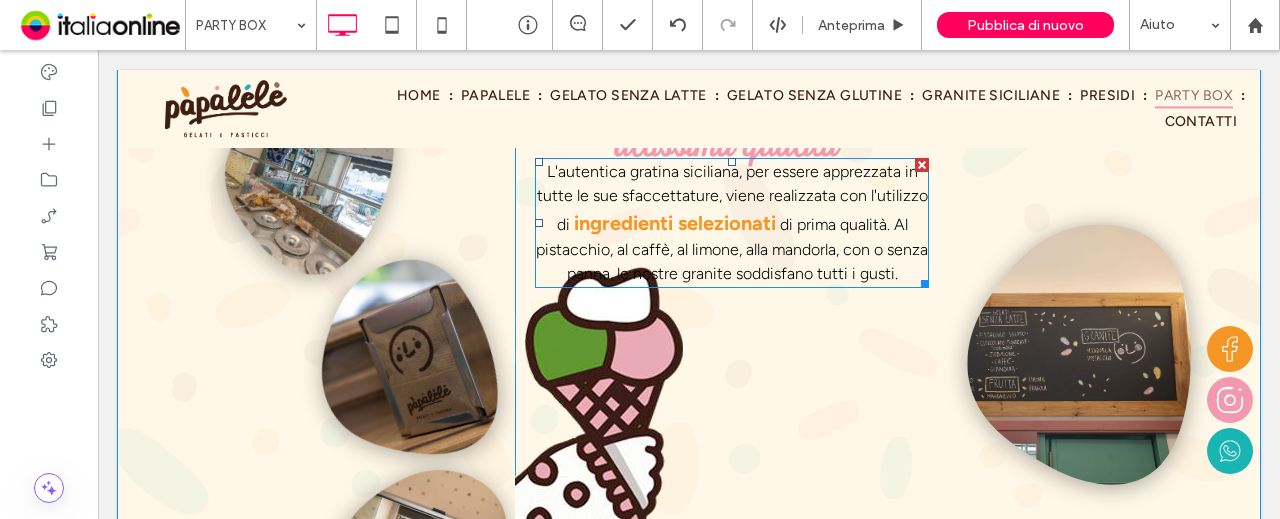 scroll, scrollTop: 2050, scrollLeft: 0, axis: vertical 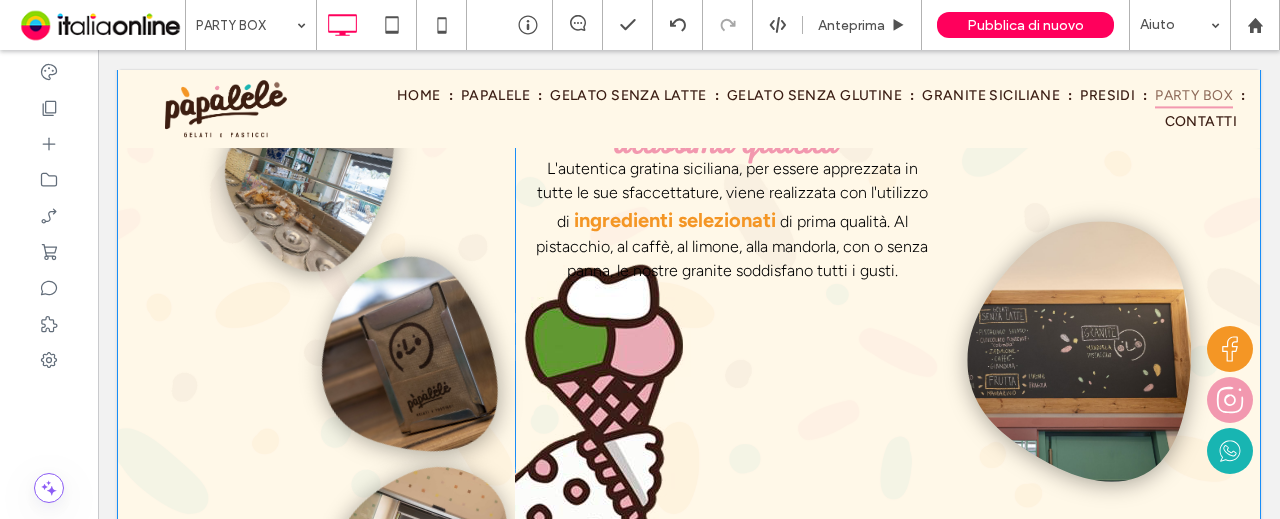 click on "Materie prime locali
altissima qualita'
L'autentica gratina siciliana, per essere apprezzata in tutte le sue sfaccettature, viene realizzata con l'utilizzo di
ingredienti selezionati   di prima qualità. Al pistacchio, al caffè, al limone, alla mandorla, con o senza panna, le nostre granite soddisfano tutti i gusti.
Click To Paste" at bounding box center [732, 363] 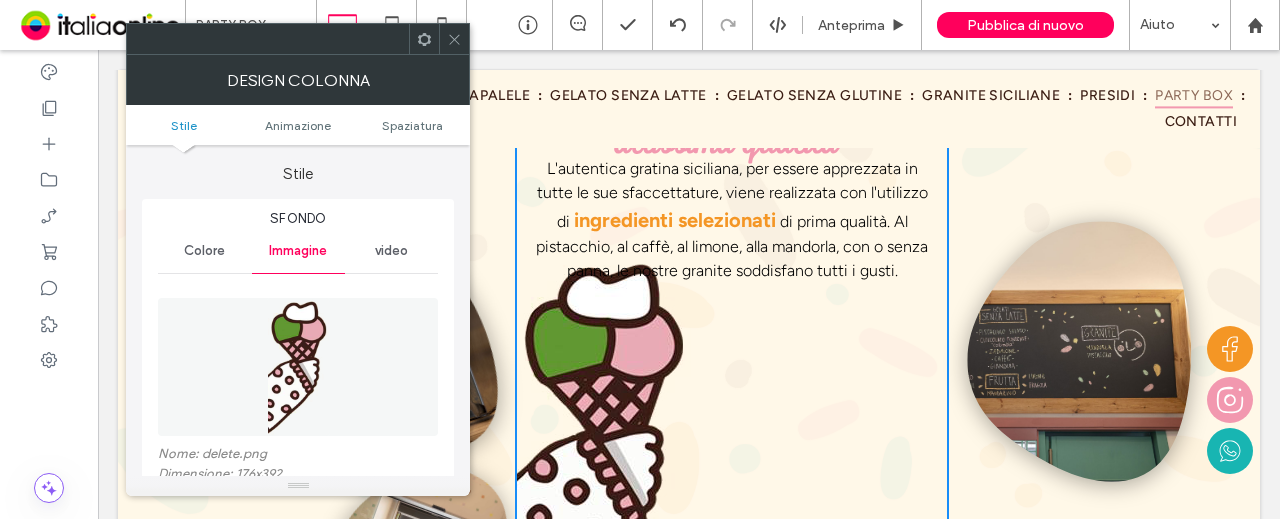 drag, startPoint x: 456, startPoint y: 38, endPoint x: 474, endPoint y: 49, distance: 21.095022 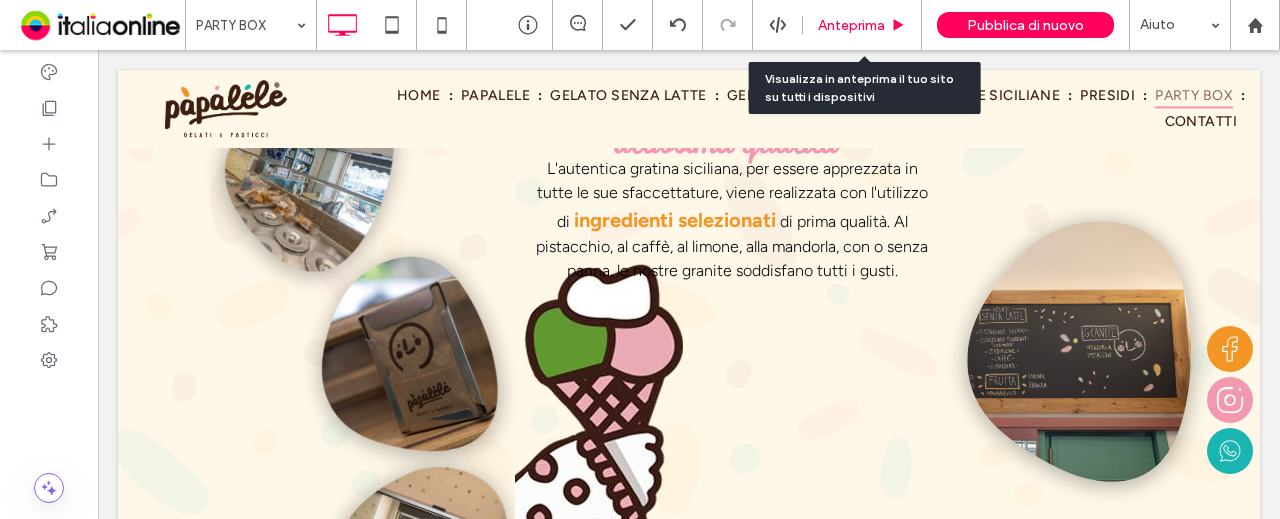 click on "Anteprima" at bounding box center [862, 25] 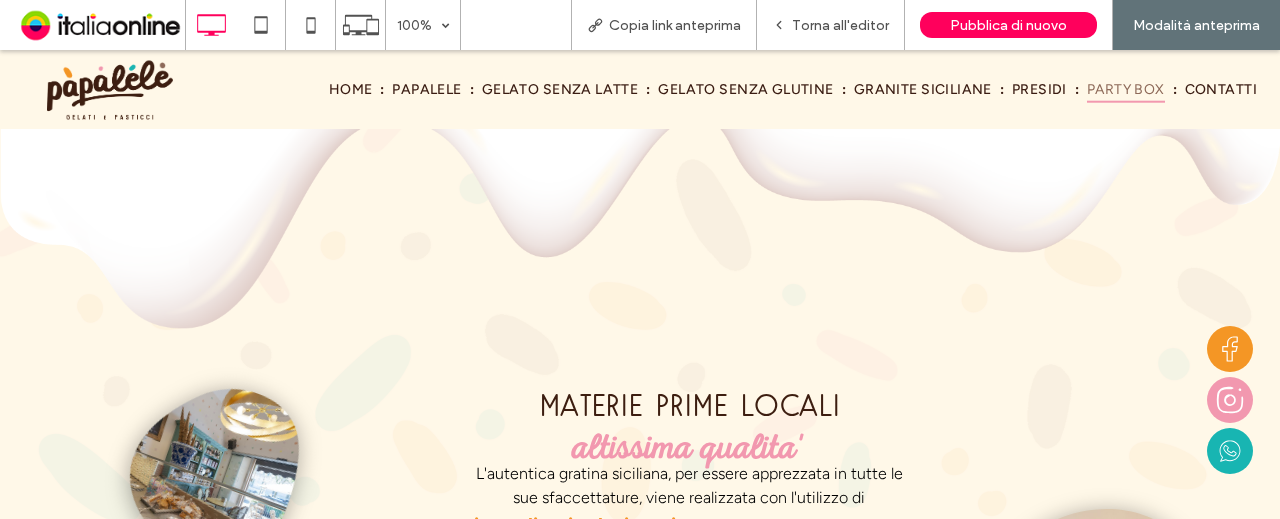 scroll, scrollTop: 1700, scrollLeft: 0, axis: vertical 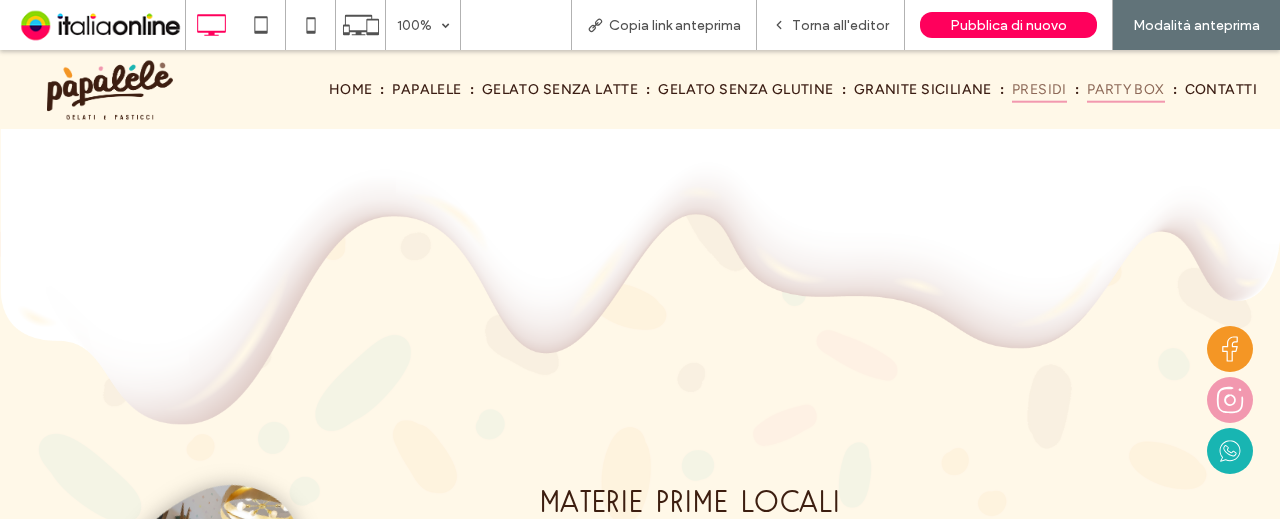 click on "PRESIDI" at bounding box center [1039, 89] 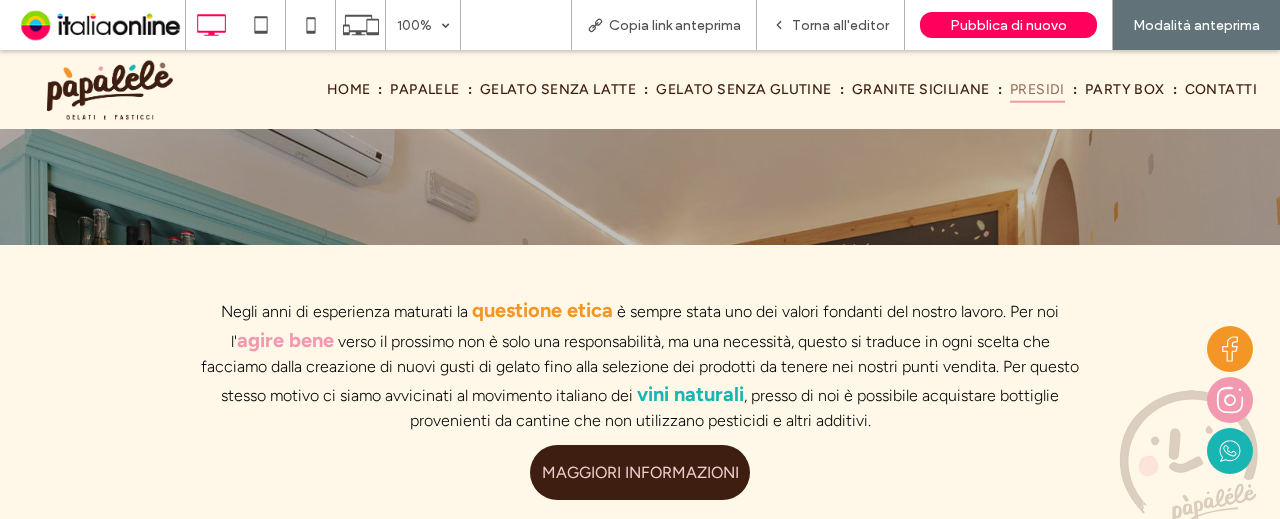scroll, scrollTop: 500, scrollLeft: 0, axis: vertical 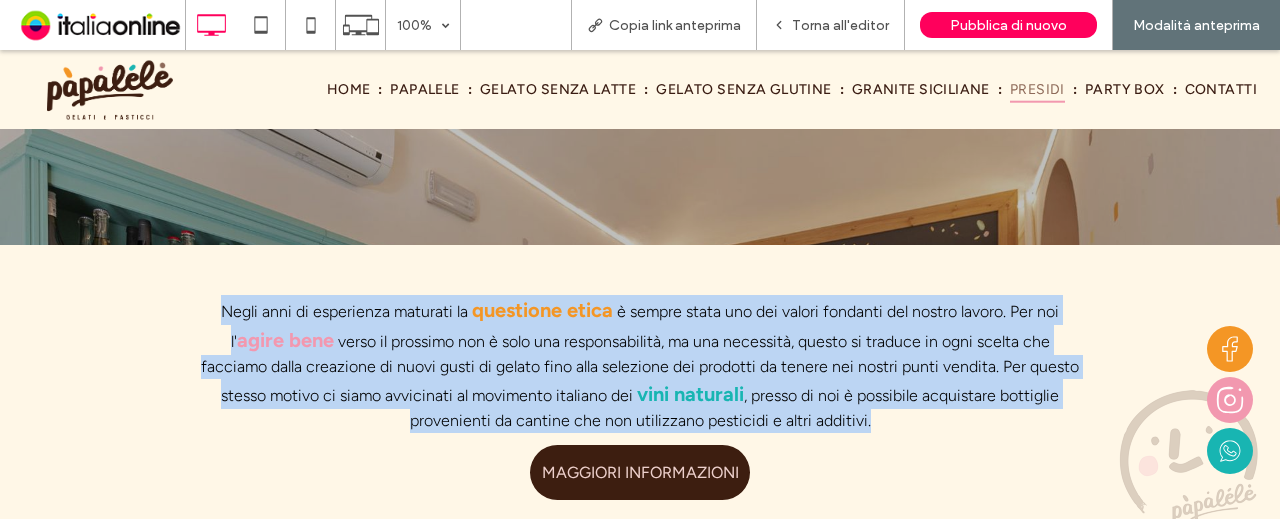 drag, startPoint x: 194, startPoint y: 296, endPoint x: 934, endPoint y: 429, distance: 751.85706 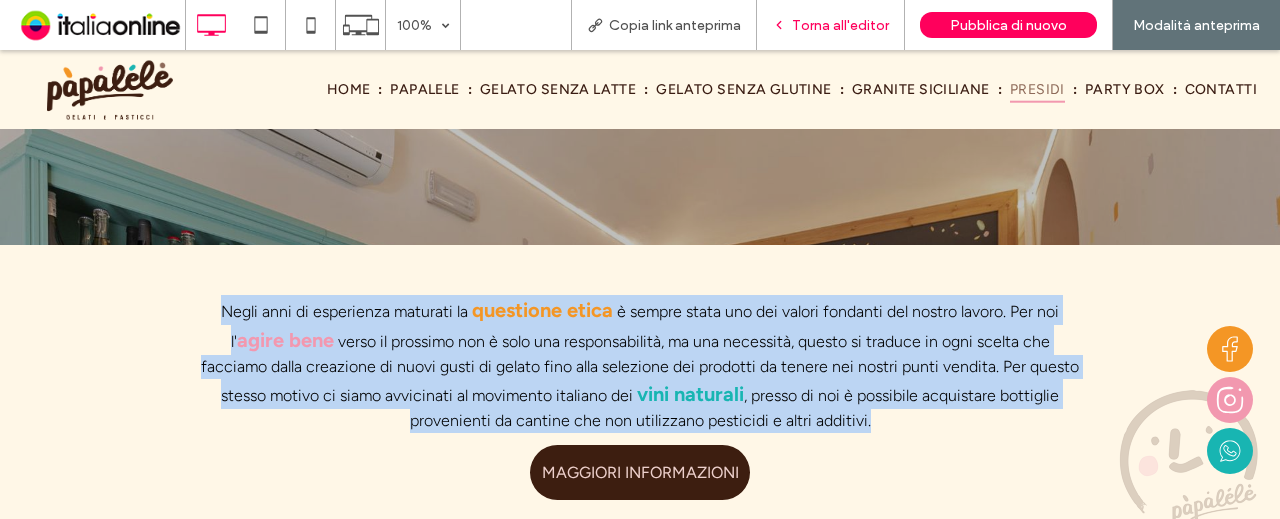 copy on "Negli anni di esperienza maturati la
questione etica
è sempre stata uno dei valori fondanti del nostro lavoro. Per noi l' agire bene   verso il prossimo non è solo una responsabilità, ma una necessità, questo si traduce in ogni scelta che facciamo dalla creazione di nuovi gusti di gelato fino alla selezione dei prodotti da tenere nei nostri punti vendita. Per questo stesso motivo ci siamo avvicinati al movimento italiano dei
vini naturali , presso di noi è possibile acquistare bottiglie provenienti da cantine che non utilizzano pesticidi e altri additivi." 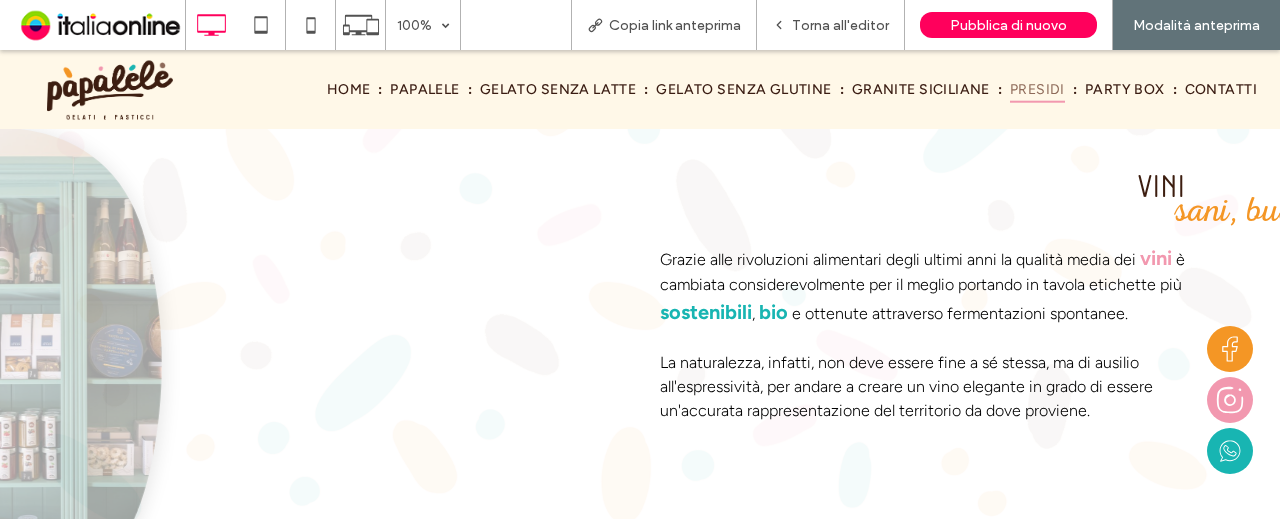 scroll, scrollTop: 1300, scrollLeft: 0, axis: vertical 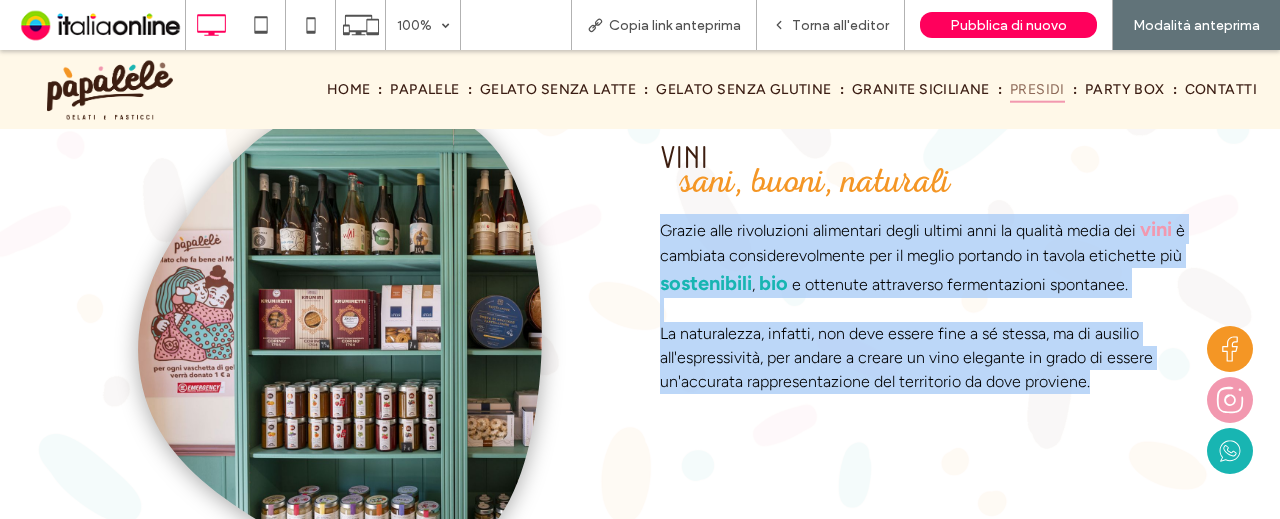 drag, startPoint x: 637, startPoint y: 223, endPoint x: 1155, endPoint y: 380, distance: 541.2698 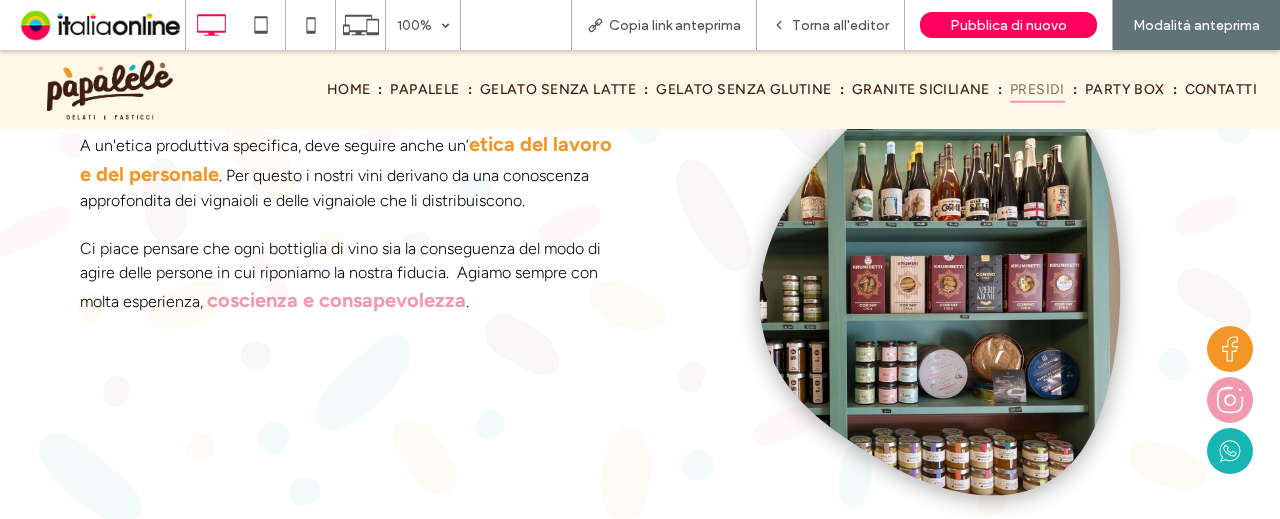 scroll, scrollTop: 1800, scrollLeft: 0, axis: vertical 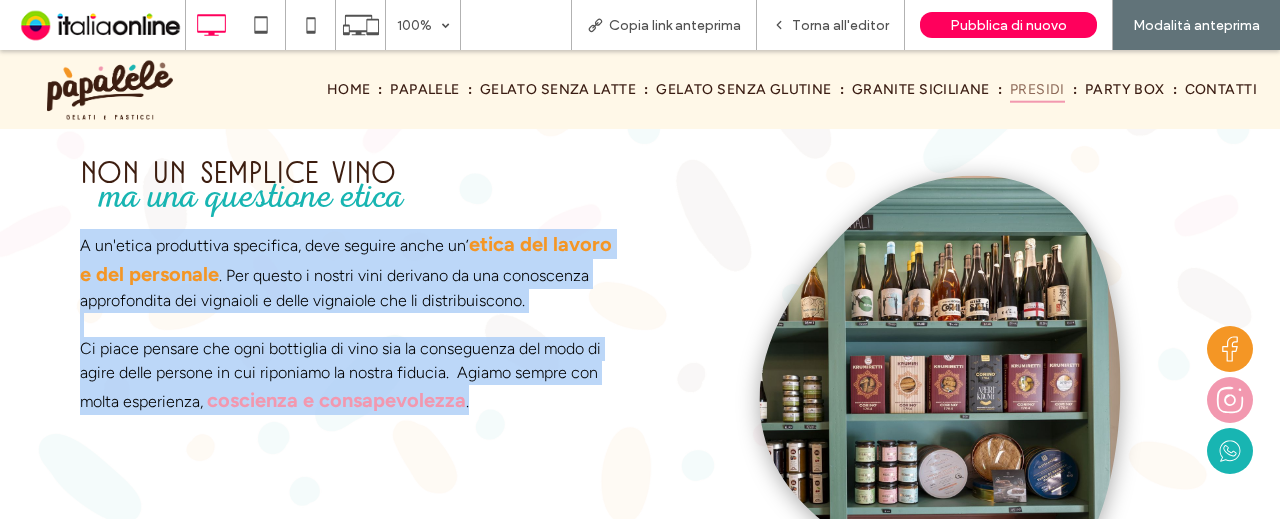 drag, startPoint x: 73, startPoint y: 223, endPoint x: 573, endPoint y: 409, distance: 533.4754 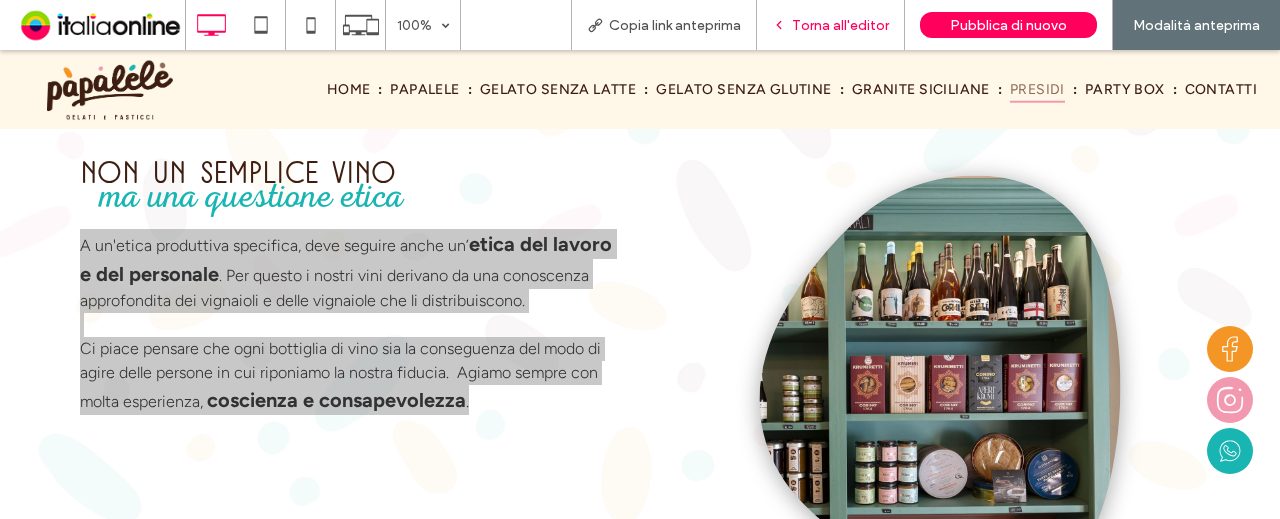 click on "Torna all'editor" at bounding box center [840, 25] 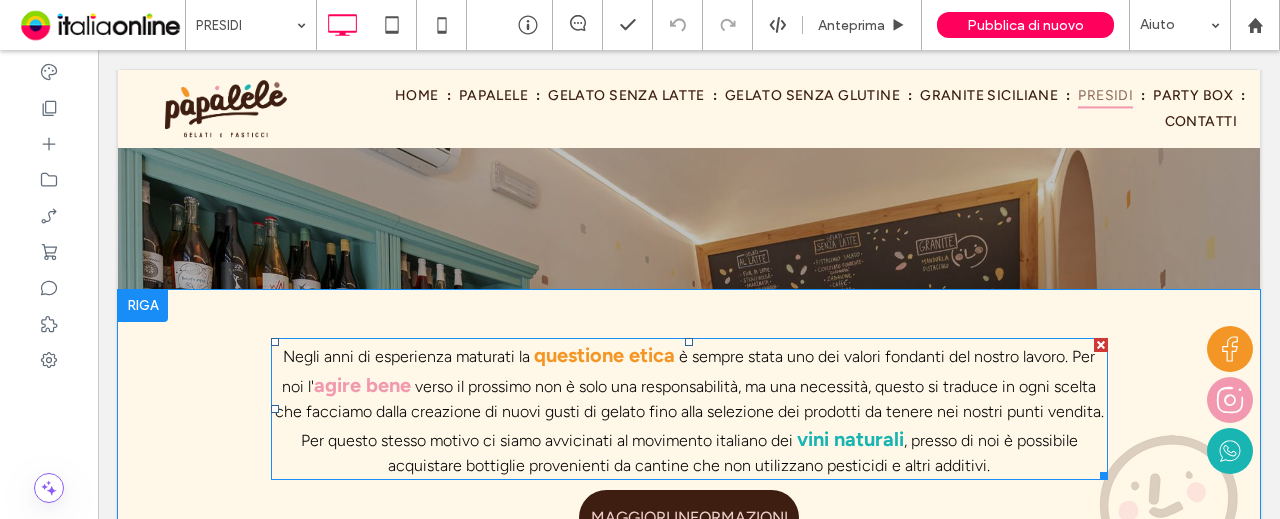 scroll, scrollTop: 474, scrollLeft: 0, axis: vertical 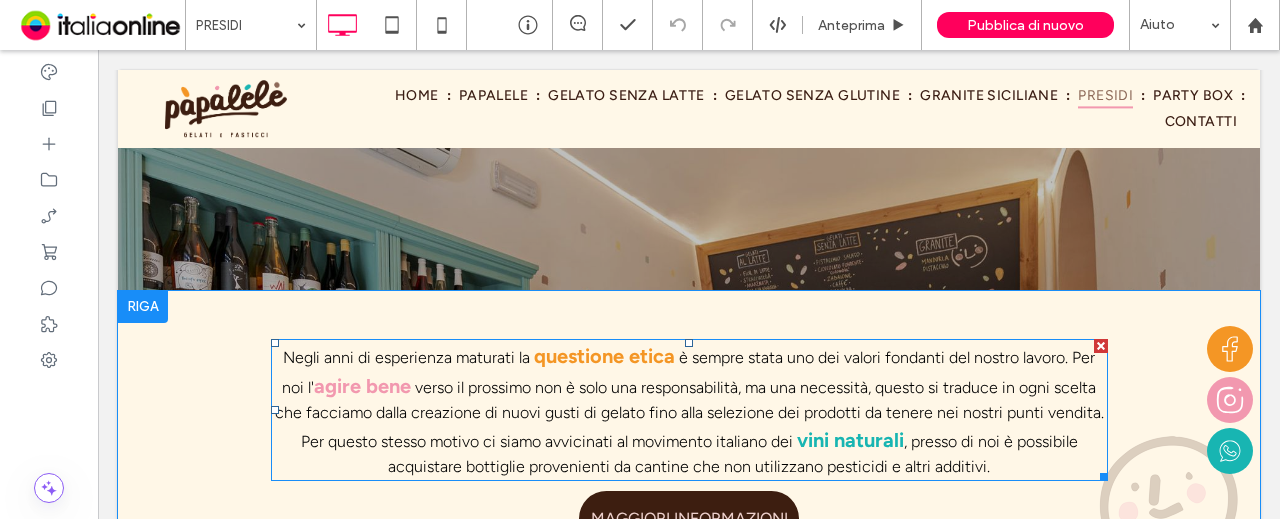 drag, startPoint x: 504, startPoint y: 408, endPoint x: 493, endPoint y: 409, distance: 11.045361 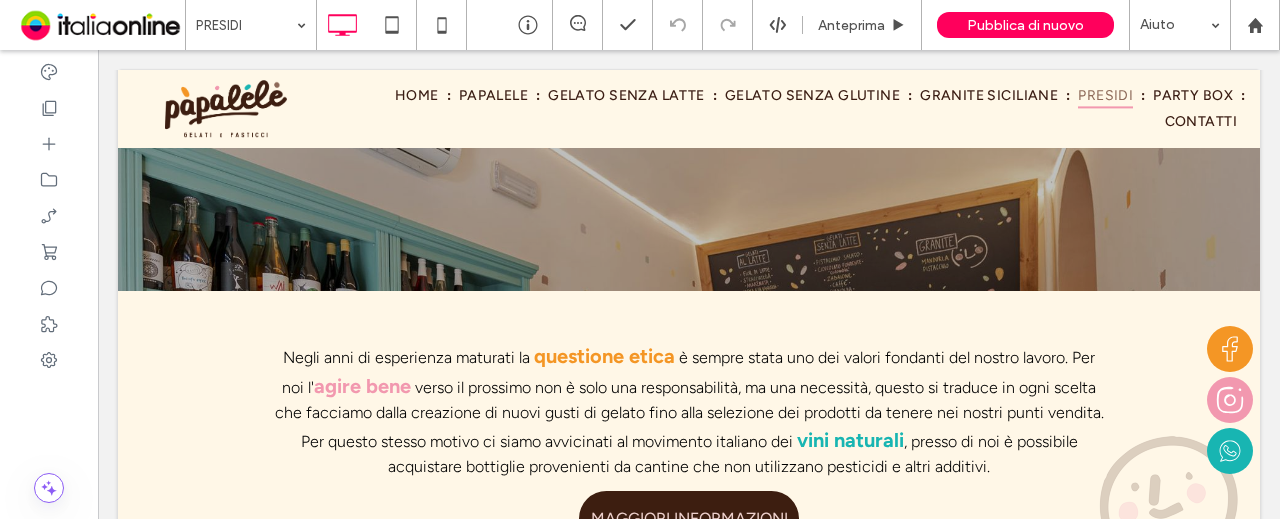 click on "verso il prossimo non è solo una responsabilità, ma una necessità, questo si traduce in ogni scelta che facciamo dalla creazione di nuovi gusti di gelato fino alla selezione dei prodotti da tenere nei nostri punti vendita. Per questo stesso motivo ci siamo avvicinati al movimento italiano dei" at bounding box center [689, 414] 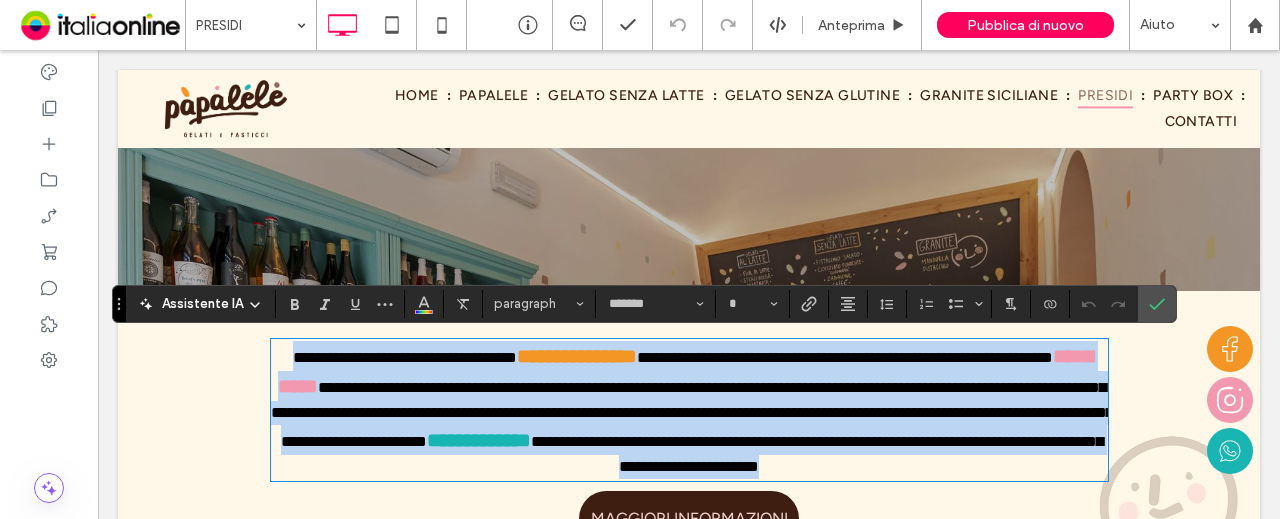 drag, startPoint x: 707, startPoint y: 377, endPoint x: 730, endPoint y: 377, distance: 23 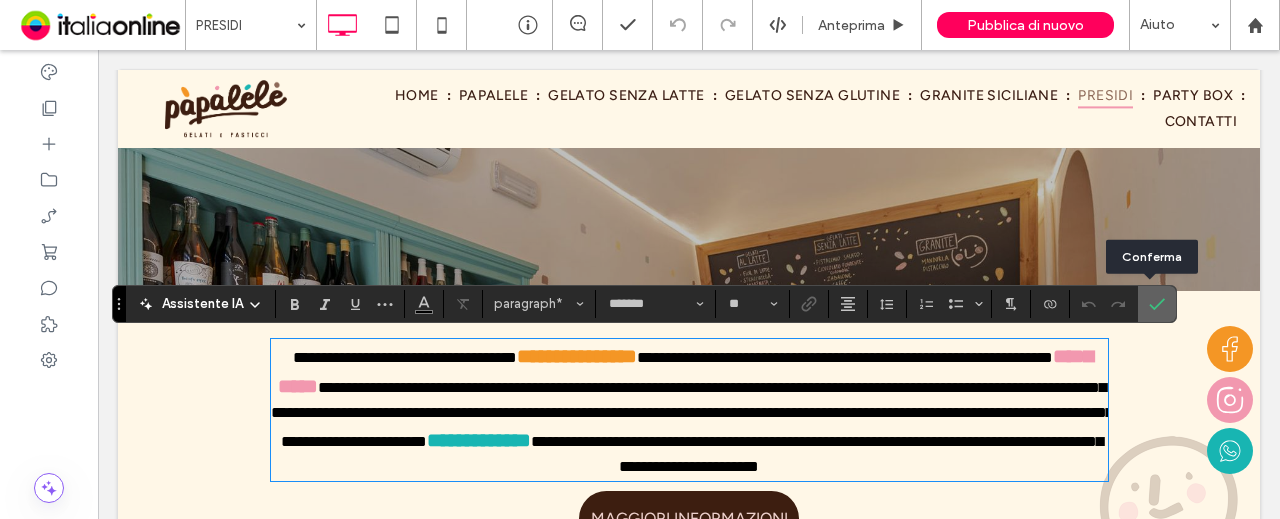 click 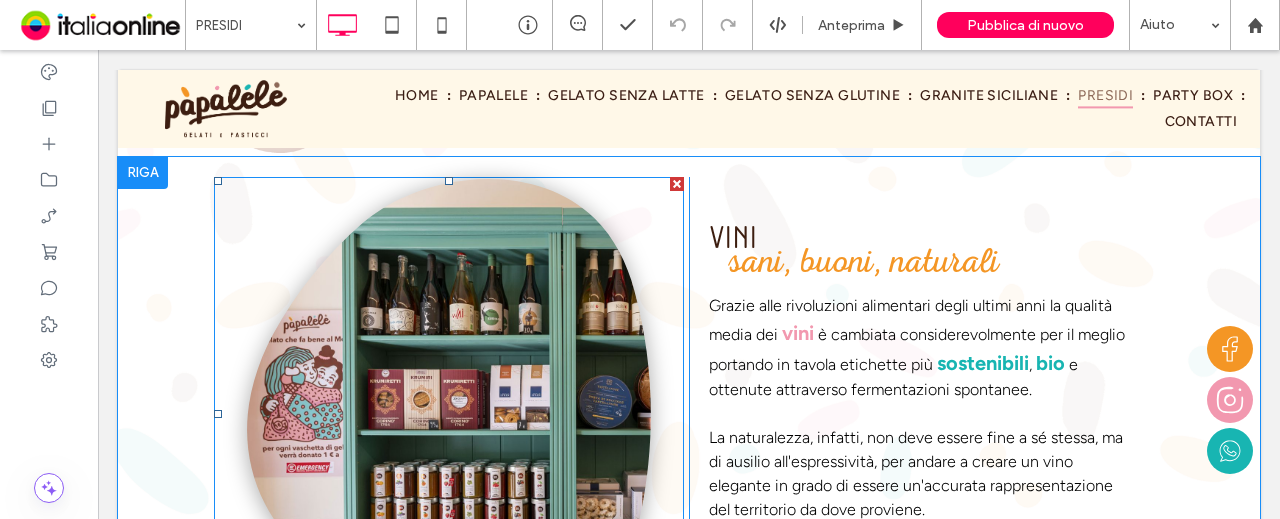scroll, scrollTop: 1174, scrollLeft: 0, axis: vertical 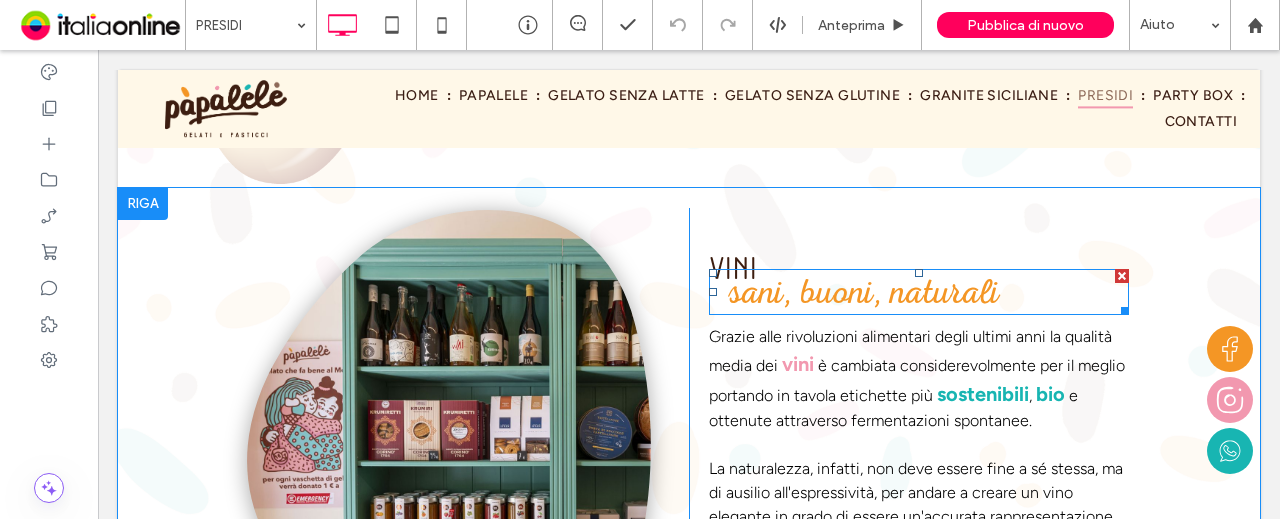 click on "sani, buoni, naturali" at bounding box center (864, 292) 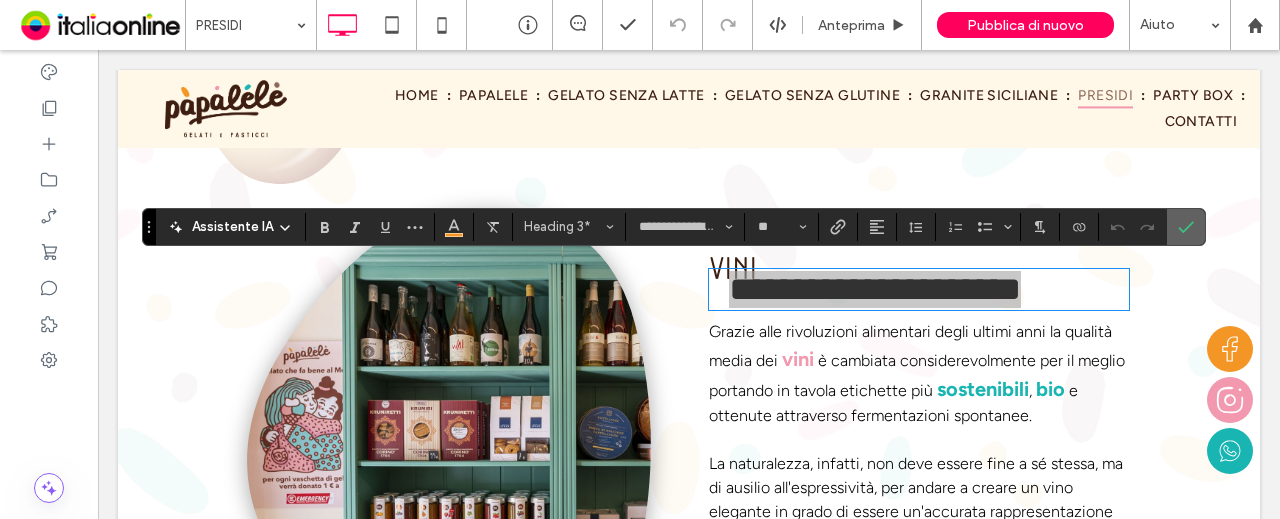 click 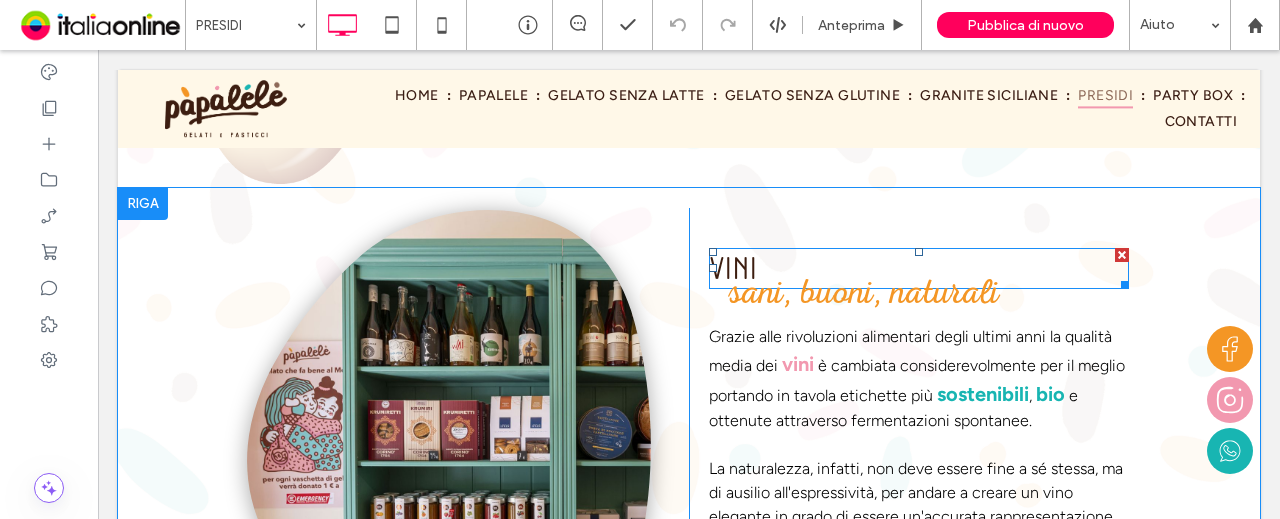 click on "Vini" at bounding box center (919, 268) 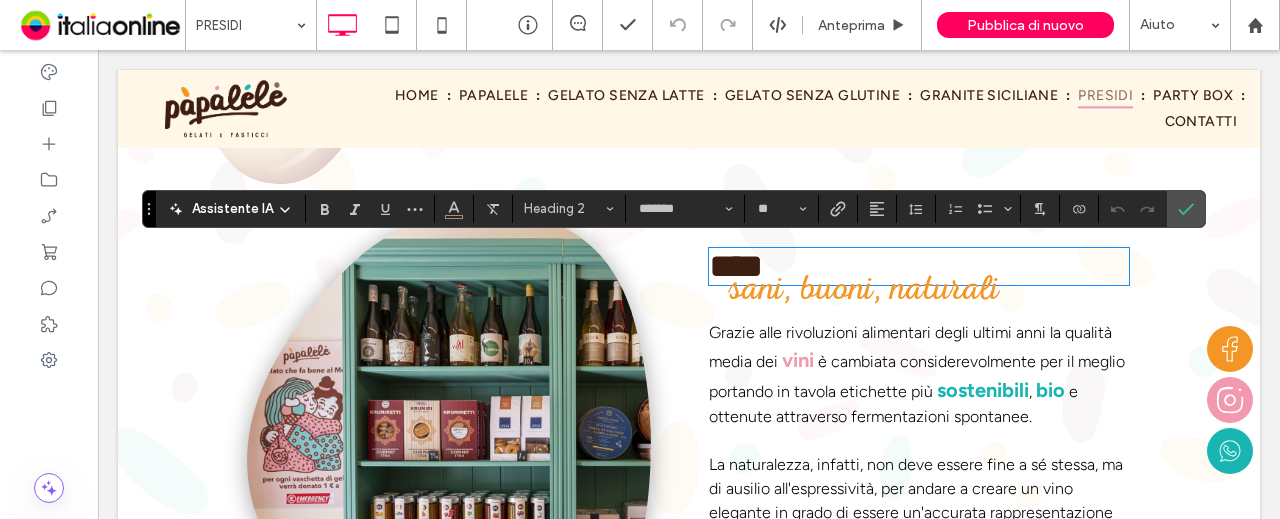 click on "****" at bounding box center [919, 266] 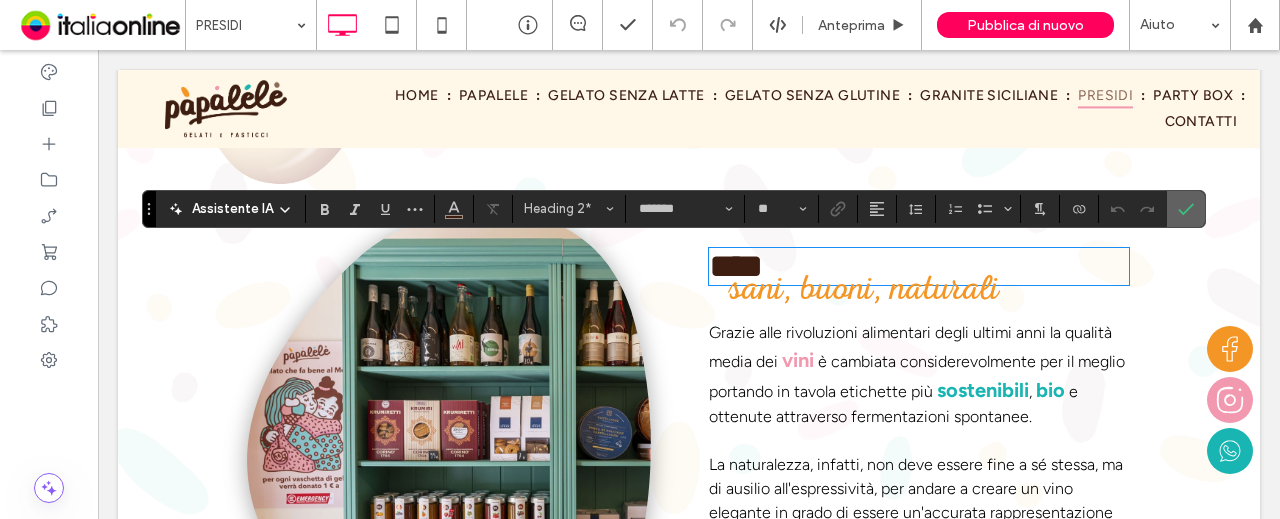 click 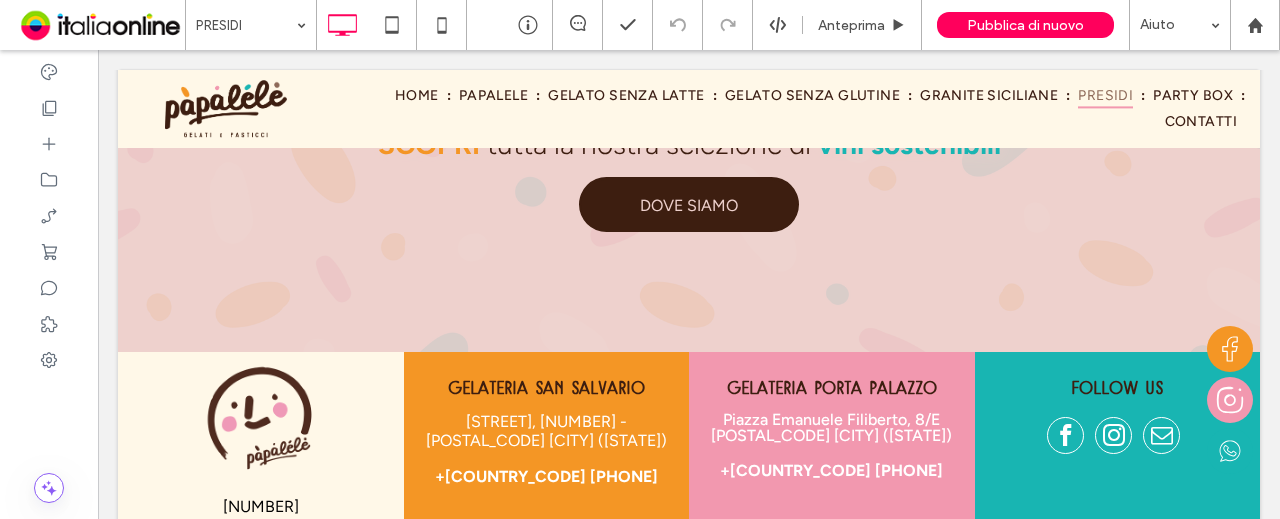 scroll, scrollTop: 2848, scrollLeft: 0, axis: vertical 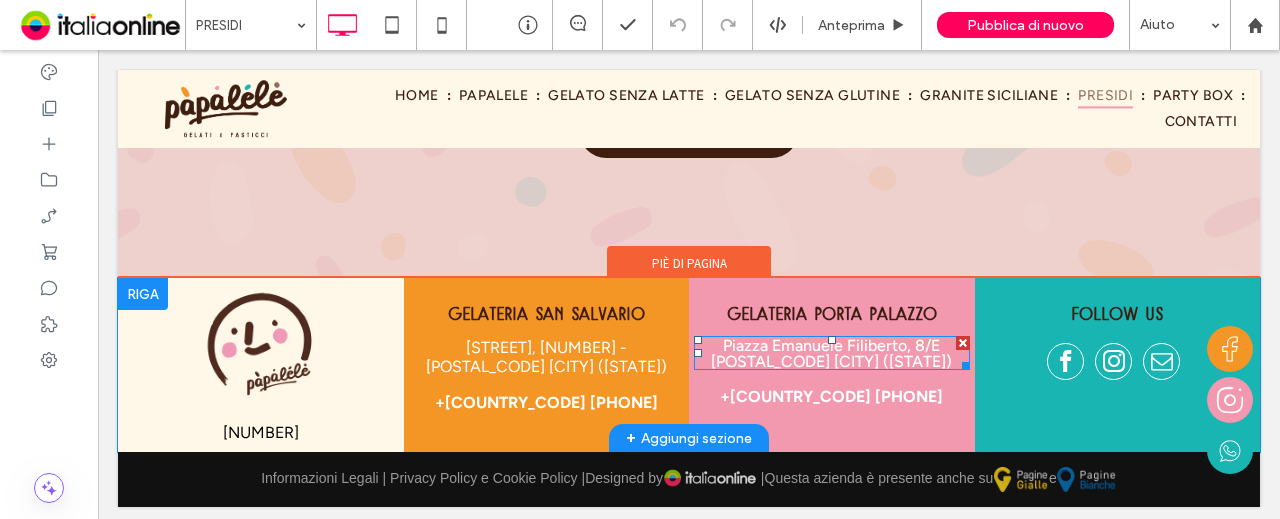 click on "Piazza Emanuele Filiberto, 8/E" at bounding box center (831, 345) 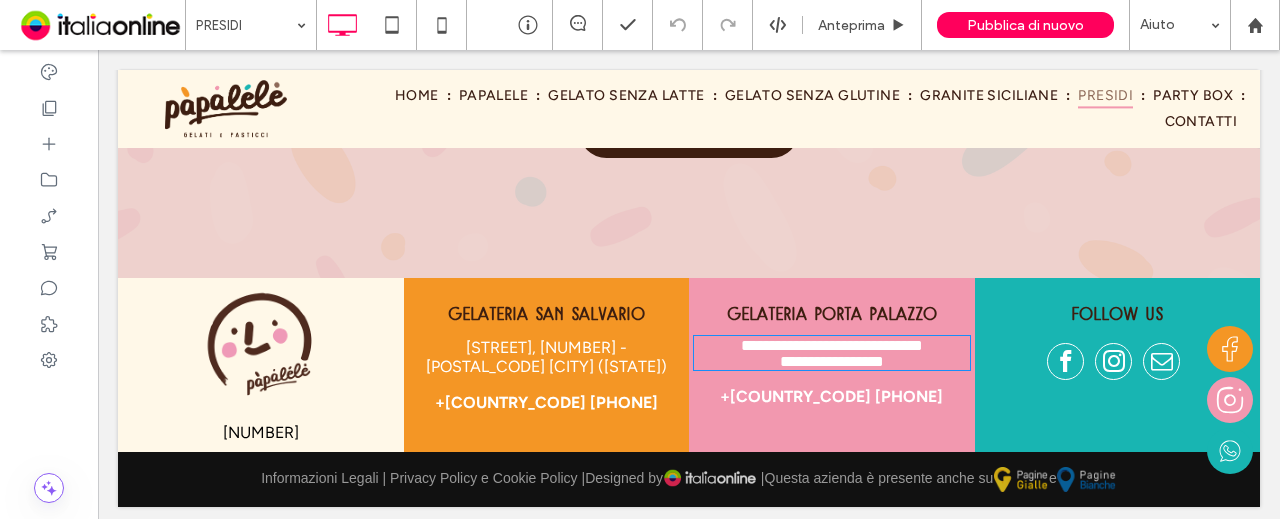 type on "*******" 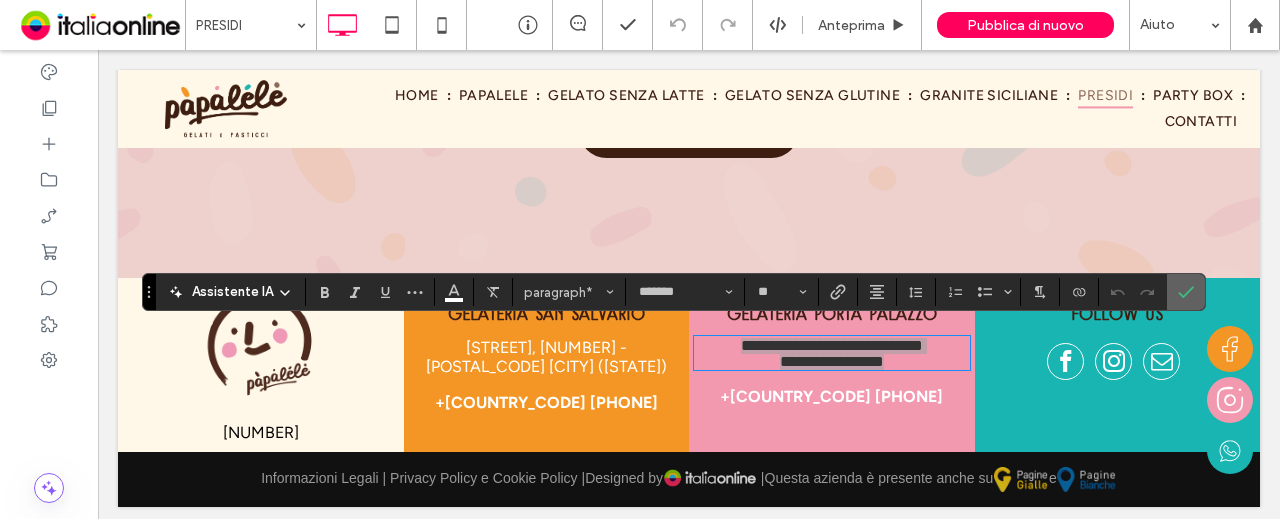 click at bounding box center (1186, 292) 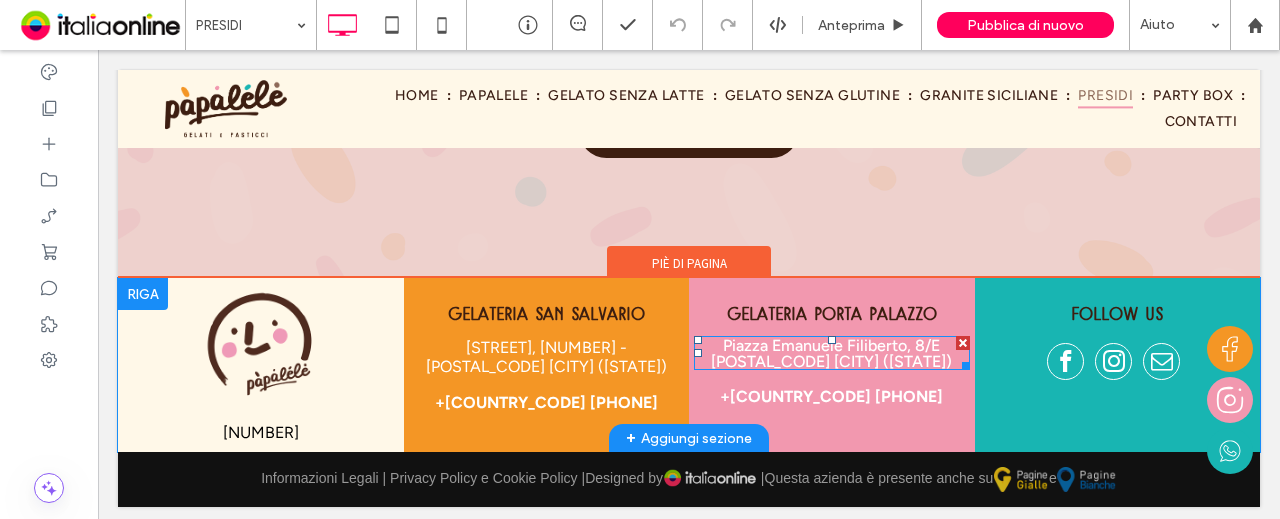 click on "Piazza Emanuele Filiberto, 8/E" at bounding box center [831, 345] 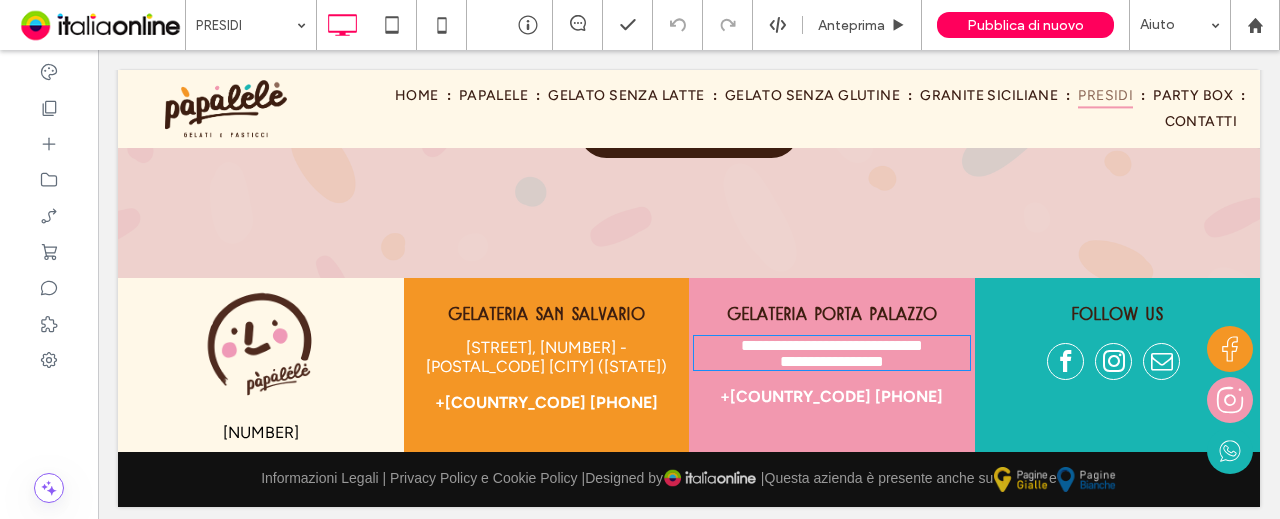 type on "*******" 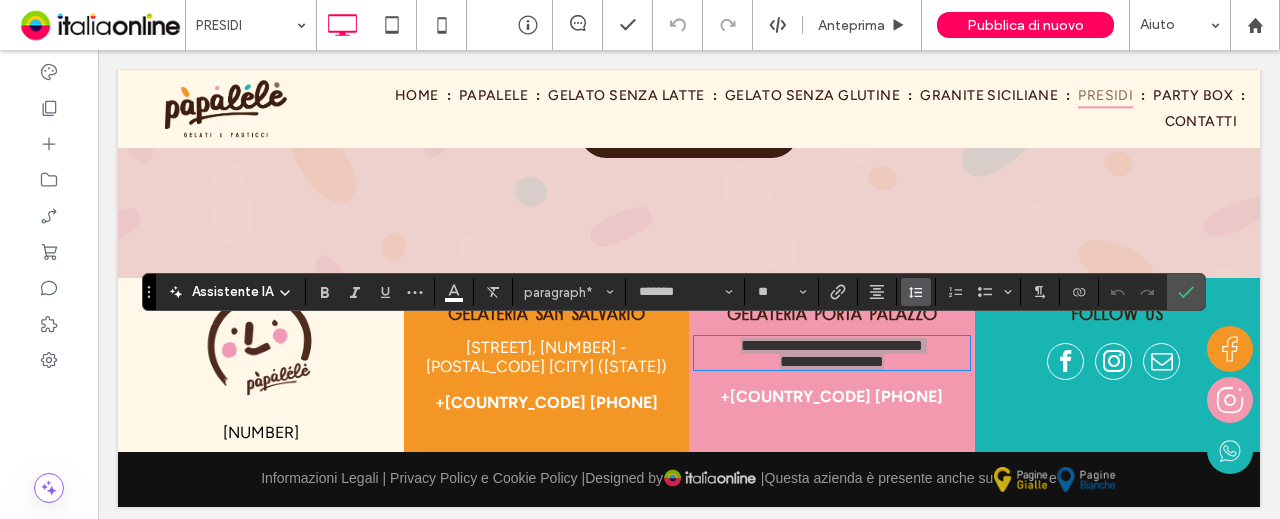 click 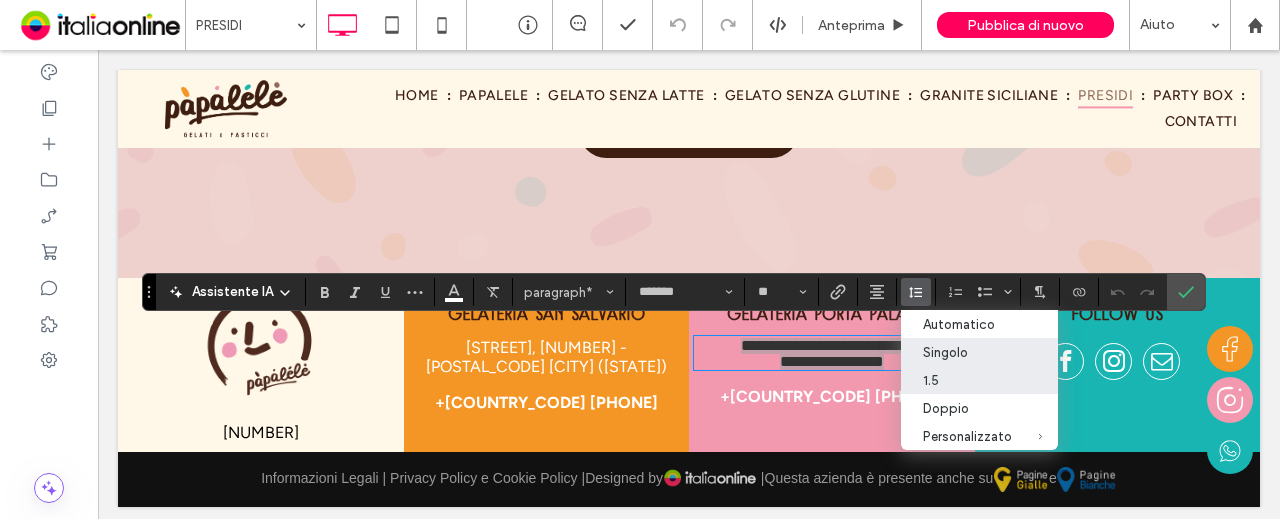 click on "1.5" at bounding box center [967, 380] 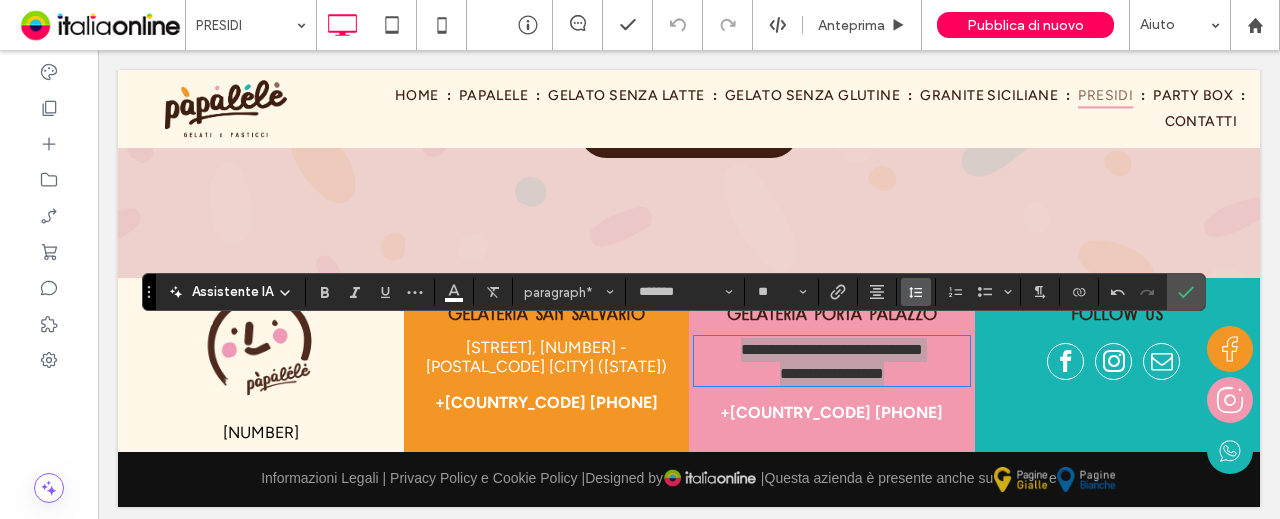 click at bounding box center (916, 292) 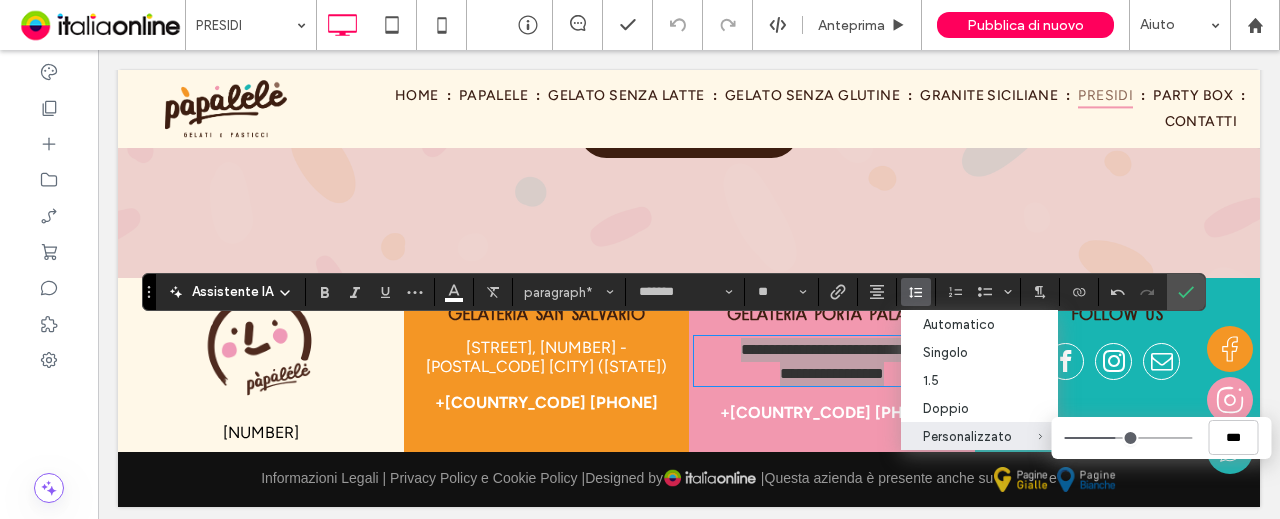 type on "***" 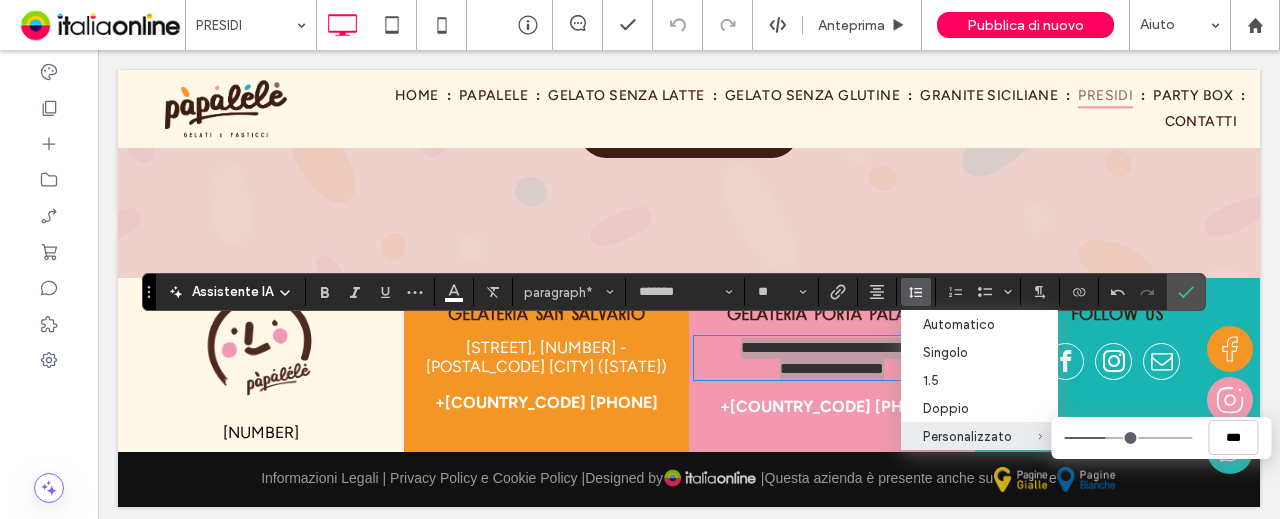 type on "***" 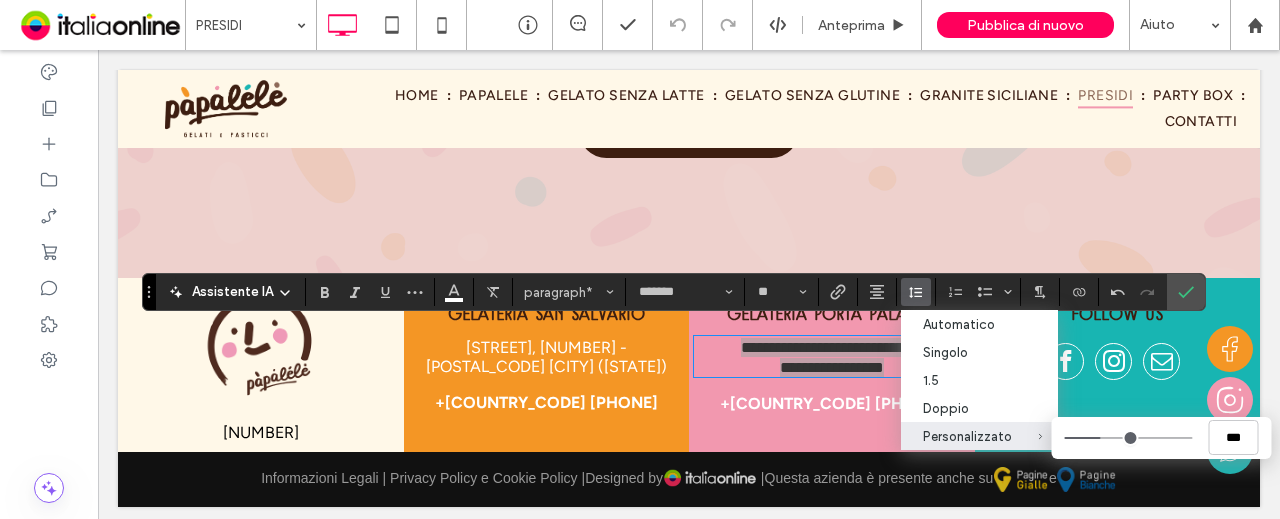 type on "***" 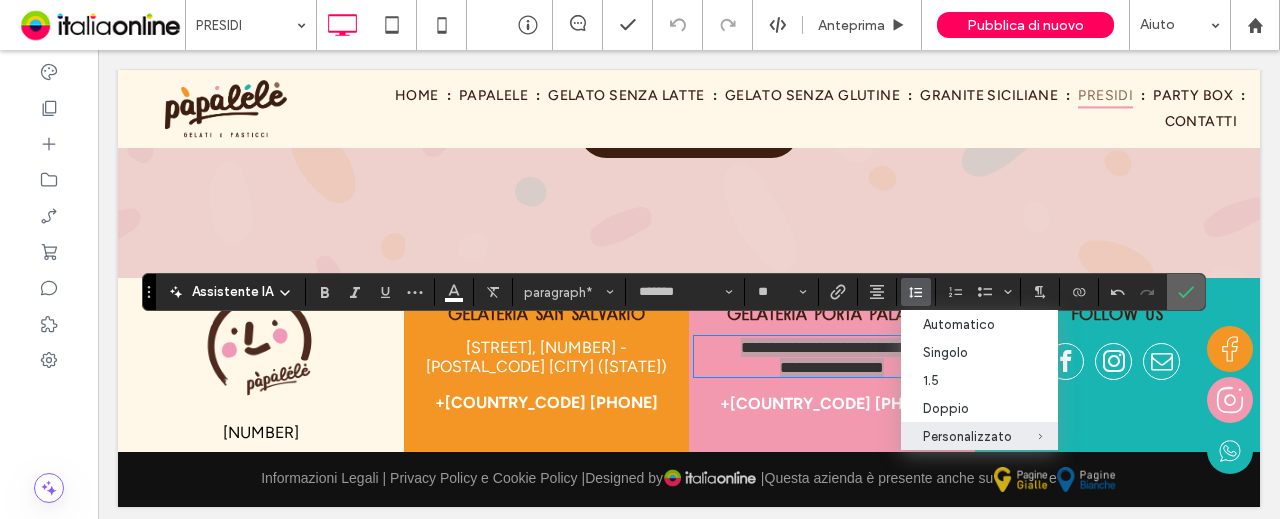 click 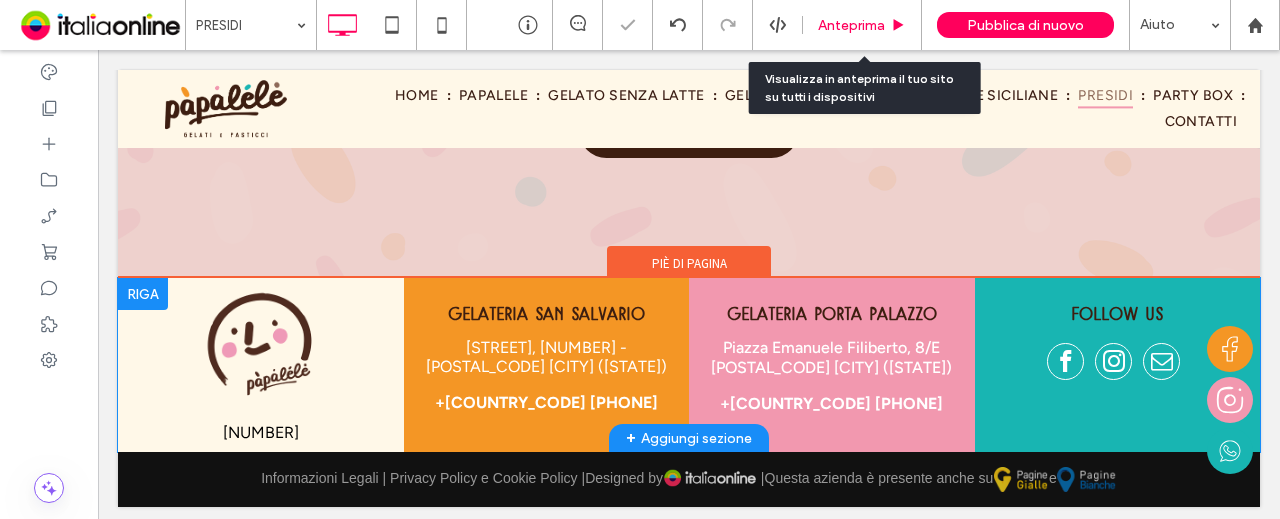 click on "Anteprima" at bounding box center [851, 25] 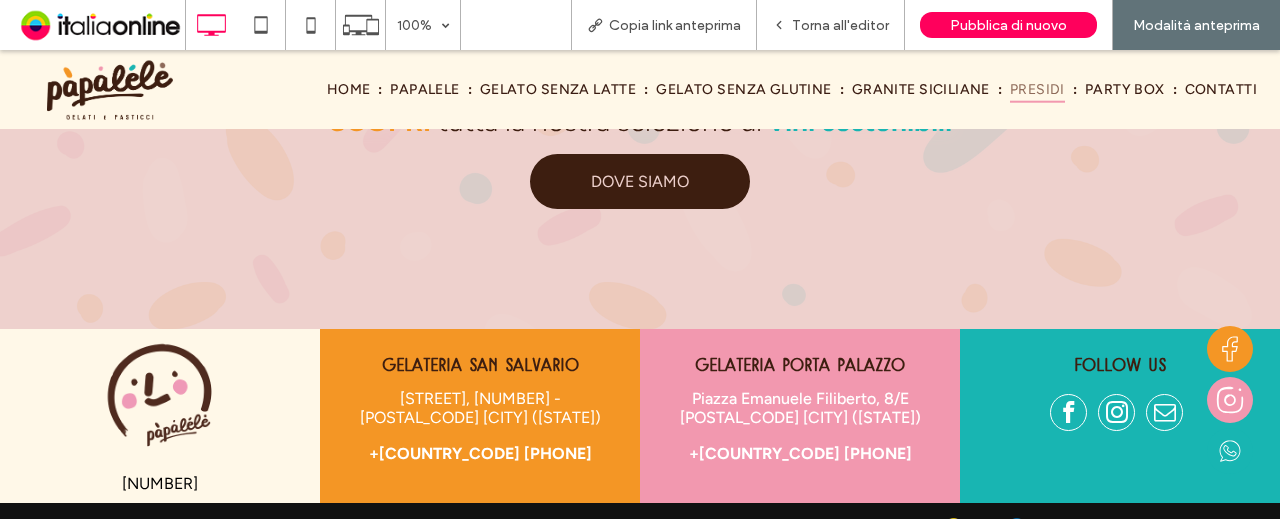 scroll, scrollTop: 2854, scrollLeft: 0, axis: vertical 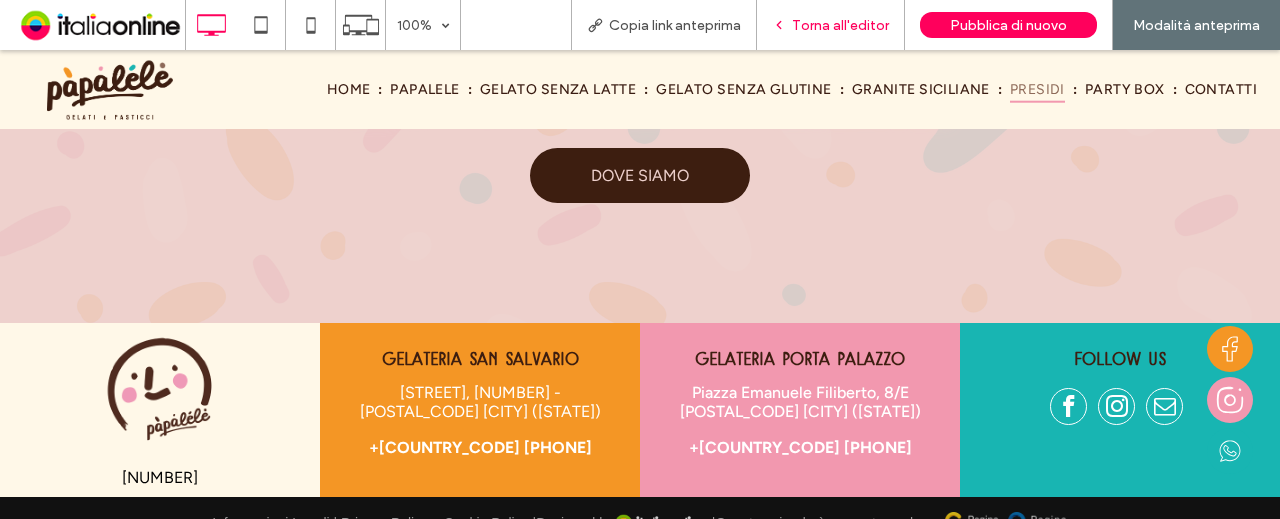 click on "Torna all'editor" at bounding box center (840, 25) 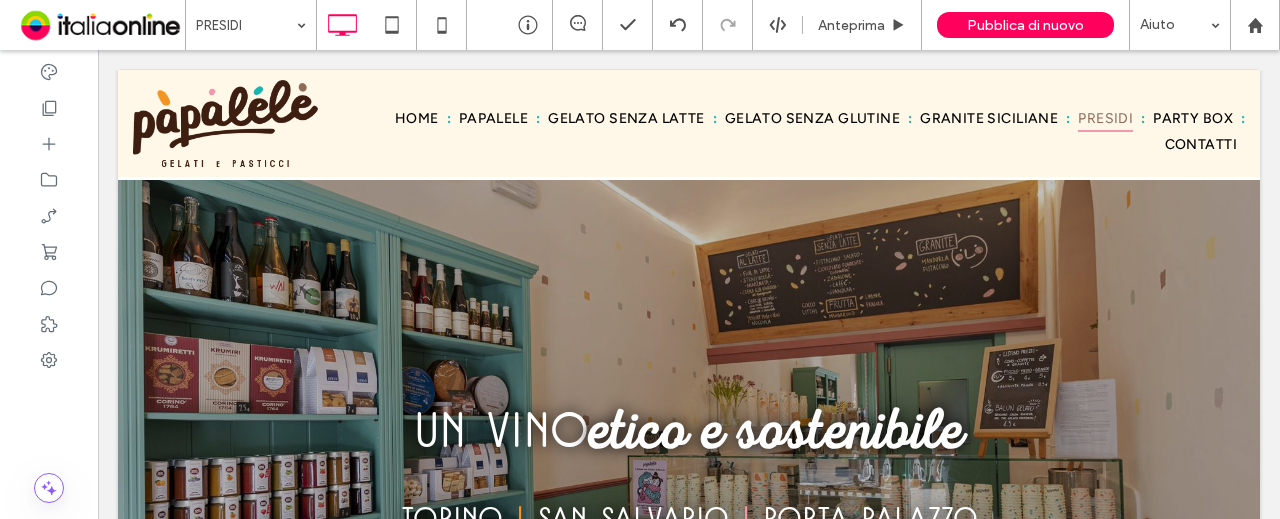 scroll, scrollTop: 200, scrollLeft: 0, axis: vertical 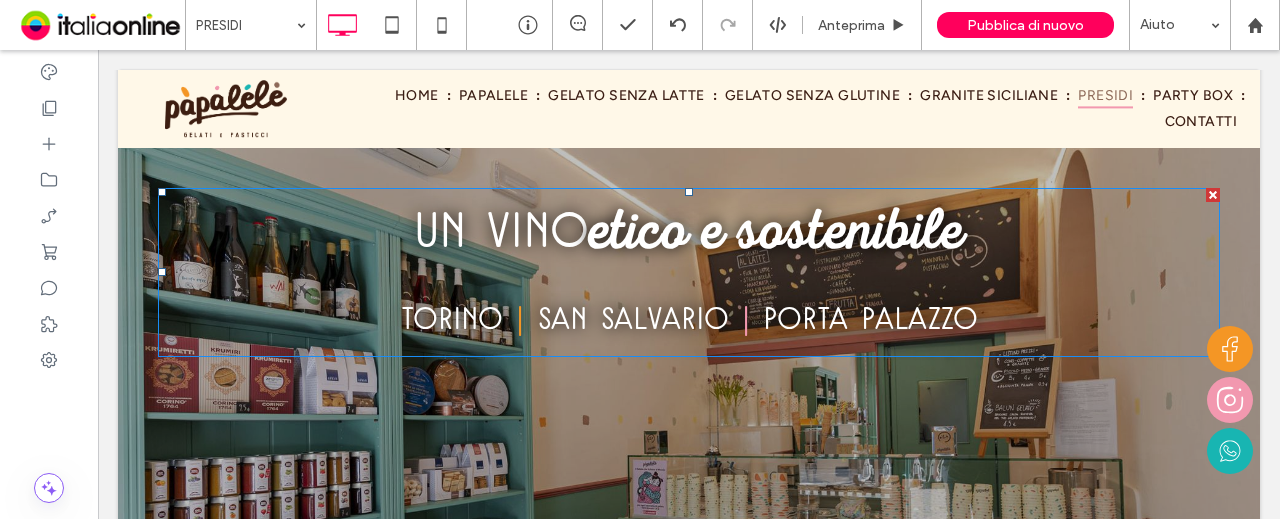 click on "etico e sostenibile" at bounding box center (777, 230) 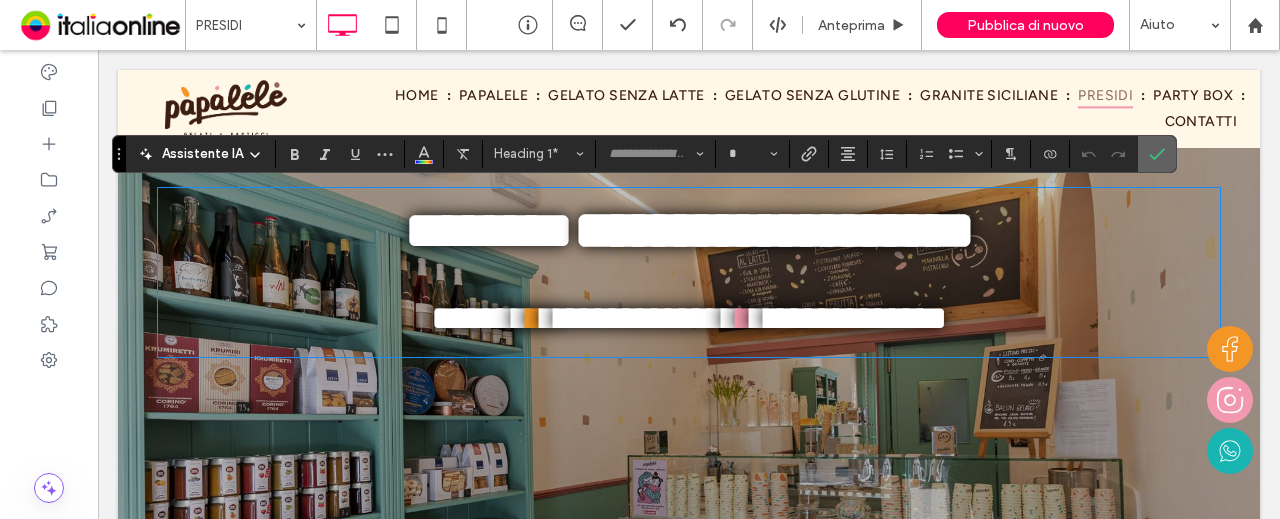 click 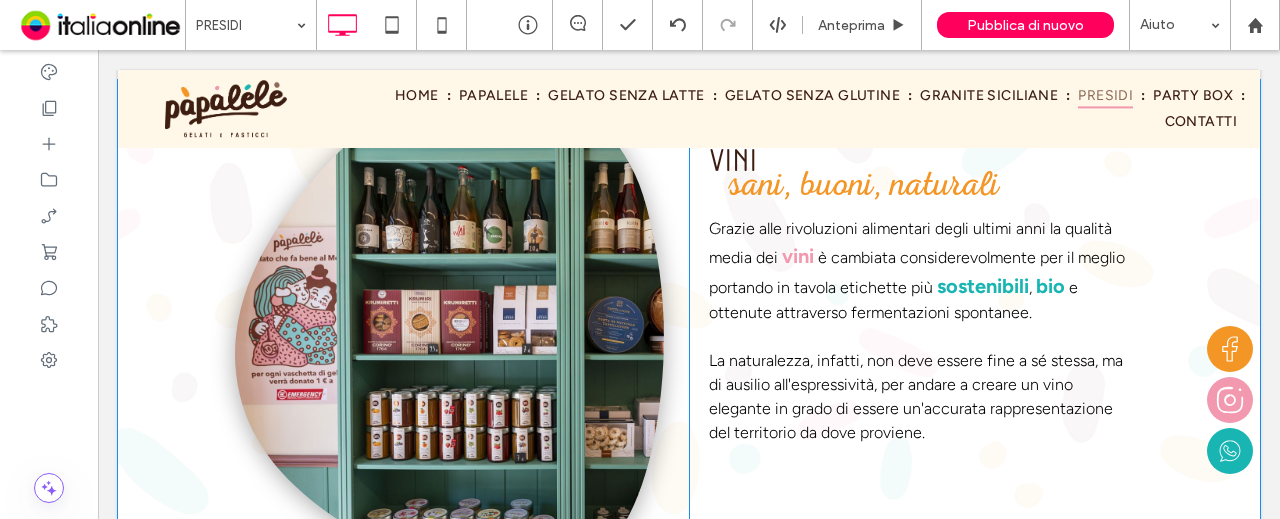 scroll, scrollTop: 1400, scrollLeft: 0, axis: vertical 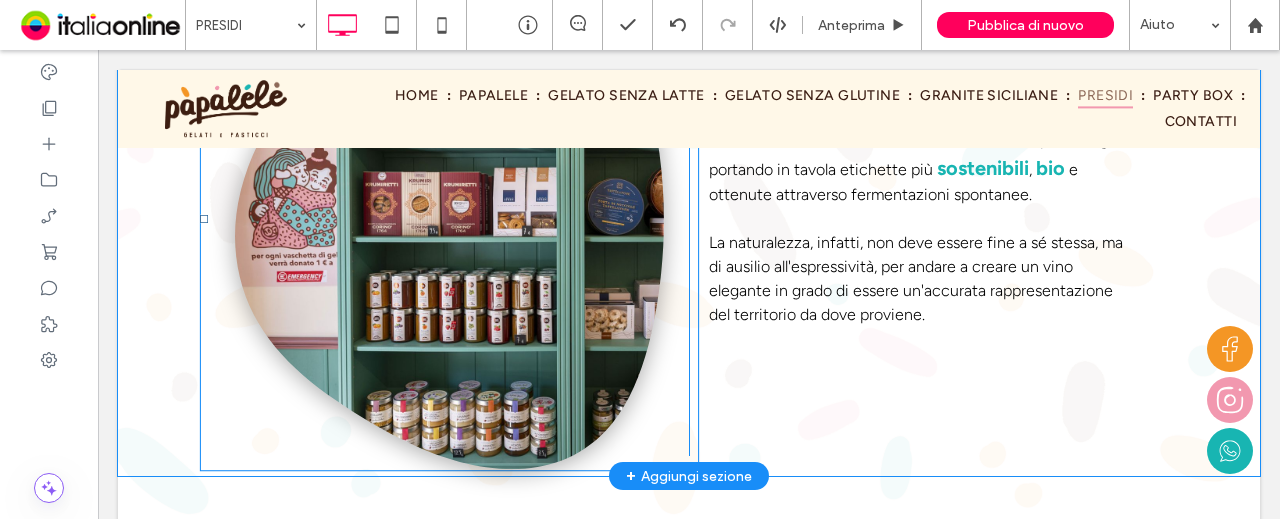 click at bounding box center (448, 218) 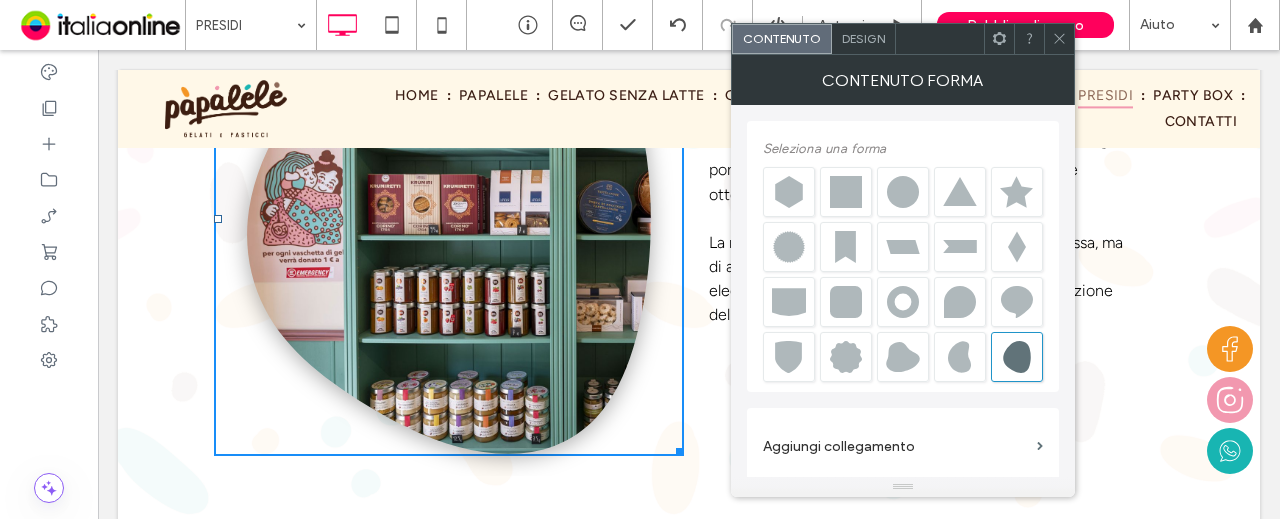 click at bounding box center (1059, 39) 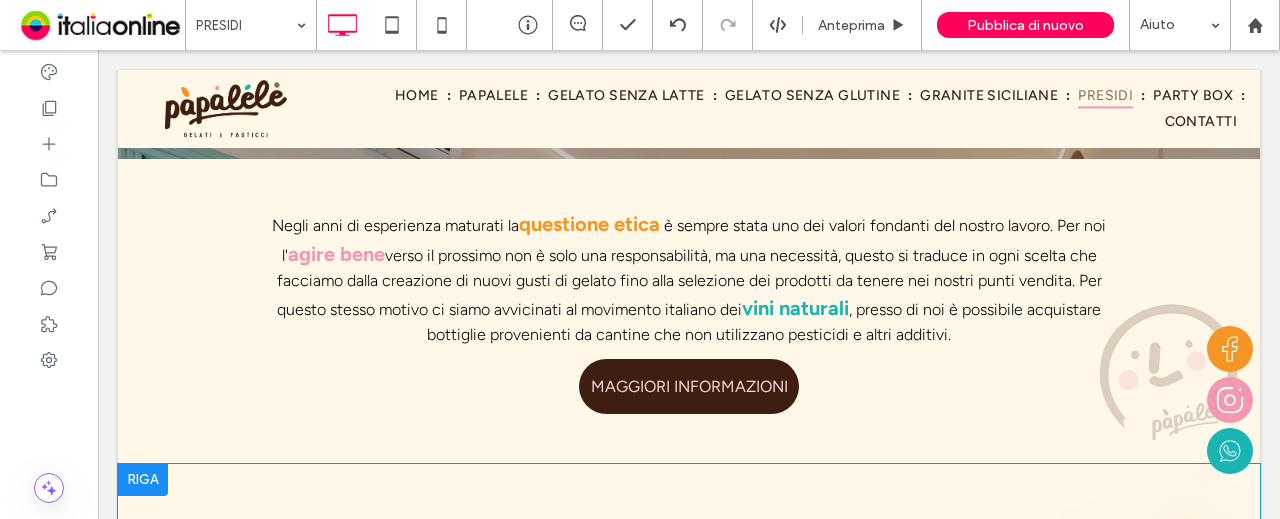 scroll, scrollTop: 700, scrollLeft: 0, axis: vertical 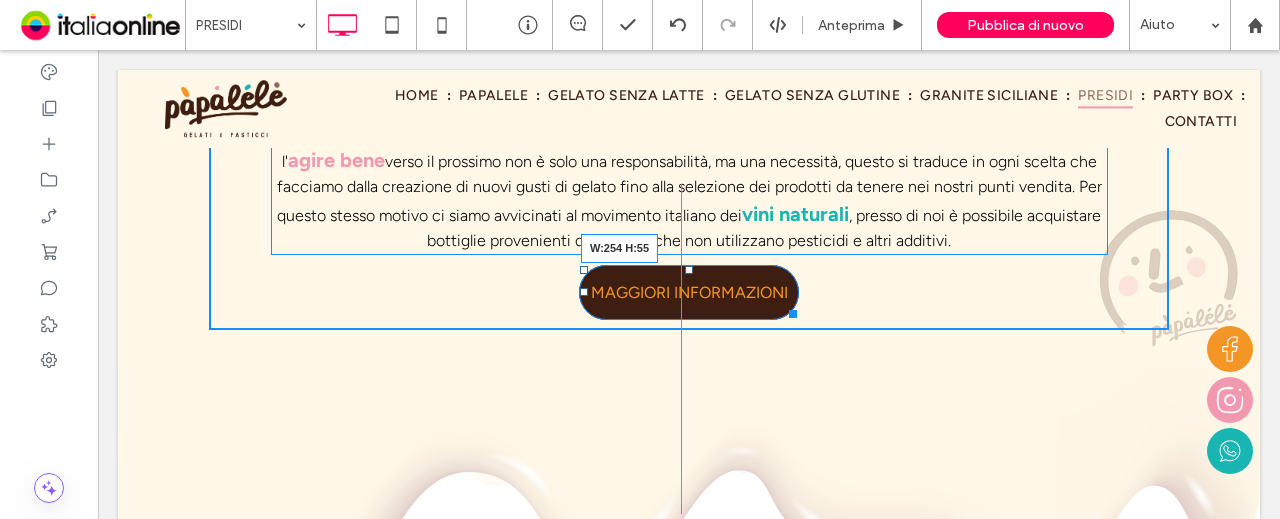 drag, startPoint x: 786, startPoint y: 312, endPoint x: 803, endPoint y: 312, distance: 17 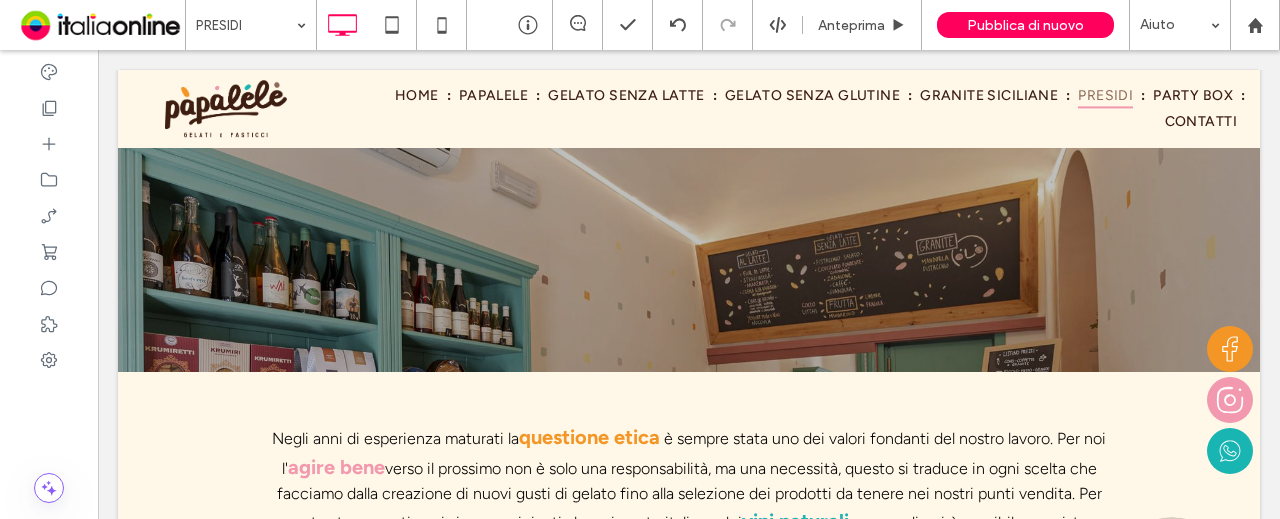 scroll, scrollTop: 0, scrollLeft: 0, axis: both 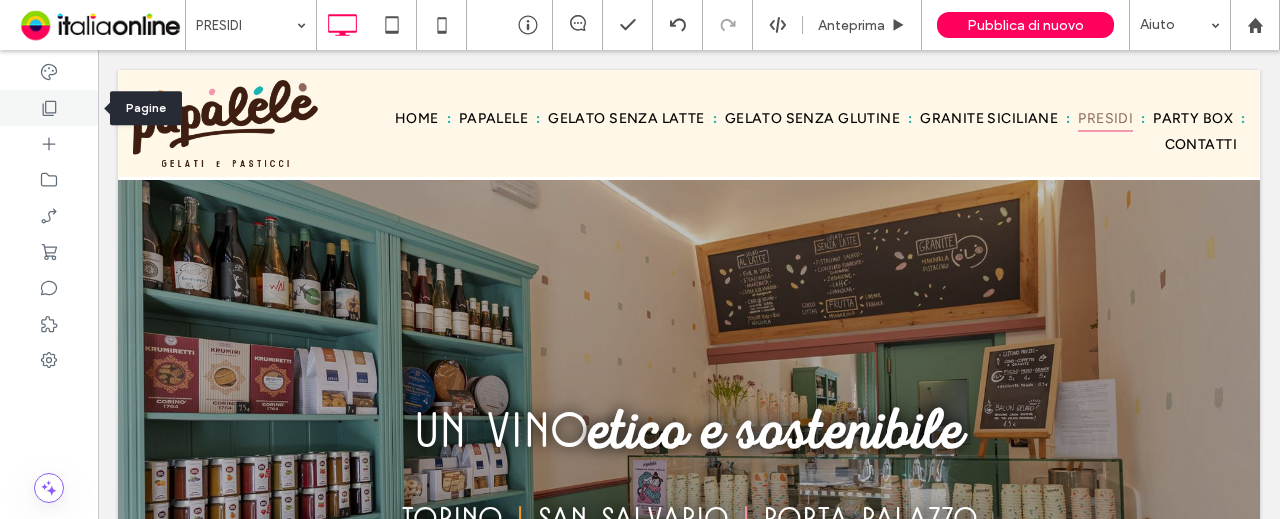 click 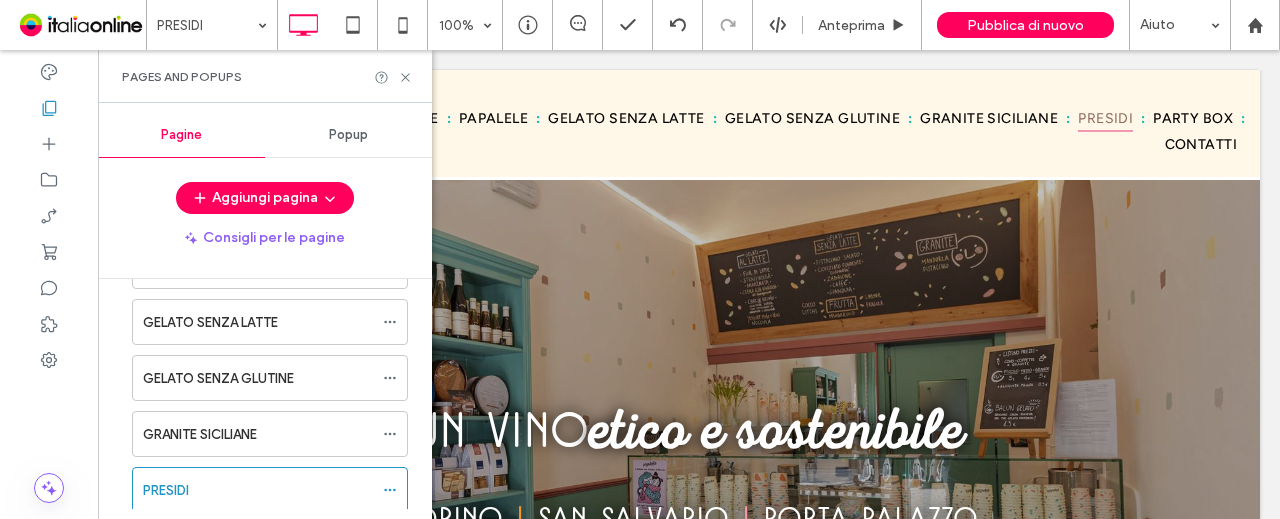 scroll, scrollTop: 285, scrollLeft: 0, axis: vertical 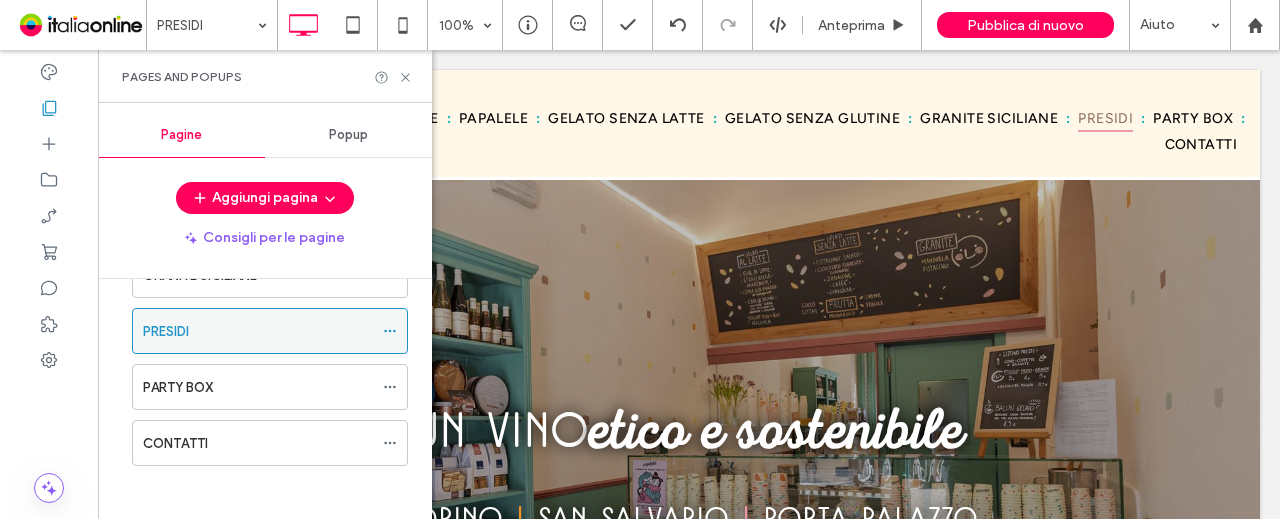 click 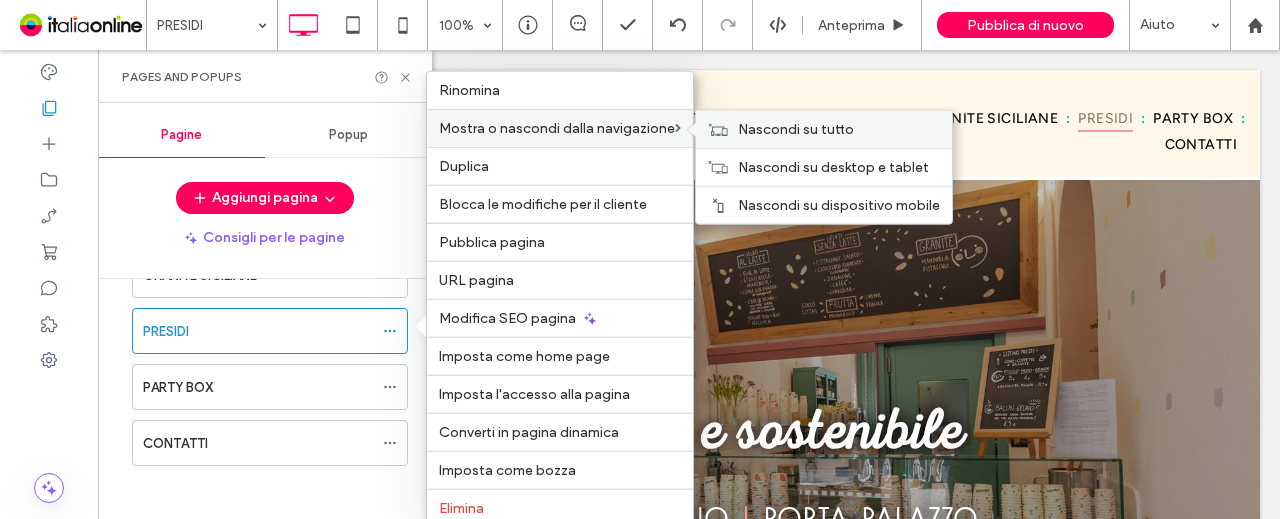 click on "Nascondi su tutto" at bounding box center (796, 129) 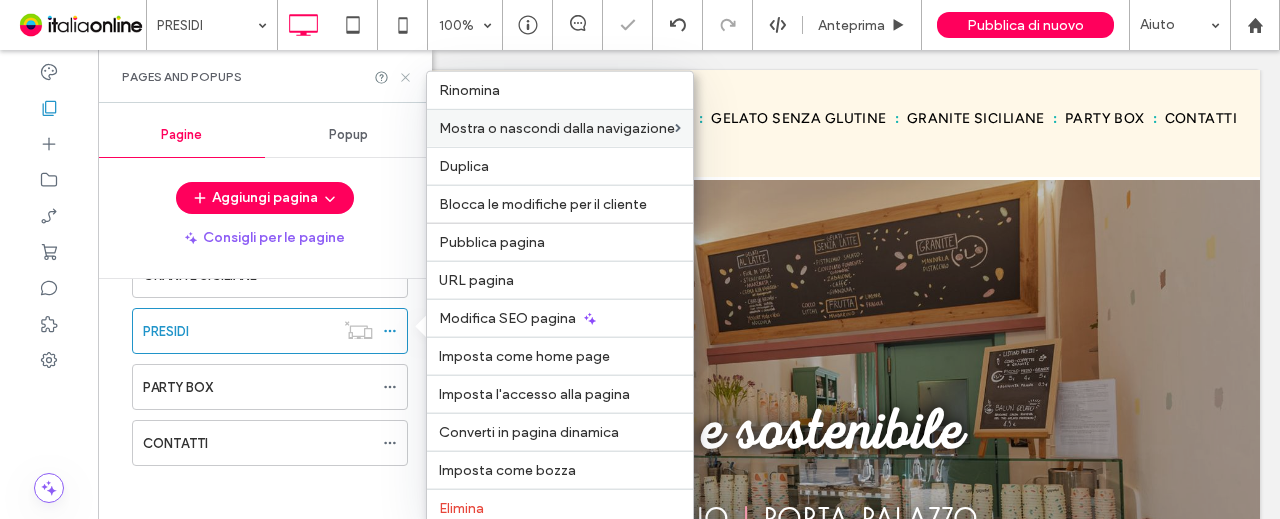 click 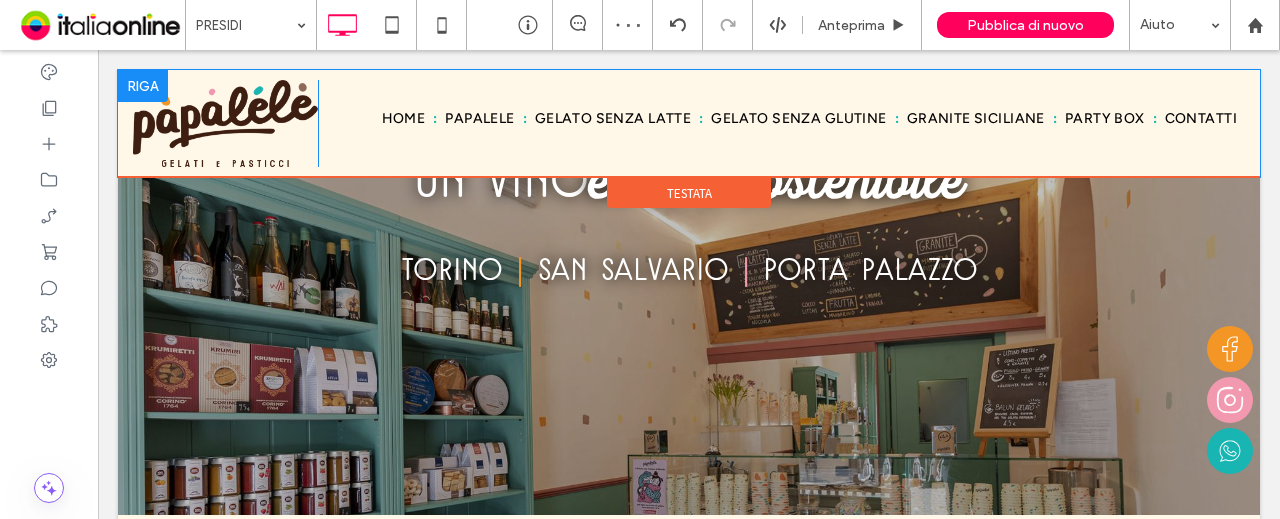 scroll, scrollTop: 0, scrollLeft: 0, axis: both 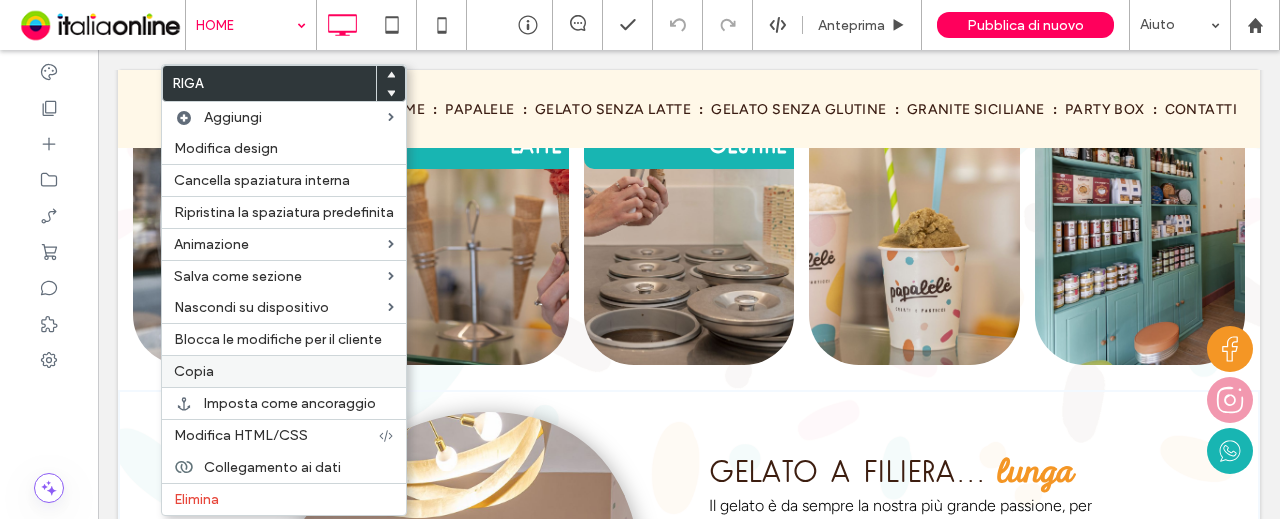 drag, startPoint x: 254, startPoint y: 365, endPoint x: 264, endPoint y: 359, distance: 11.661903 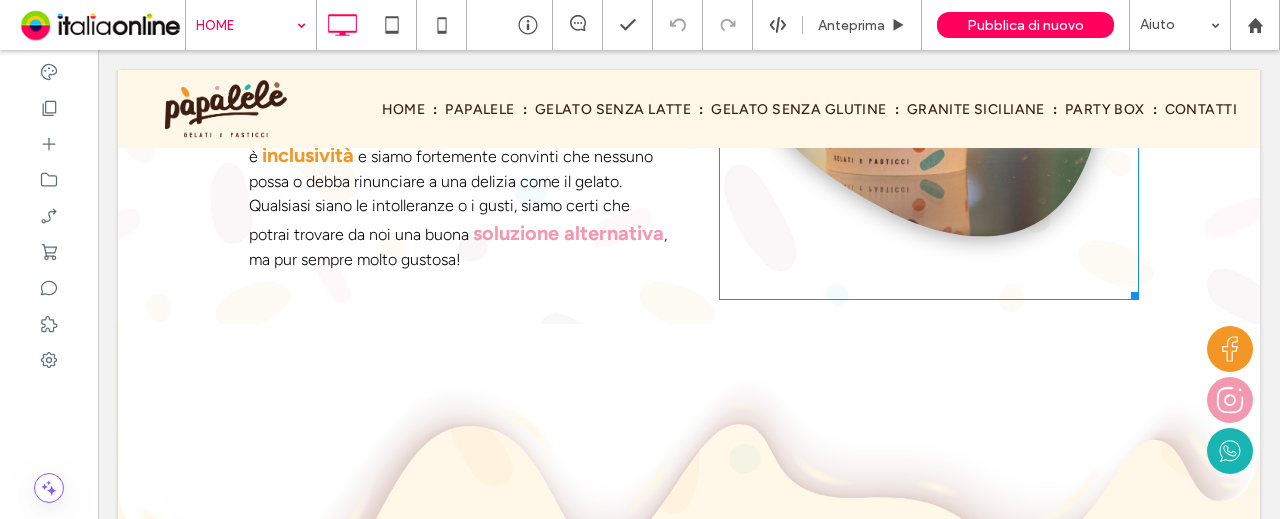scroll, scrollTop: 1900, scrollLeft: 0, axis: vertical 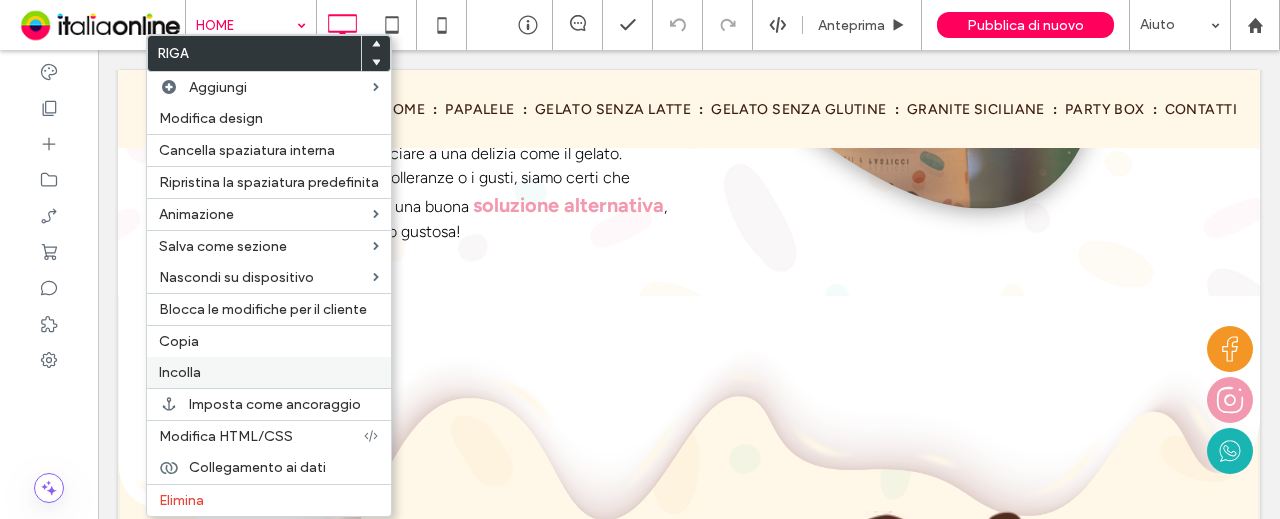 click on "Incolla" at bounding box center (269, 372) 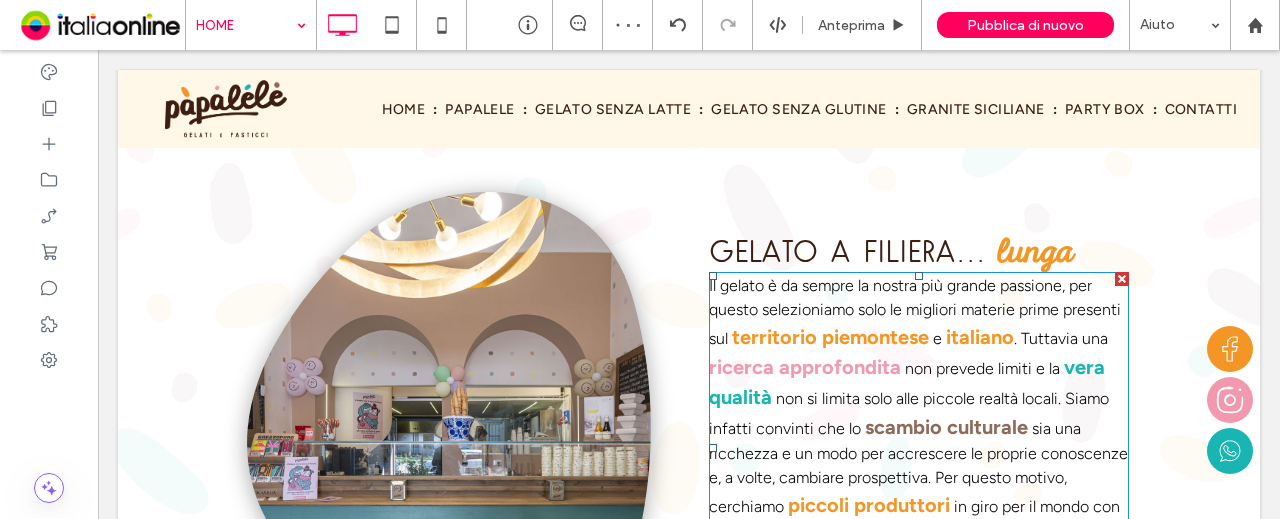 scroll, scrollTop: 2000, scrollLeft: 0, axis: vertical 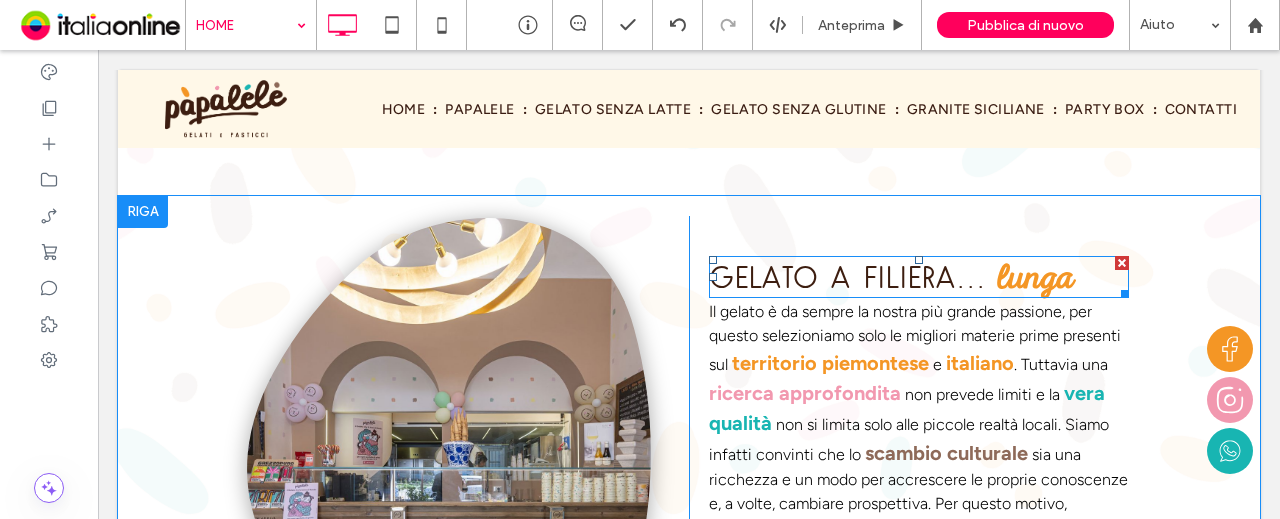 click on "Gelato a filiera..." at bounding box center [847, 277] 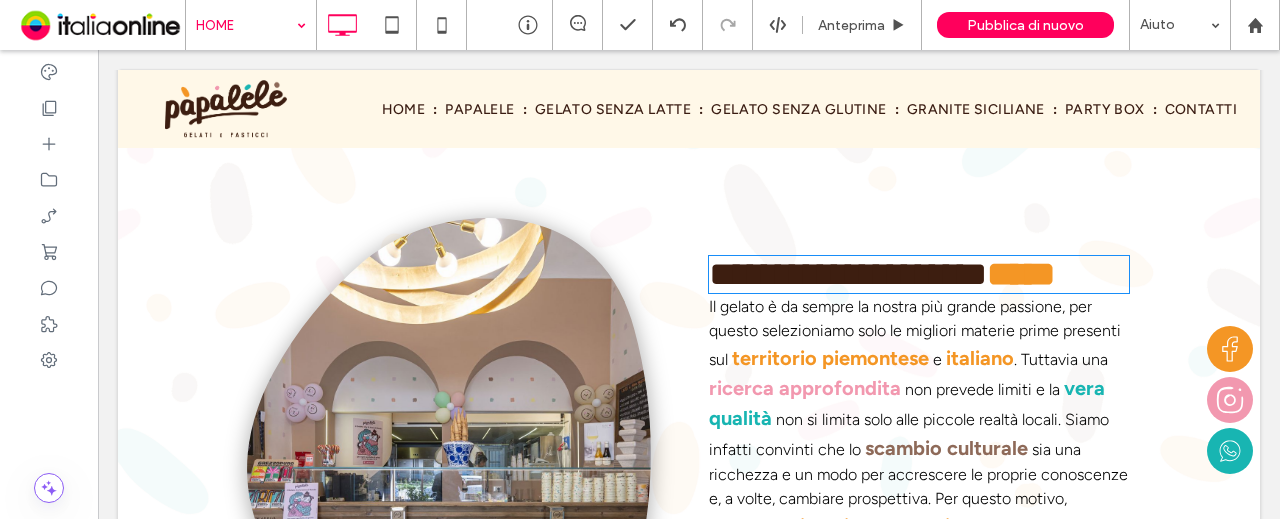 type on "**" 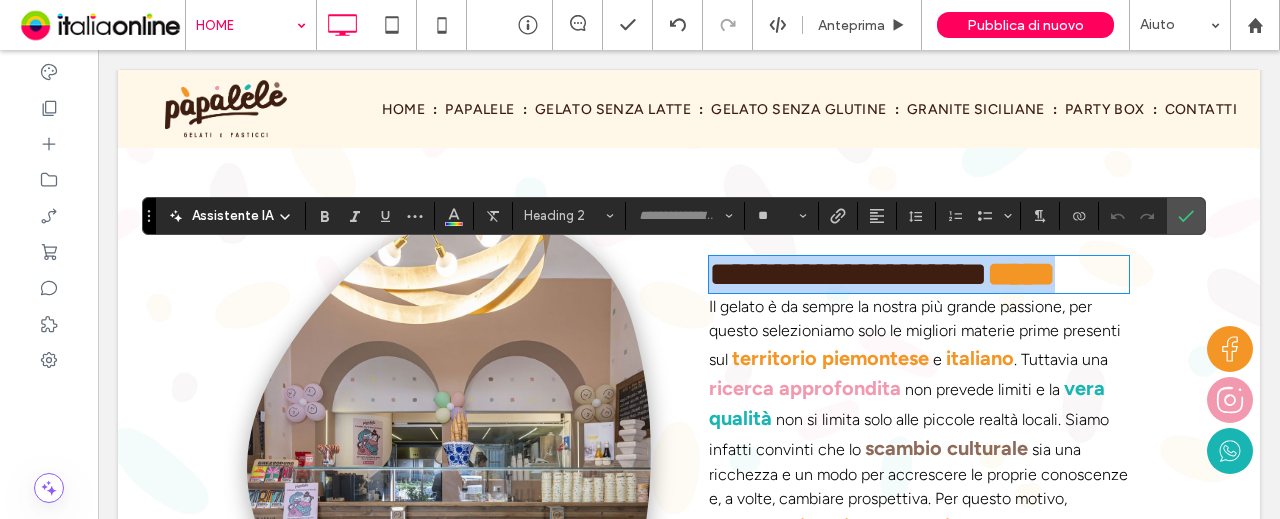 click on "**********" at bounding box center (848, 274) 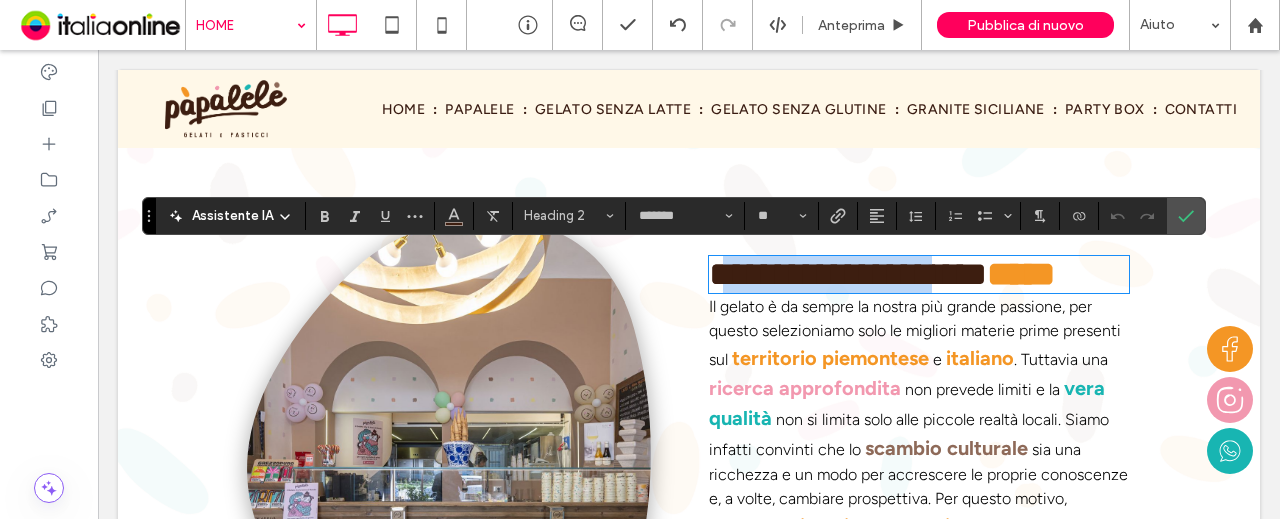 drag, startPoint x: 942, startPoint y: 260, endPoint x: 727, endPoint y: 266, distance: 215.08371 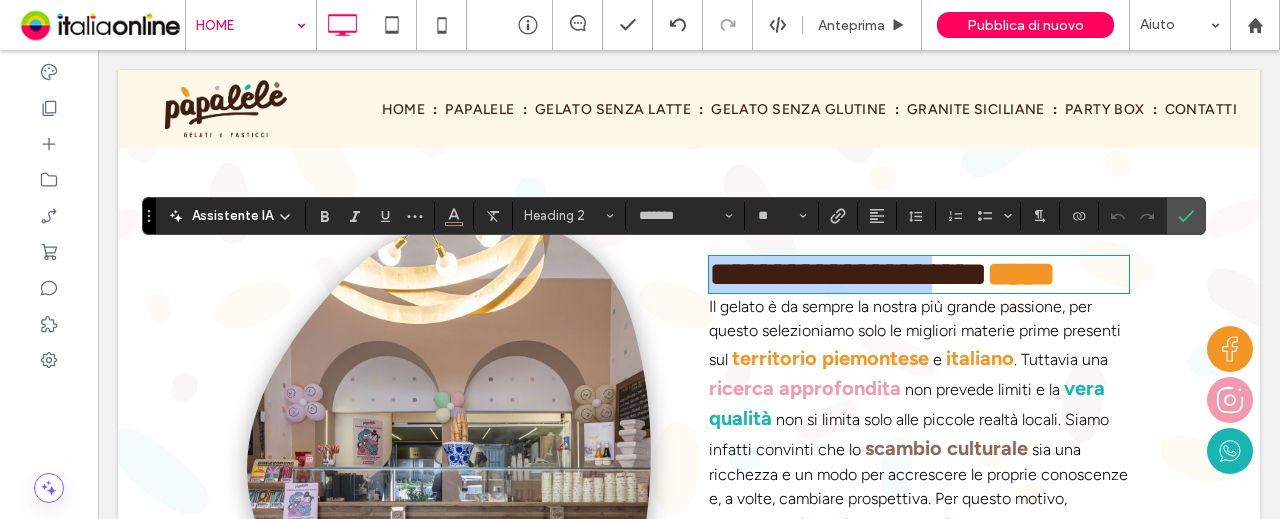 drag, startPoint x: 701, startPoint y: 267, endPoint x: 942, endPoint y: 274, distance: 241.10164 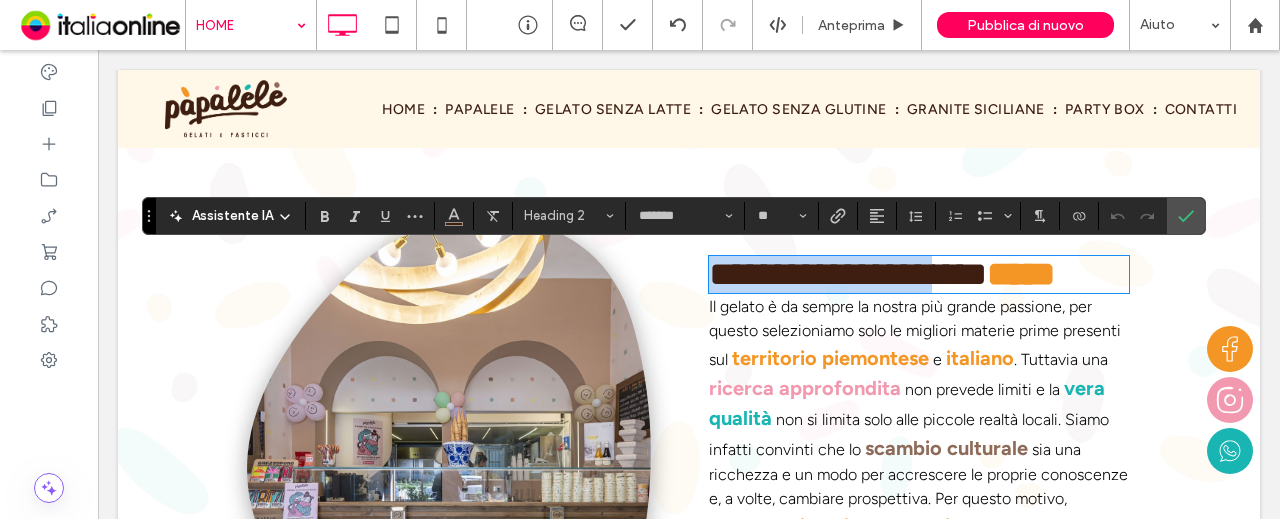 type 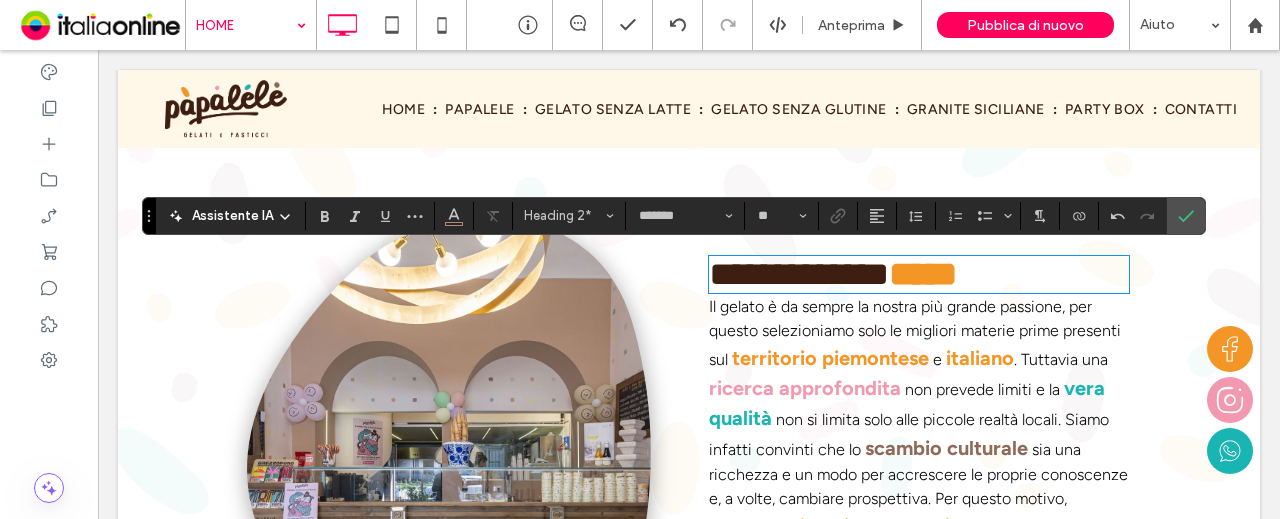 type on "**********" 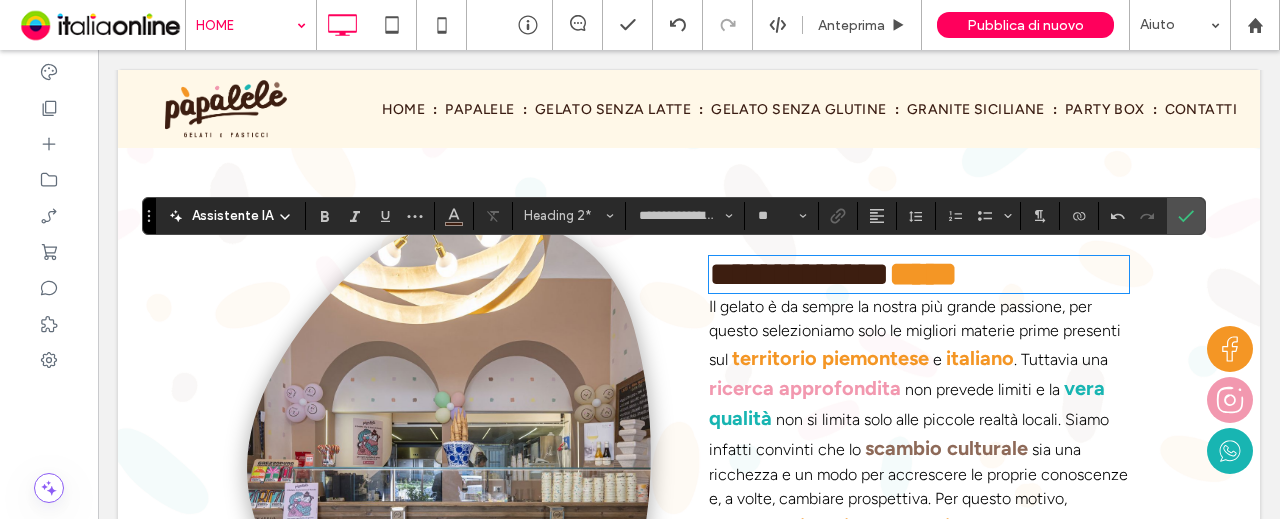 click on "*****" at bounding box center (923, 274) 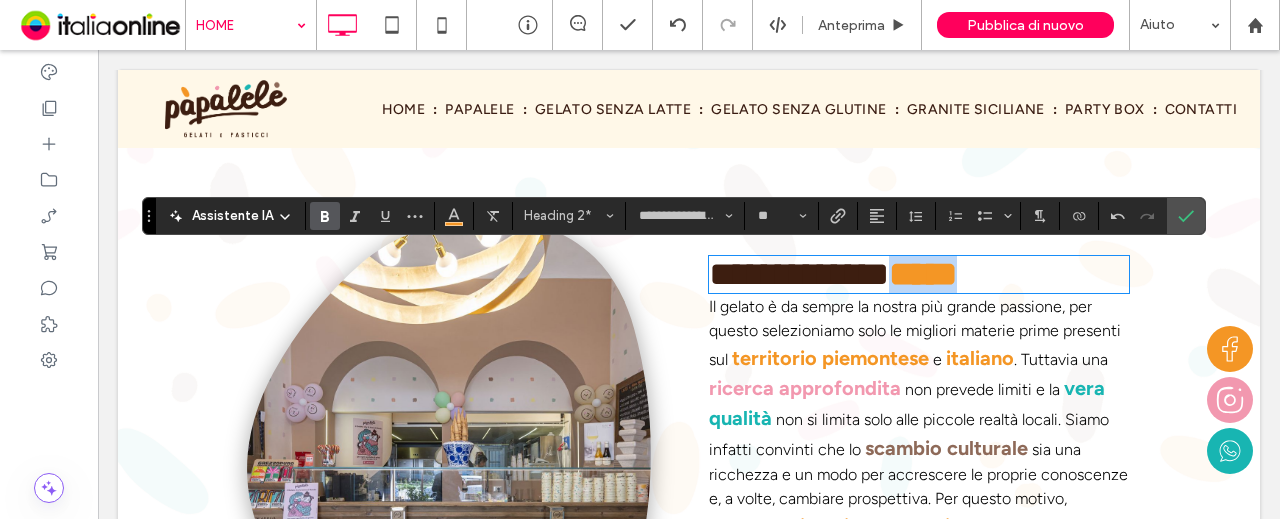 click on "*****" at bounding box center (923, 274) 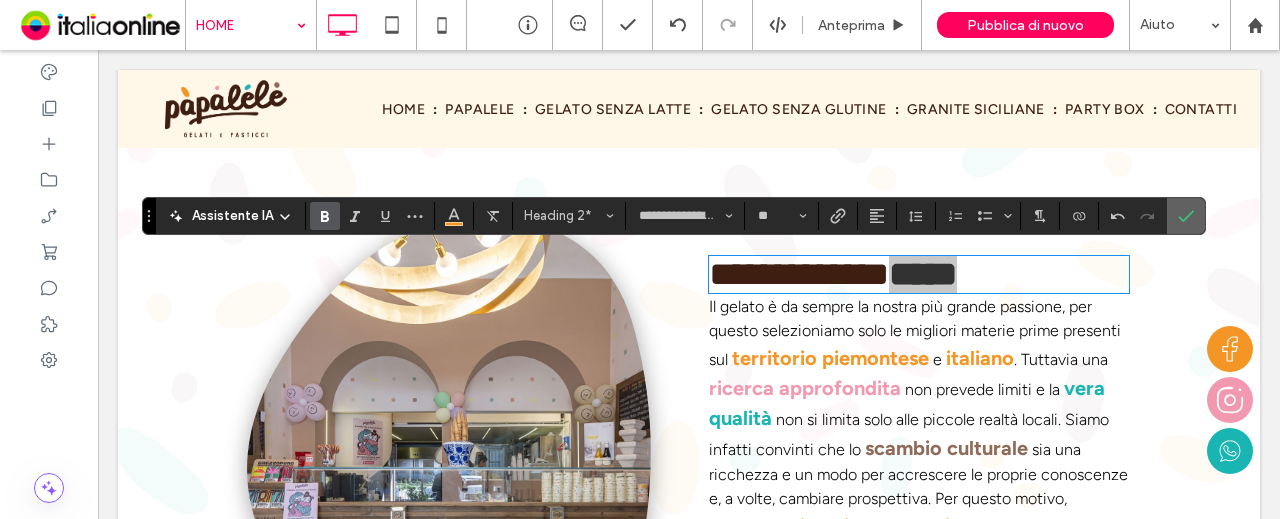 click 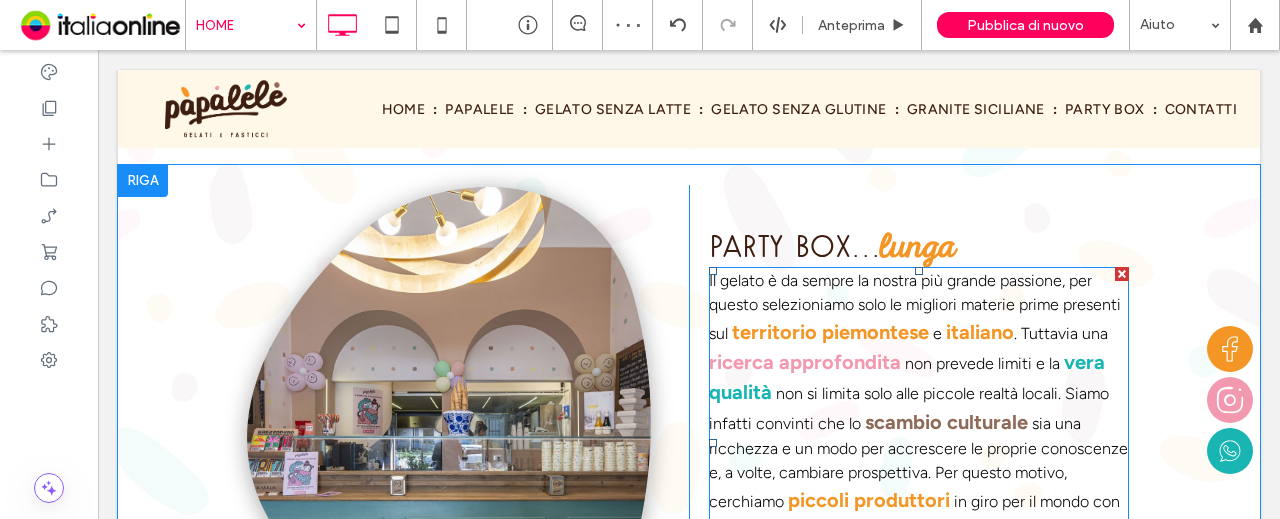 scroll, scrollTop: 2000, scrollLeft: 0, axis: vertical 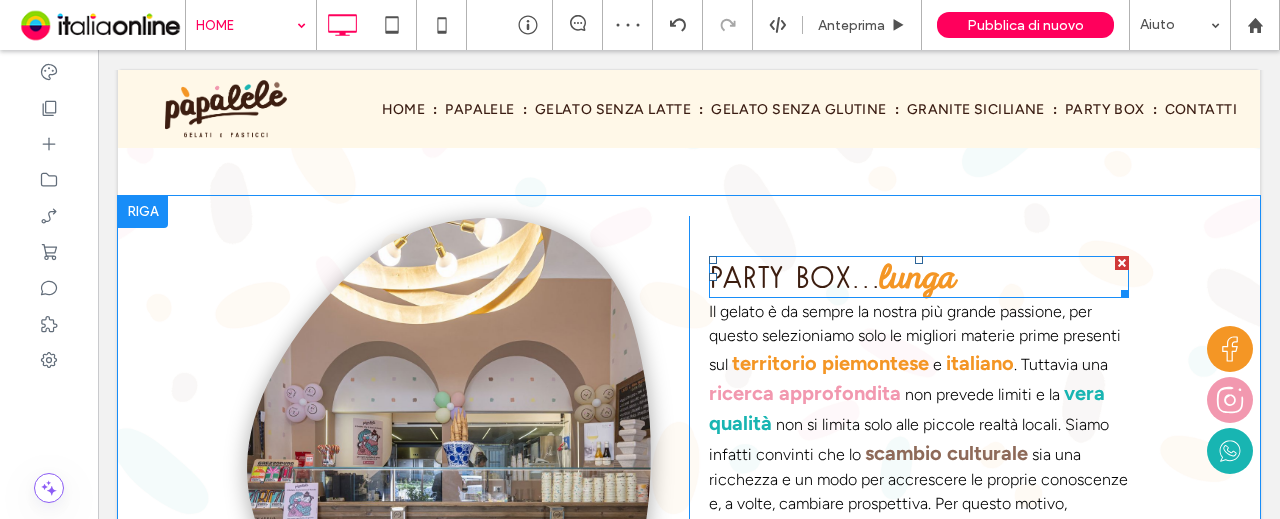 click on "lunga" at bounding box center (918, 277) 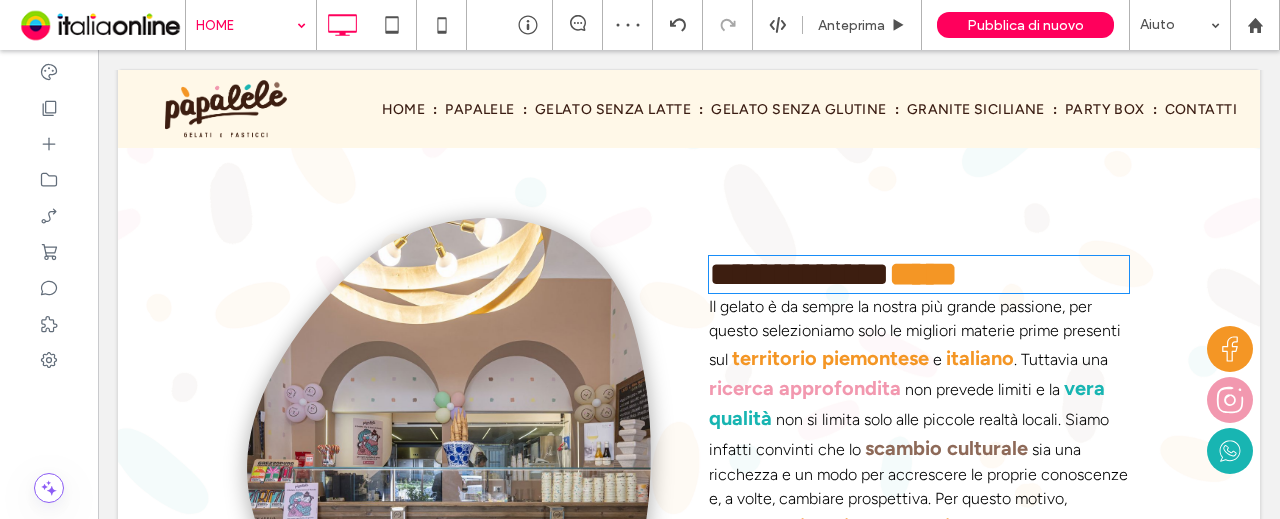 type on "**********" 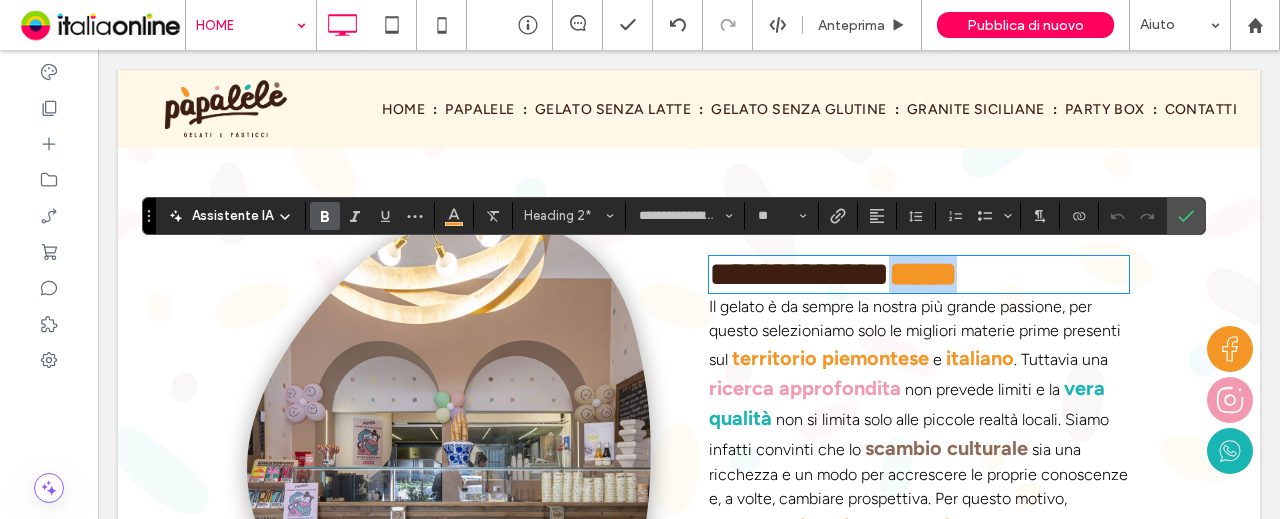 click on "*****" at bounding box center [923, 274] 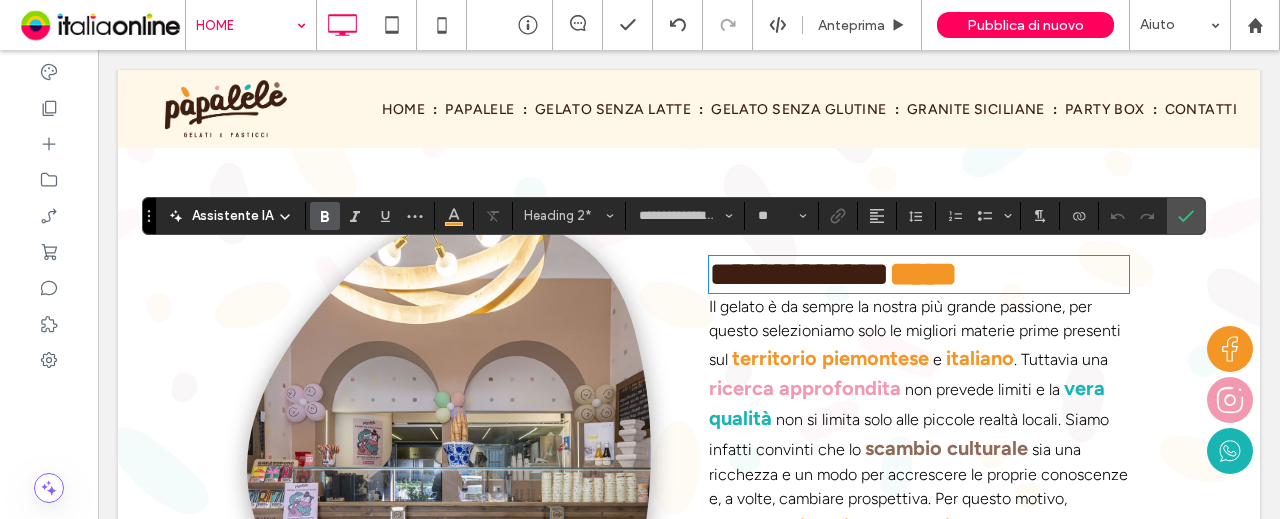click on "*****" at bounding box center [923, 274] 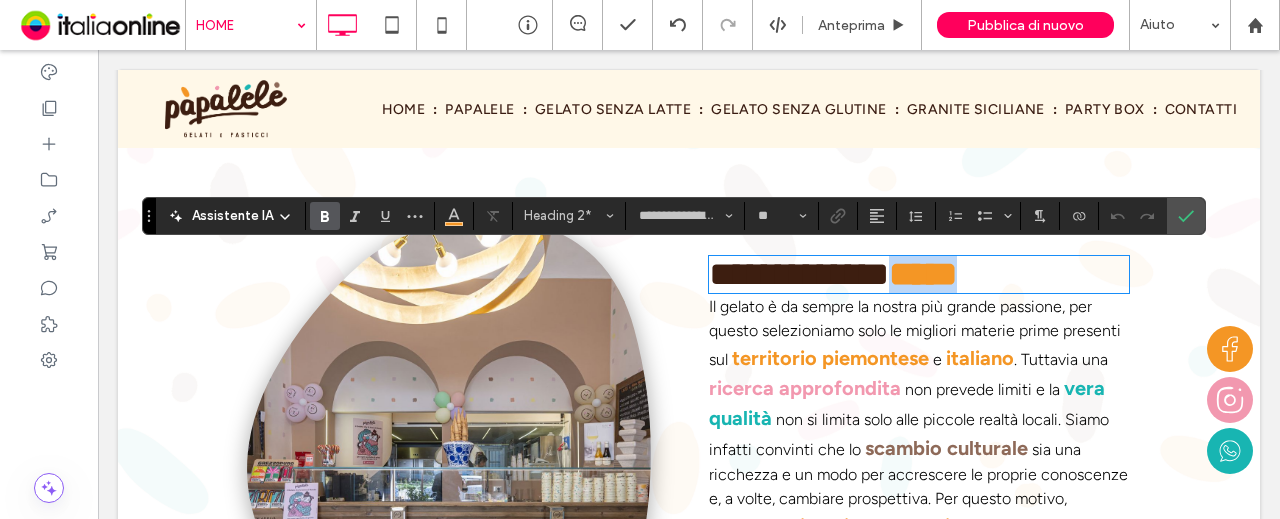 click on "*****" at bounding box center [923, 274] 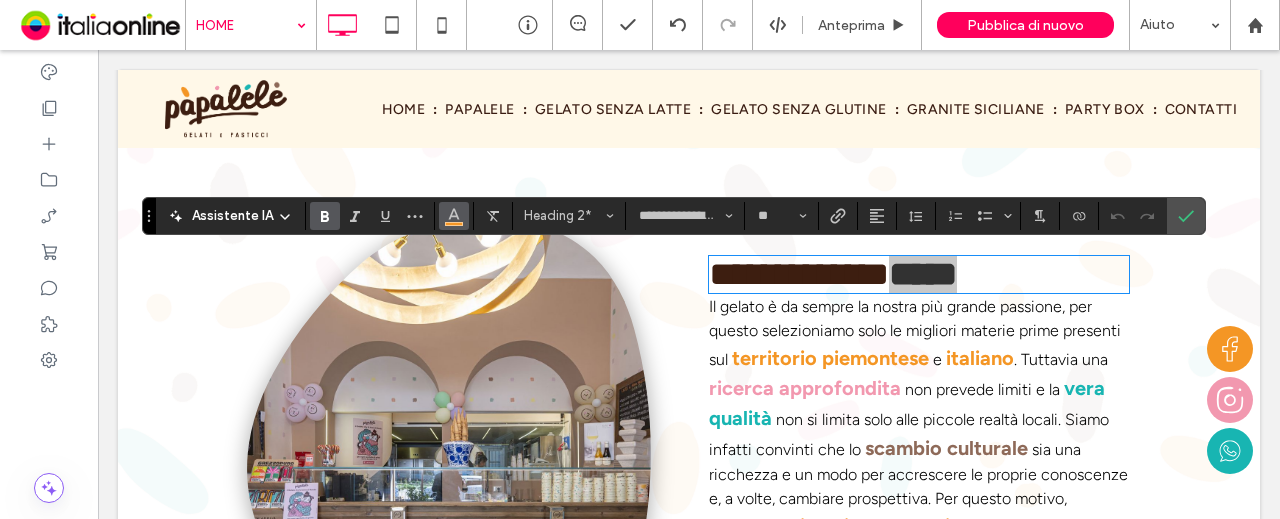 click at bounding box center [454, 216] 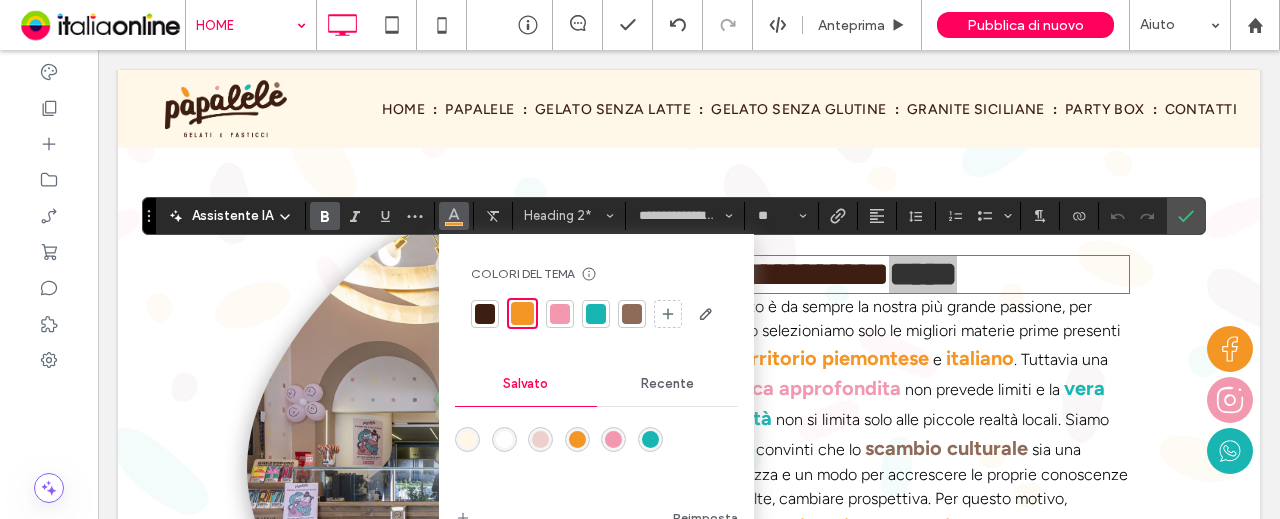 click at bounding box center (613, 439) 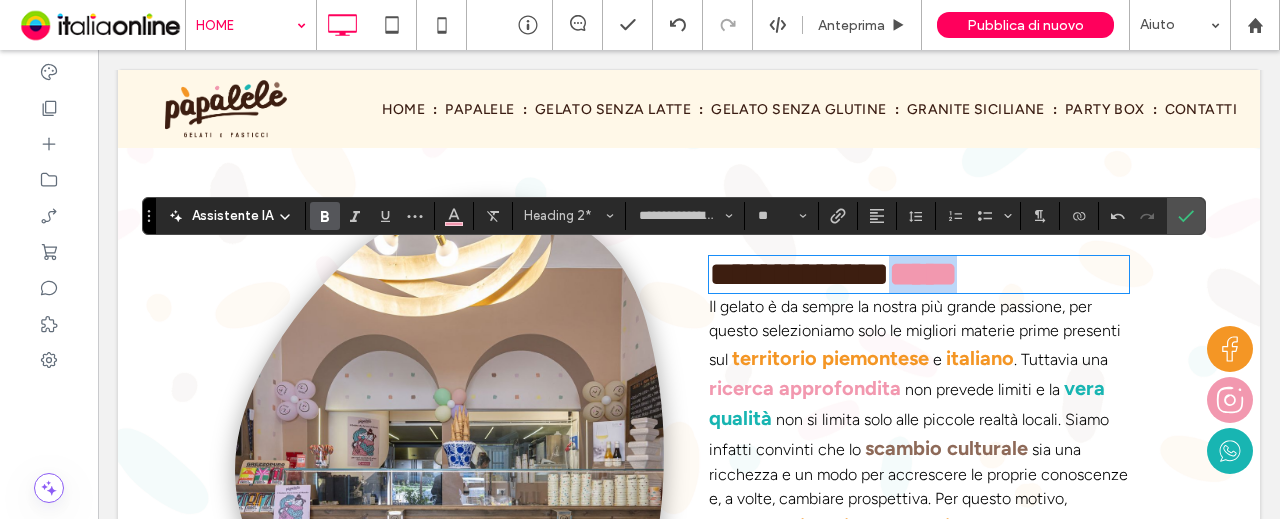 type 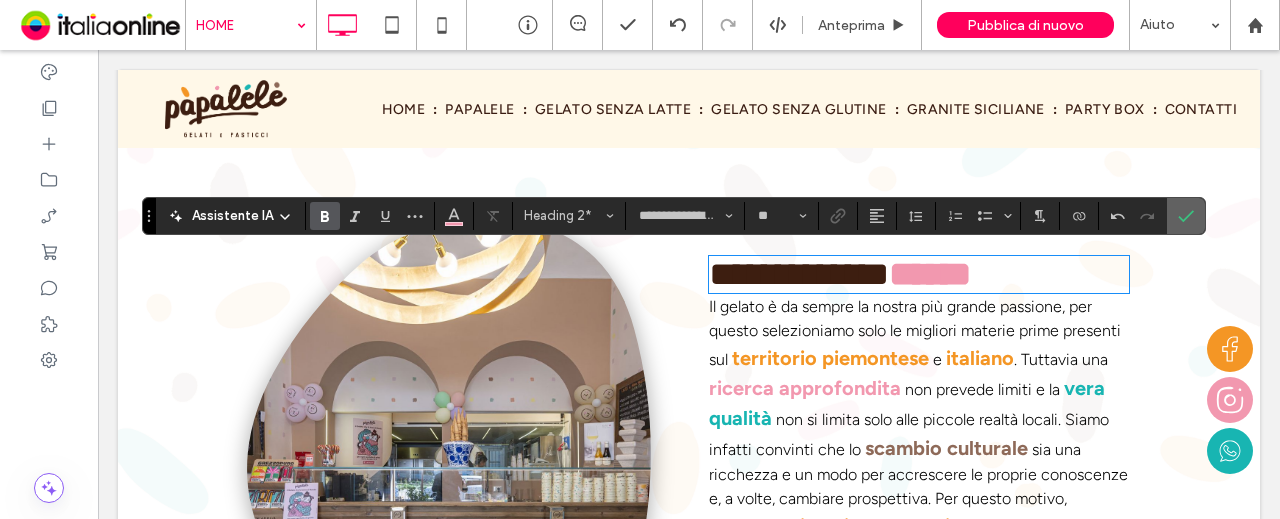 click 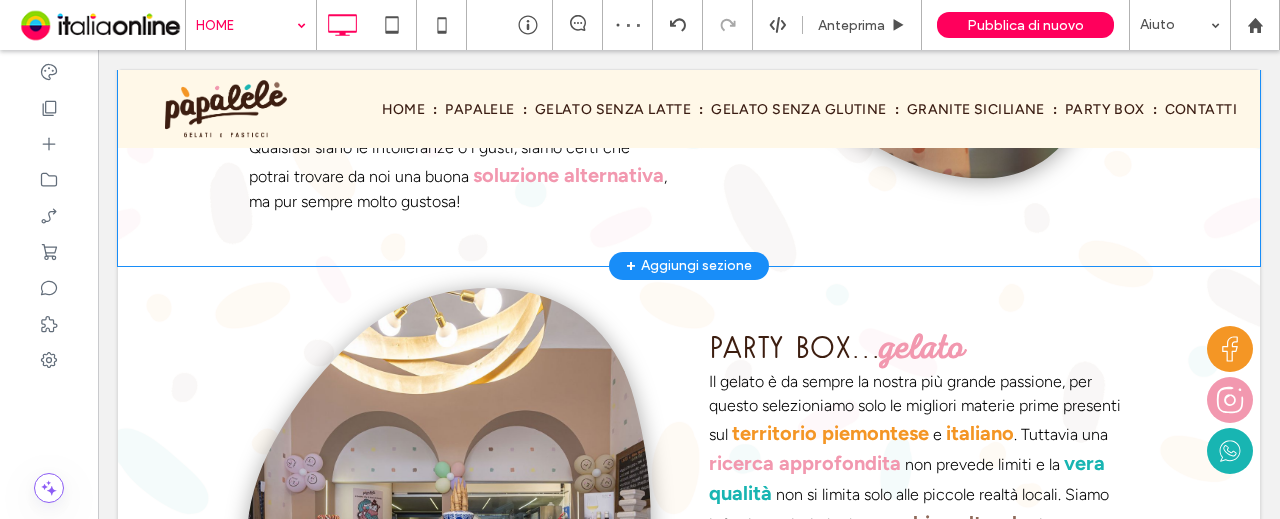 scroll, scrollTop: 2100, scrollLeft: 0, axis: vertical 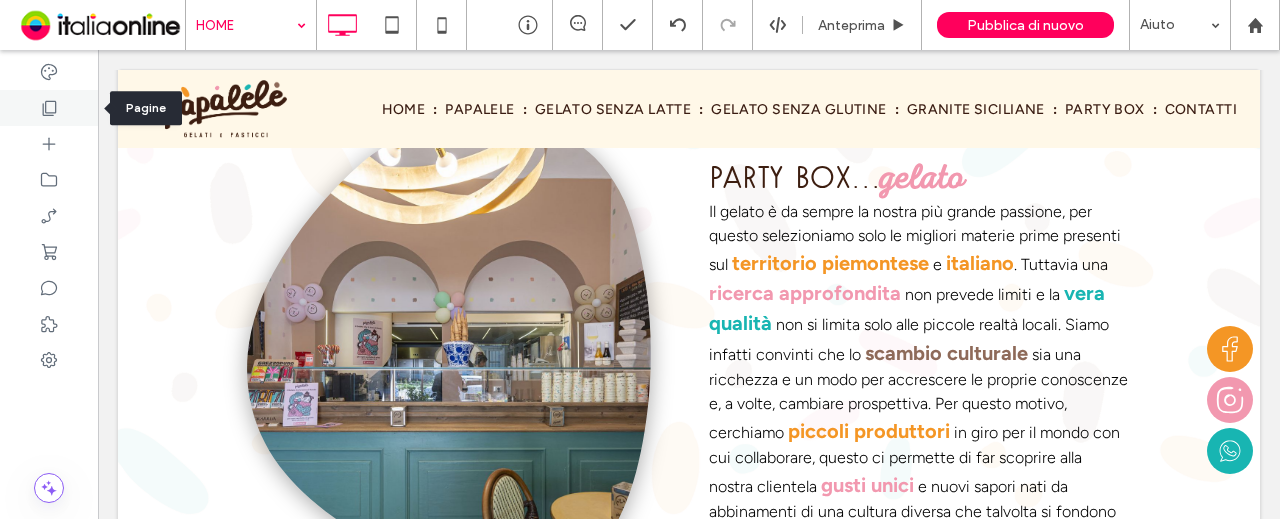 click 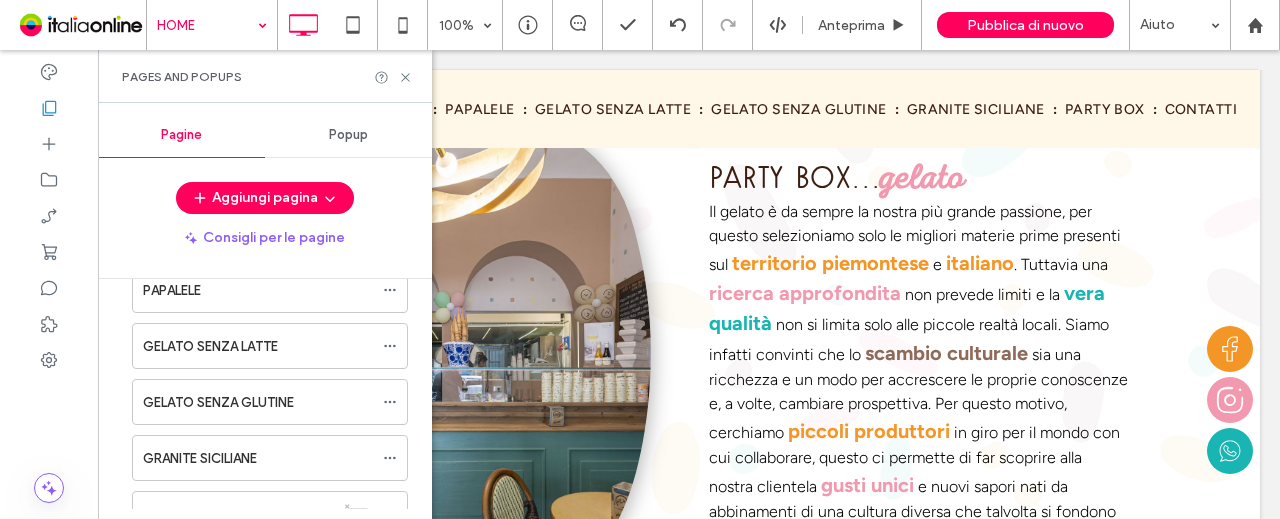 scroll, scrollTop: 285, scrollLeft: 0, axis: vertical 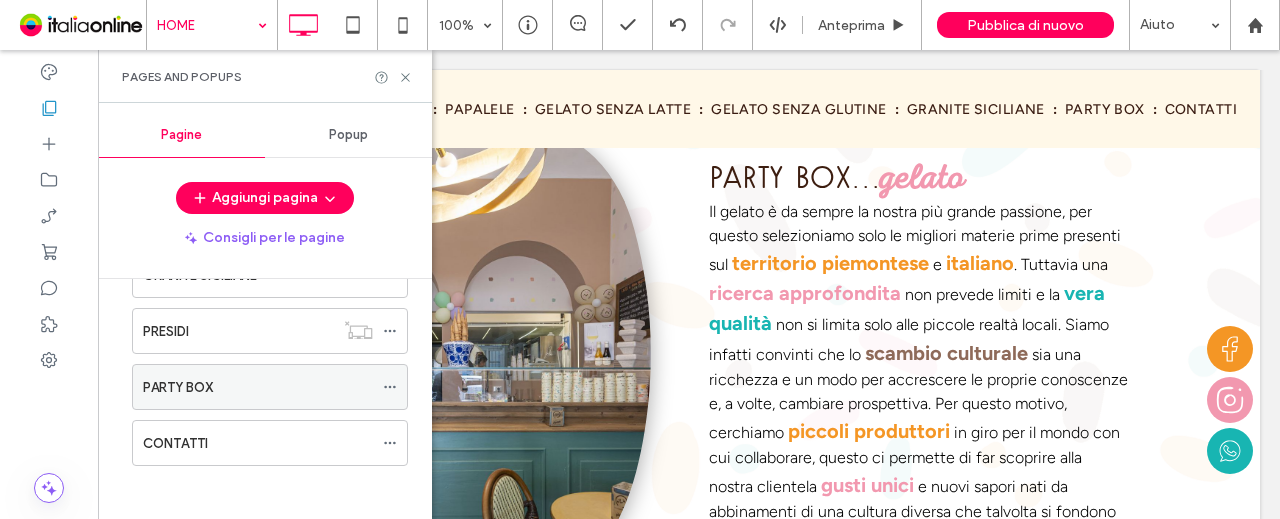 click 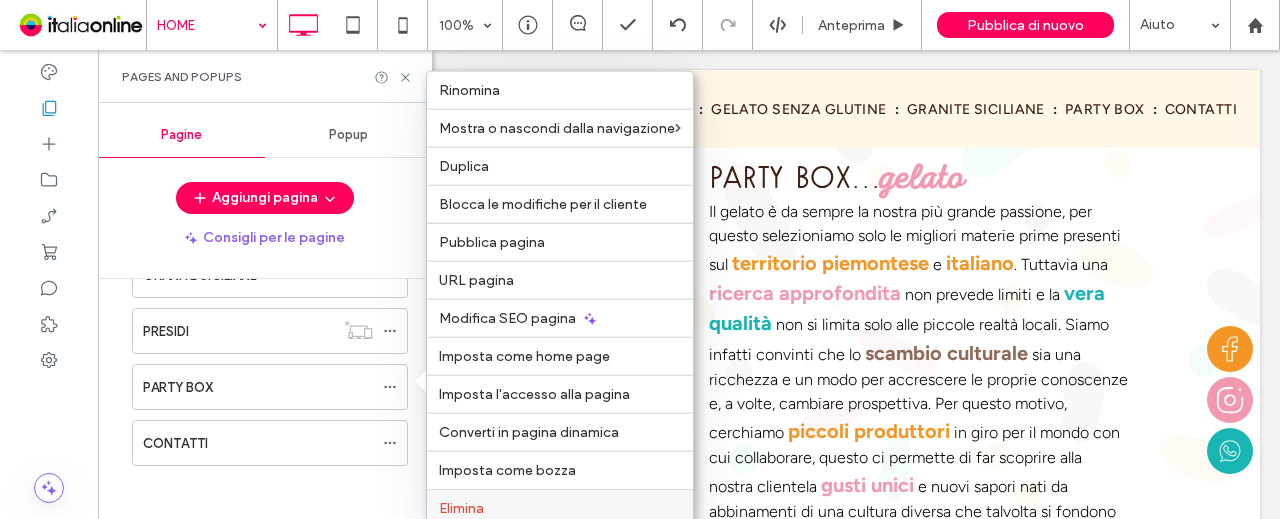 click on "Elimina" at bounding box center (461, 508) 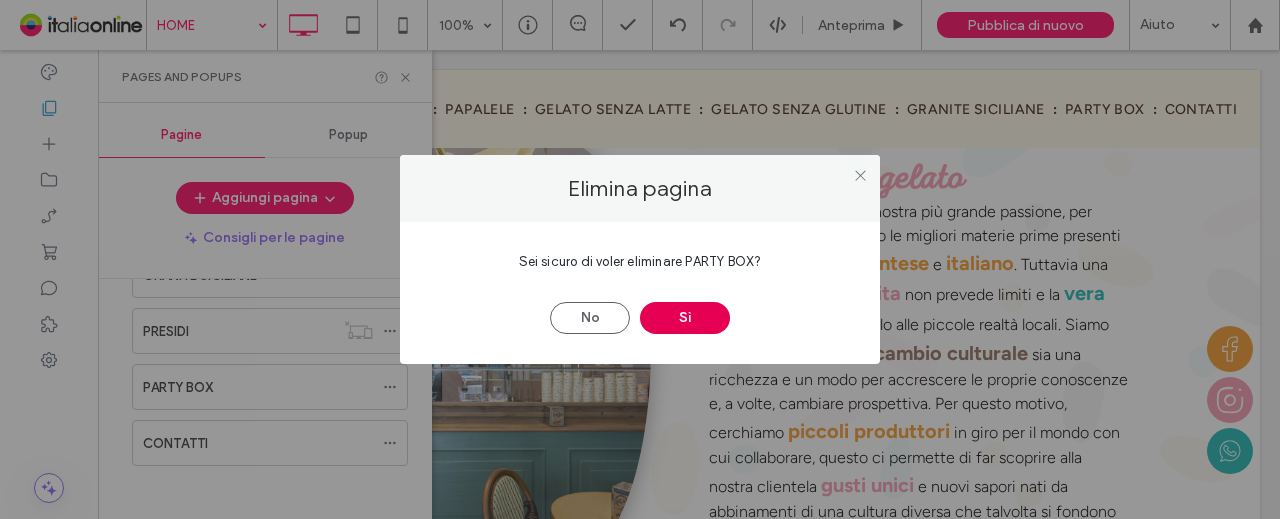 click on "Sì" at bounding box center (685, 318) 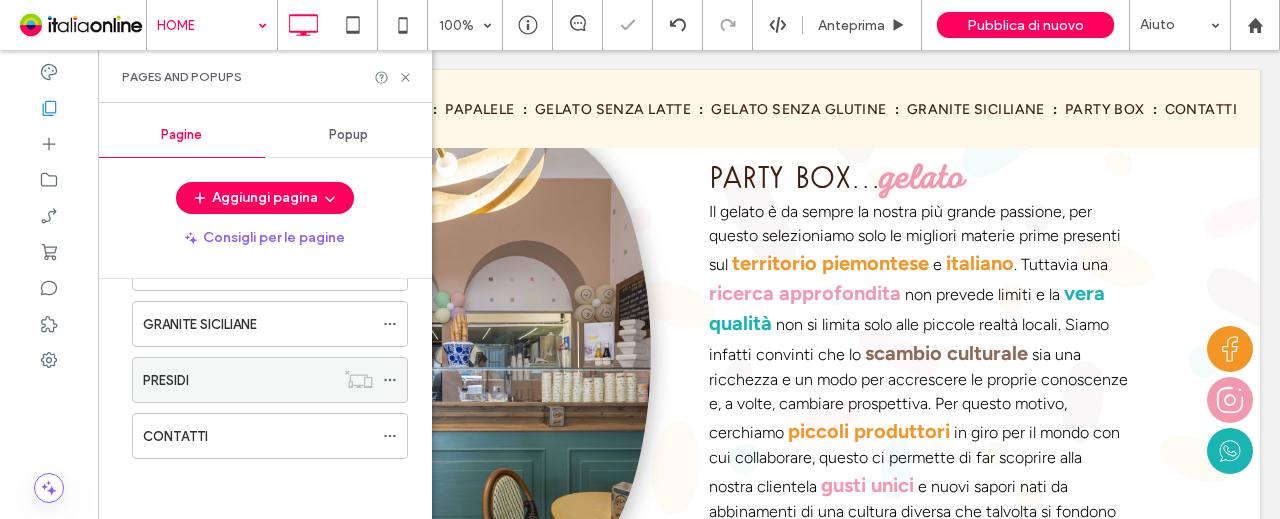 scroll, scrollTop: 230, scrollLeft: 0, axis: vertical 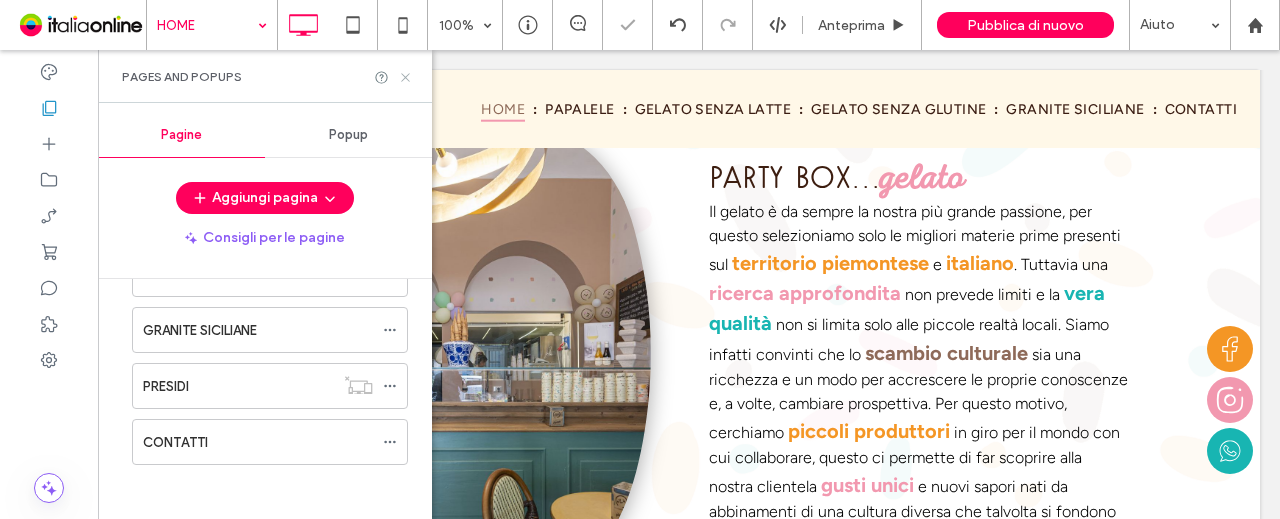 drag, startPoint x: 386, startPoint y: 29, endPoint x: 398, endPoint y: 71, distance: 43.68066 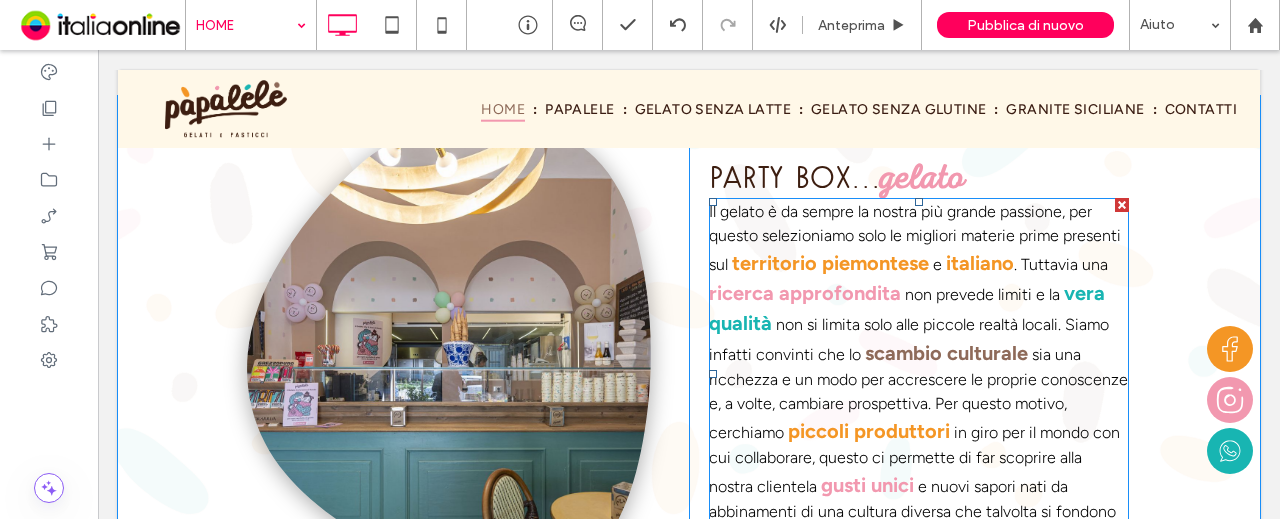 click on "piemontese" at bounding box center (875, 263) 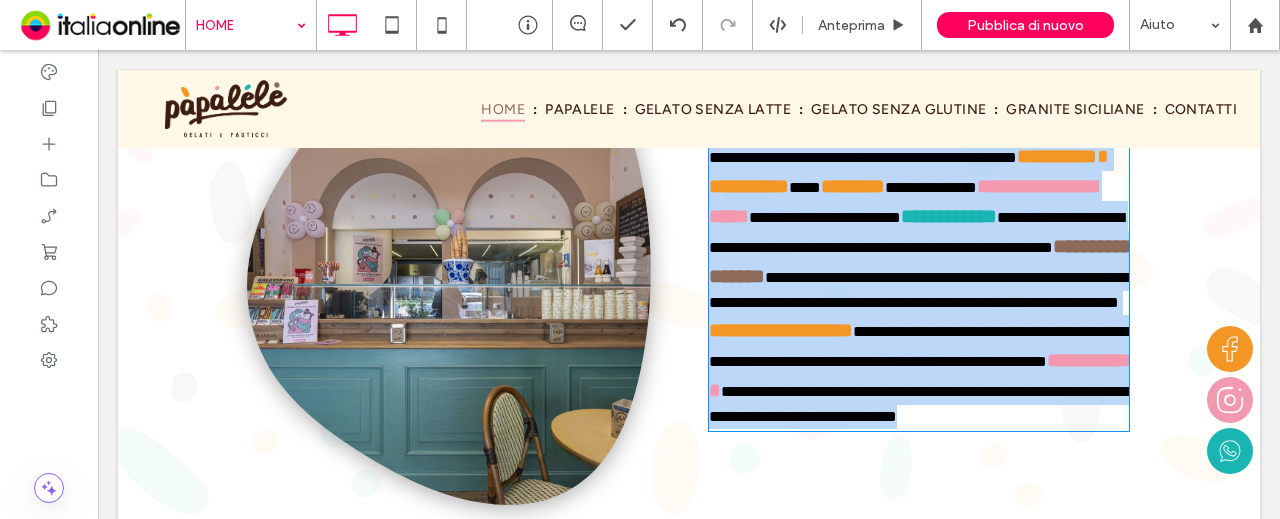 type on "*******" 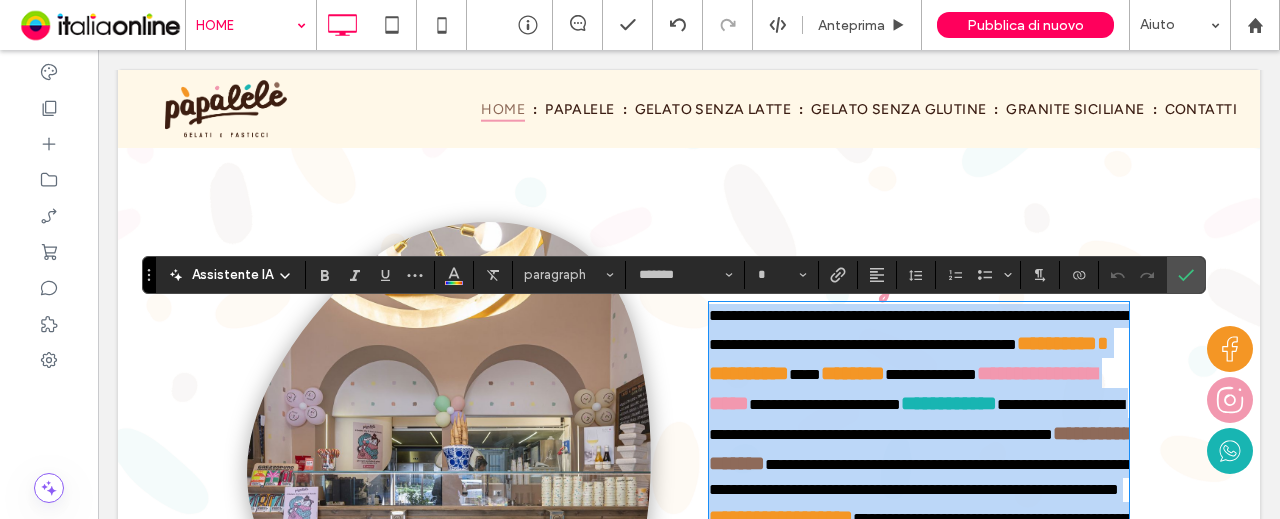 scroll, scrollTop: 1983, scrollLeft: 0, axis: vertical 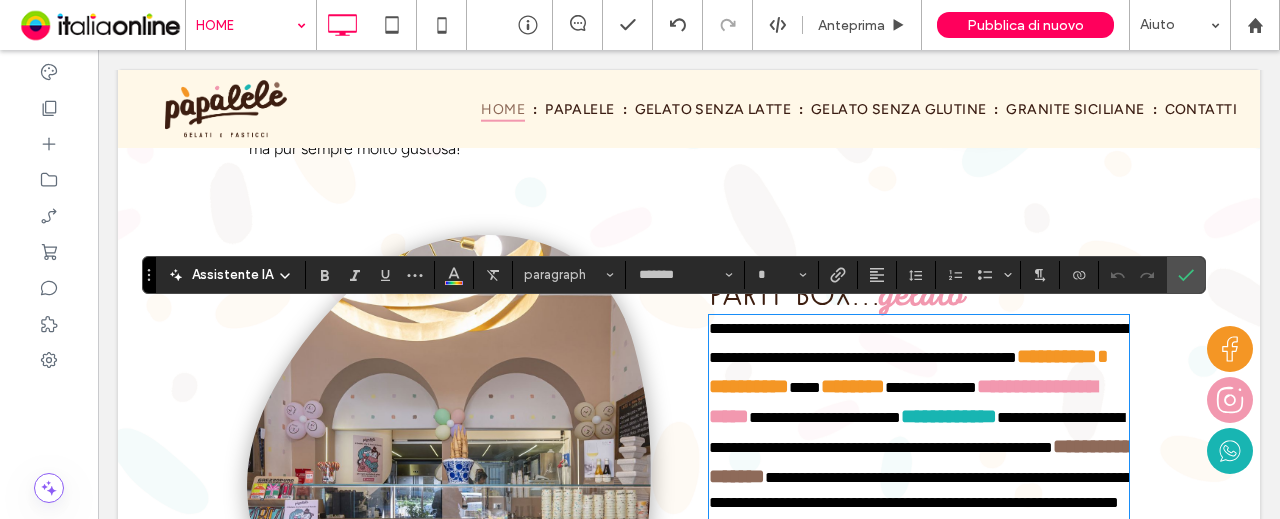 click on "gelato" at bounding box center (922, 294) 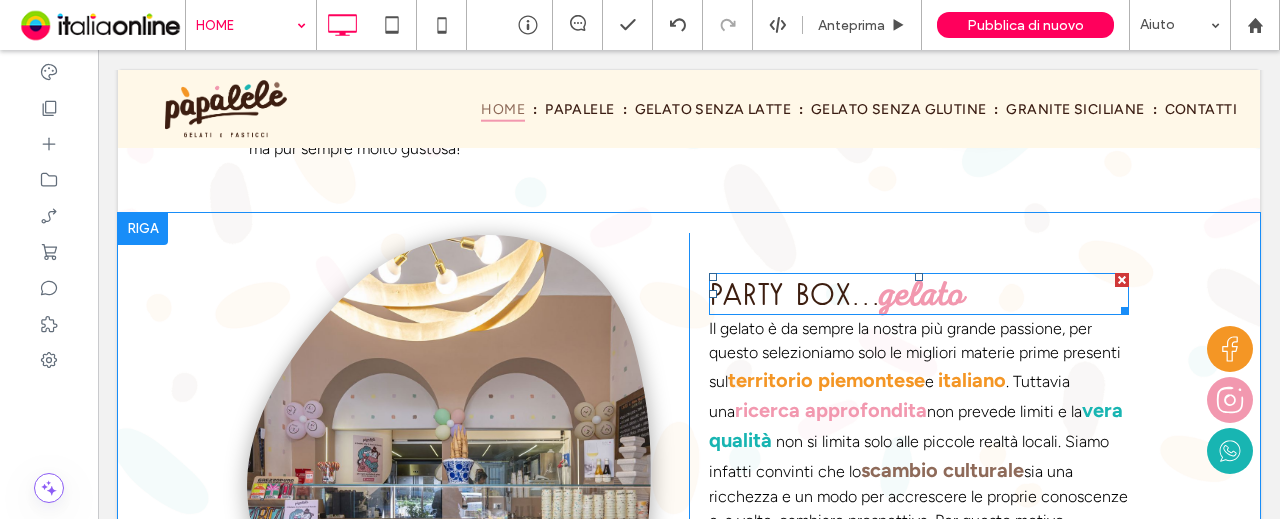 click on "gelato" at bounding box center [922, 294] 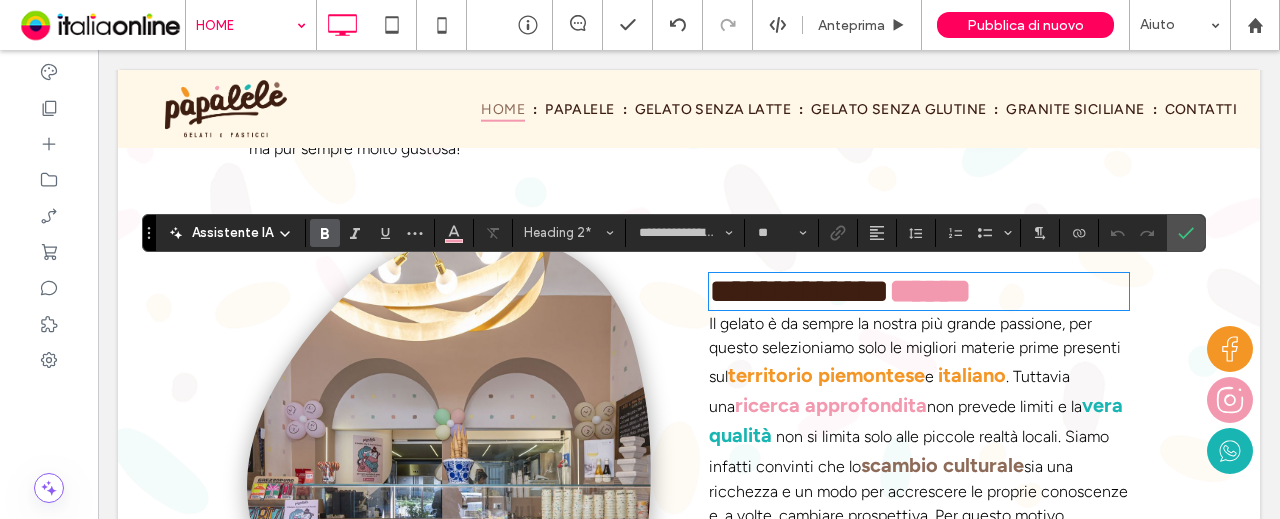click on "******" at bounding box center [930, 291] 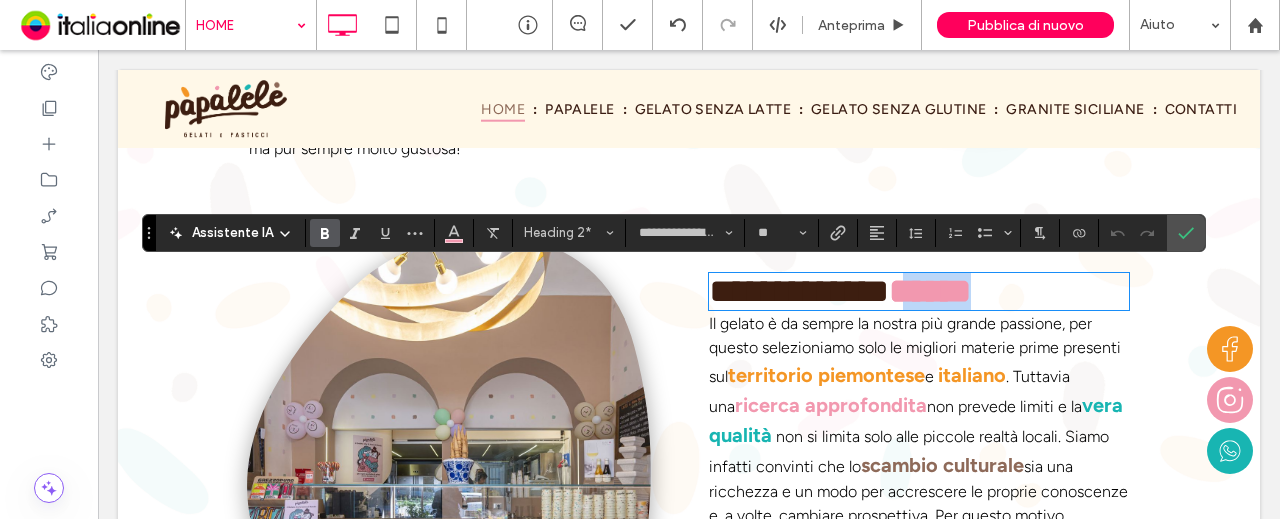 drag, startPoint x: 905, startPoint y: 283, endPoint x: 981, endPoint y: 281, distance: 76.02631 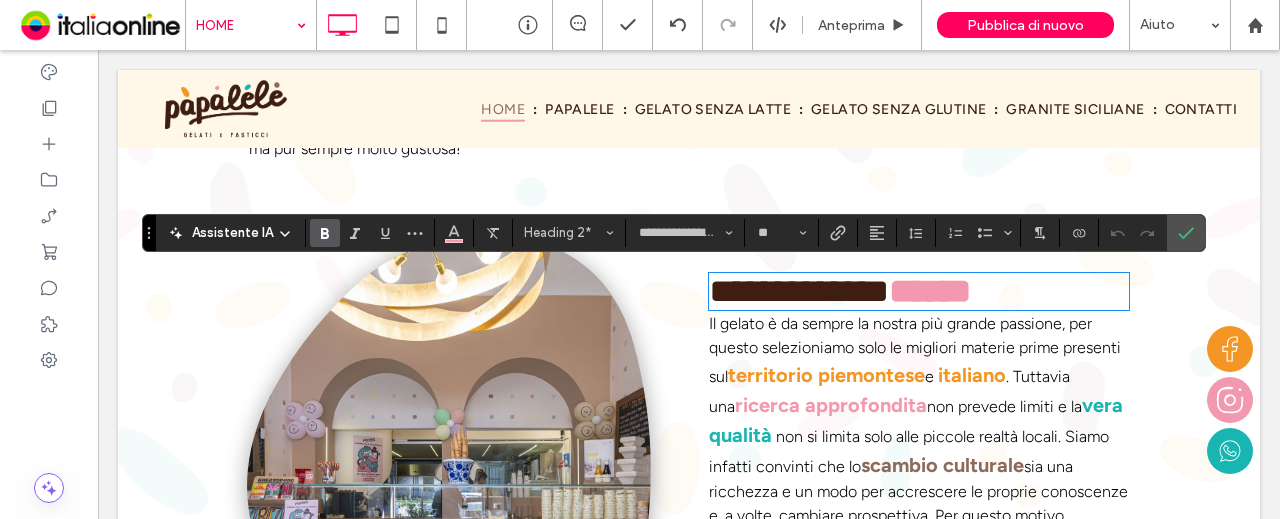 type on "*******" 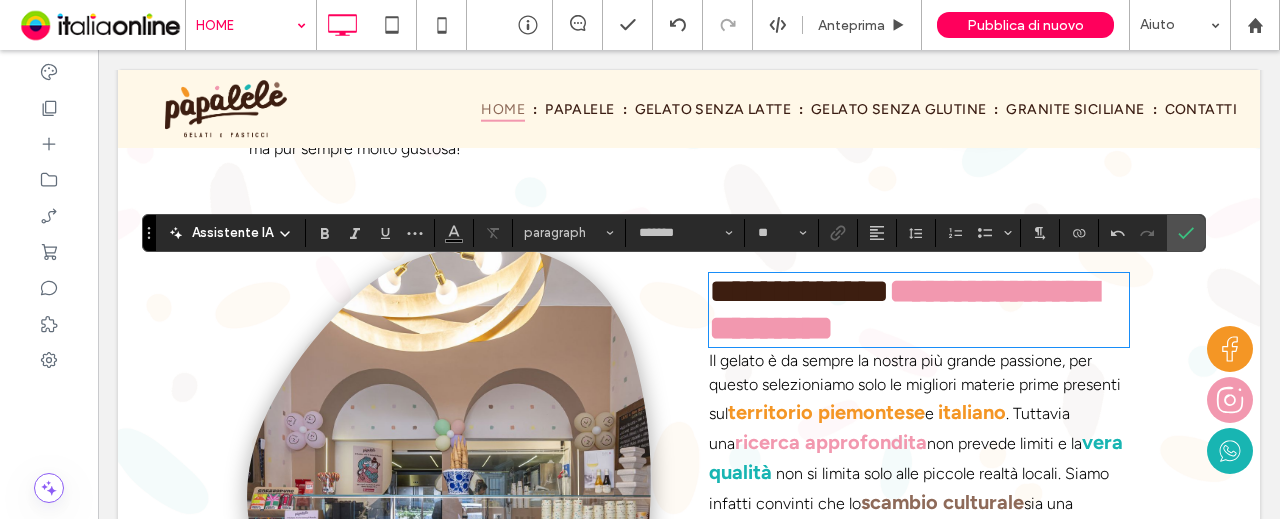 type on "**********" 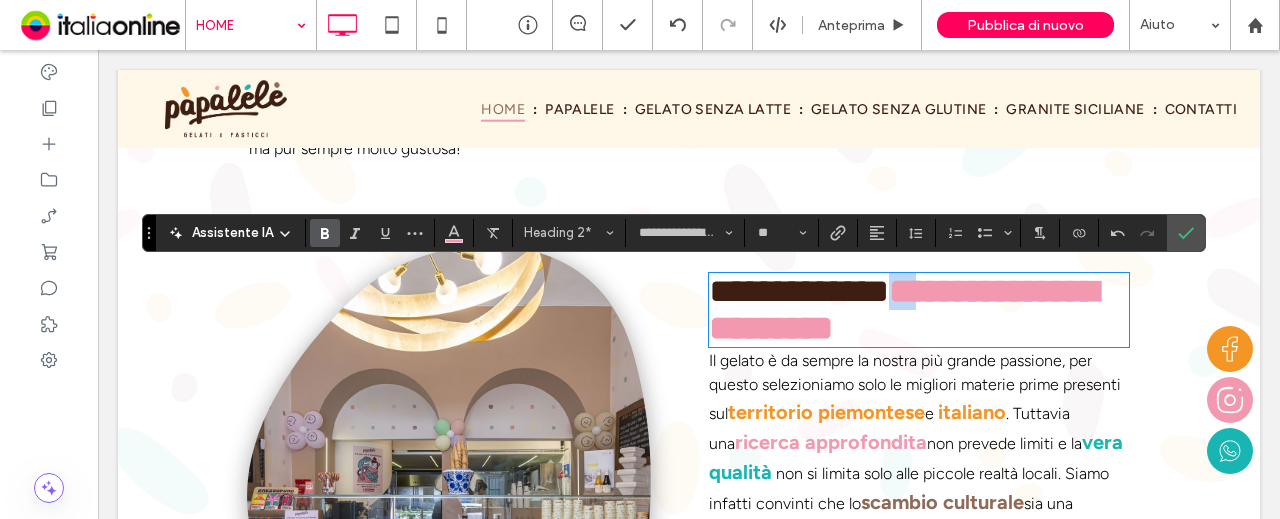 drag, startPoint x: 906, startPoint y: 292, endPoint x: 885, endPoint y: 290, distance: 21.095022 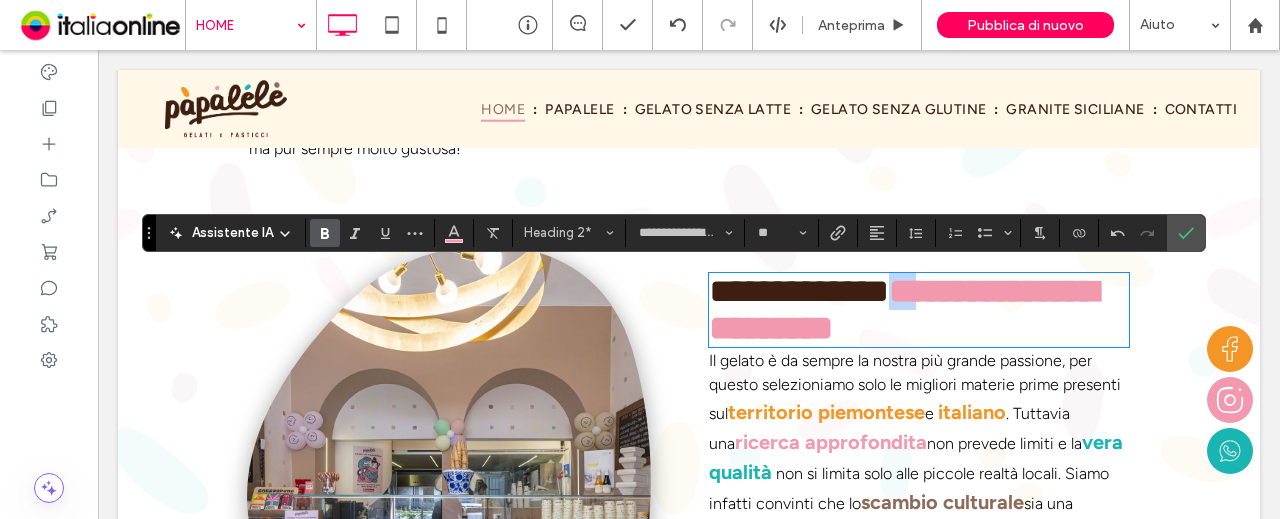 type on "*******" 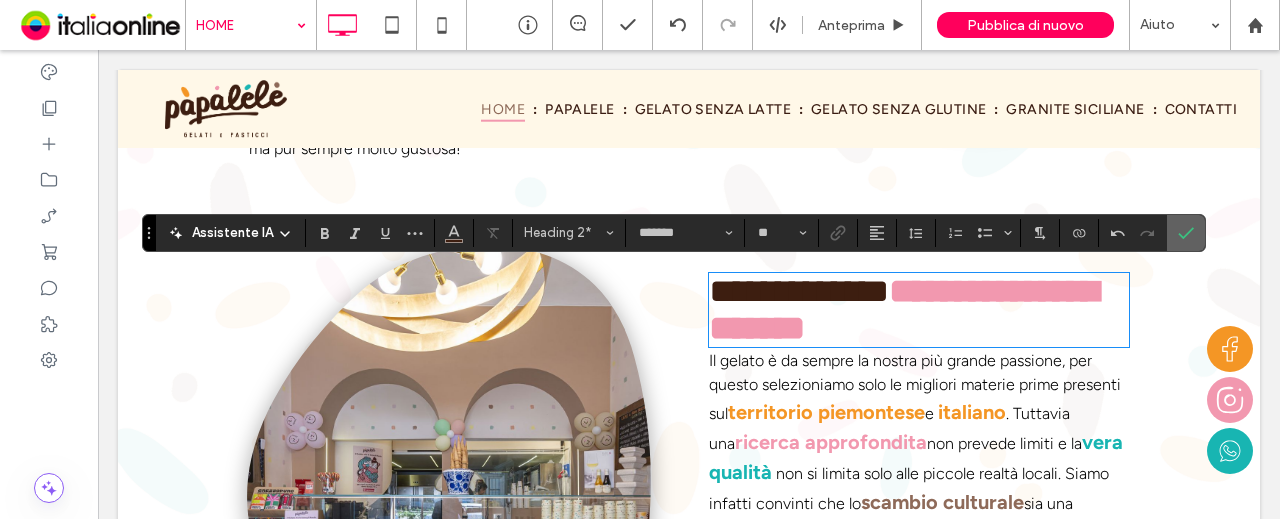 click 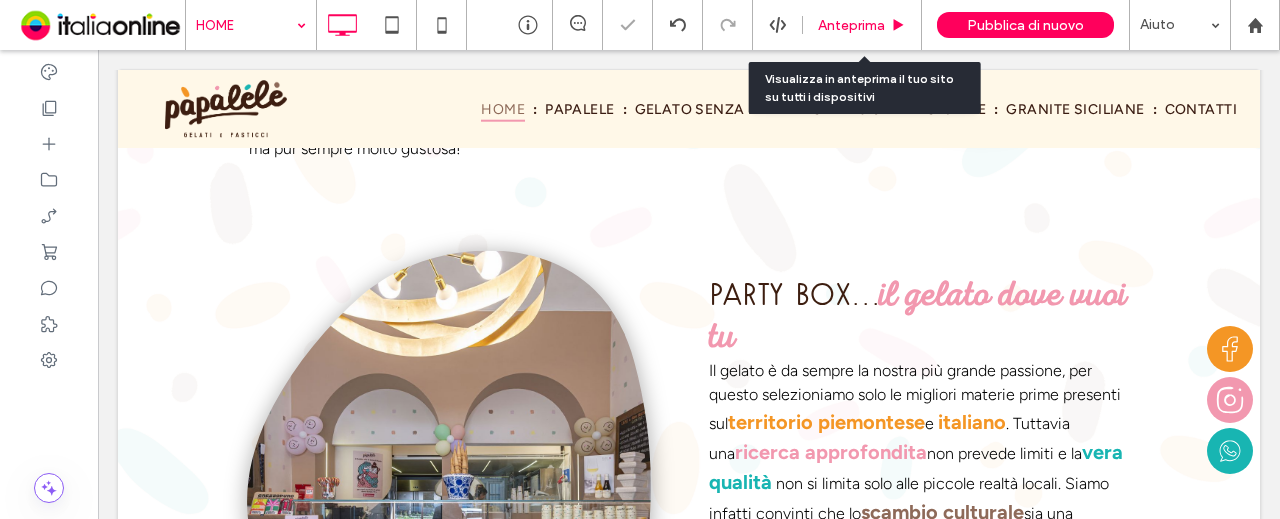 click 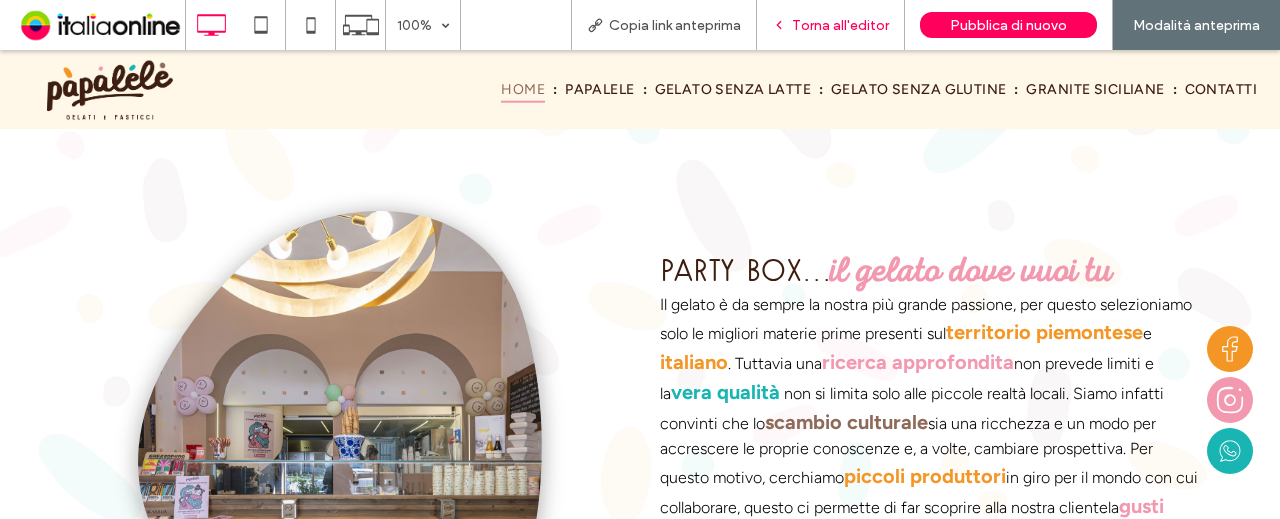 drag, startPoint x: 808, startPoint y: 18, endPoint x: 852, endPoint y: 39, distance: 48.754486 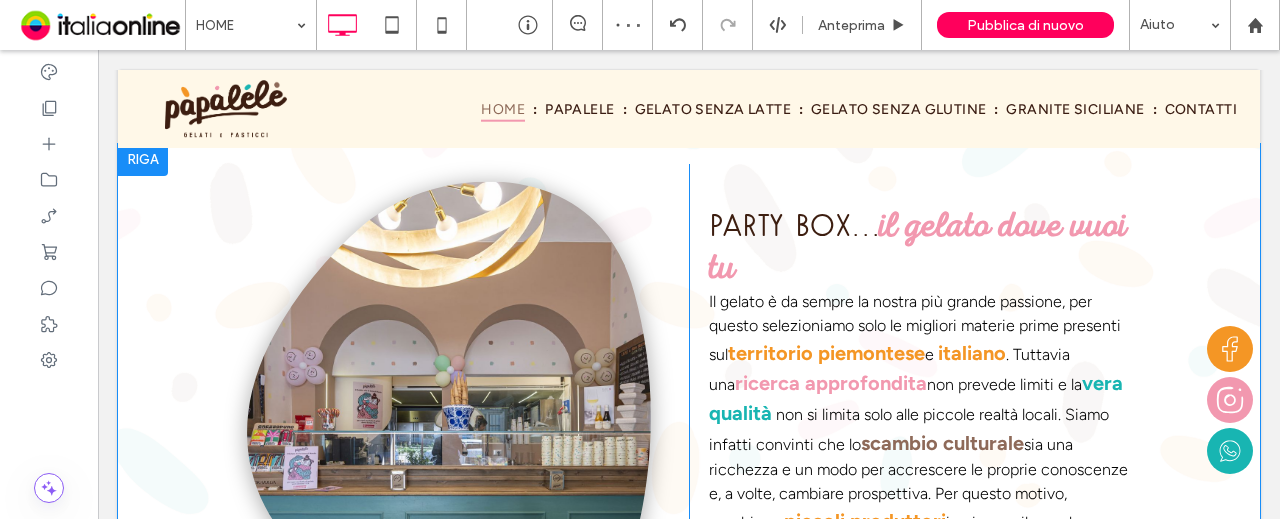 scroll, scrollTop: 2083, scrollLeft: 0, axis: vertical 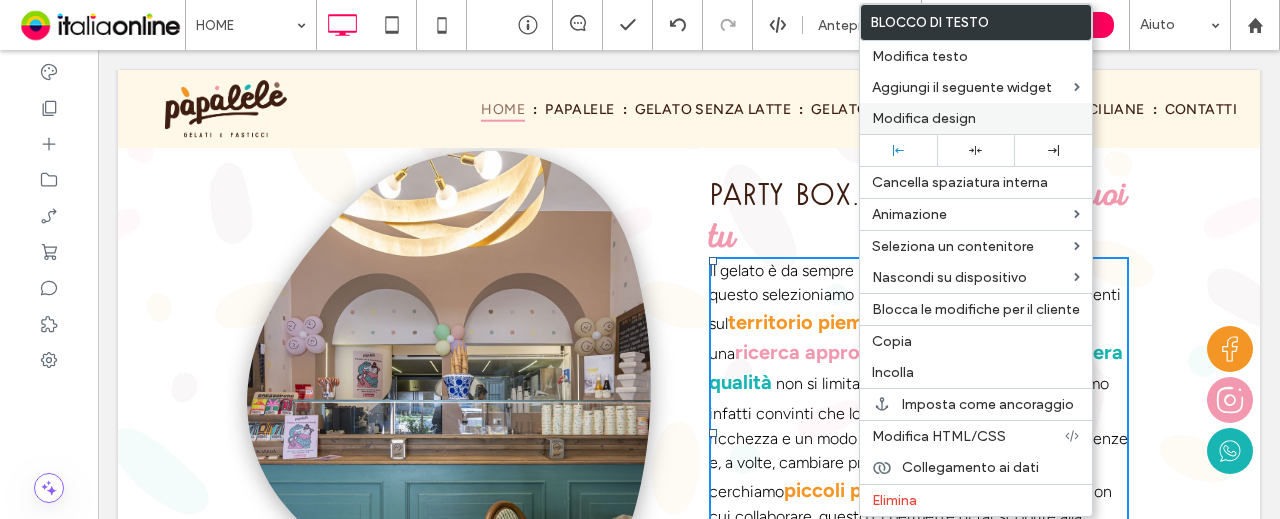 click on "Modifica design" at bounding box center (924, 118) 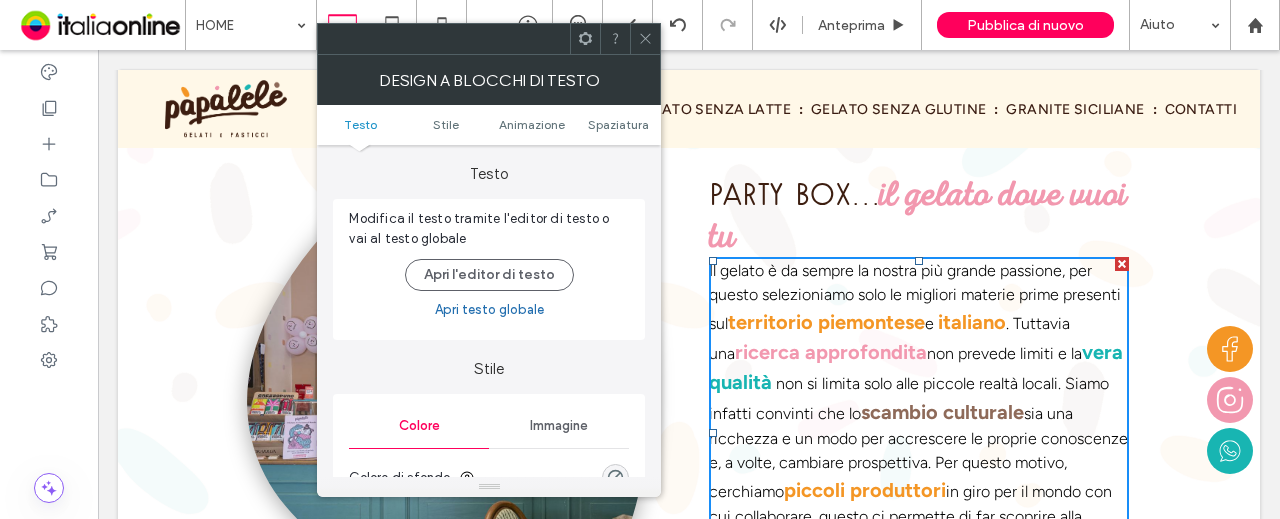 click on "Testo Stile Animazione Spaziatura" at bounding box center (489, 125) 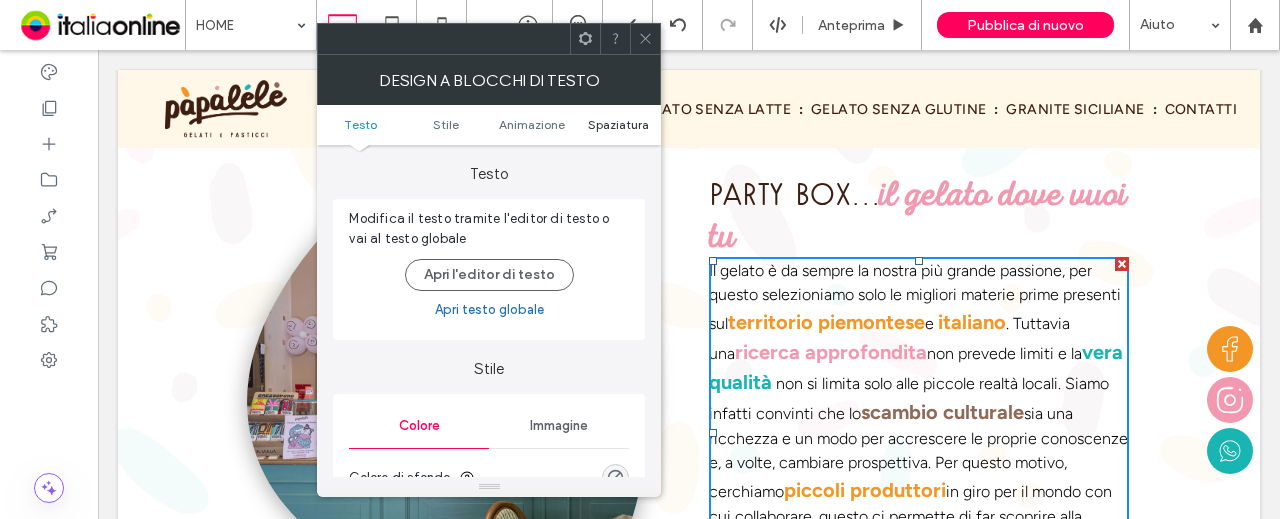 click on "Spaziatura" at bounding box center (618, 124) 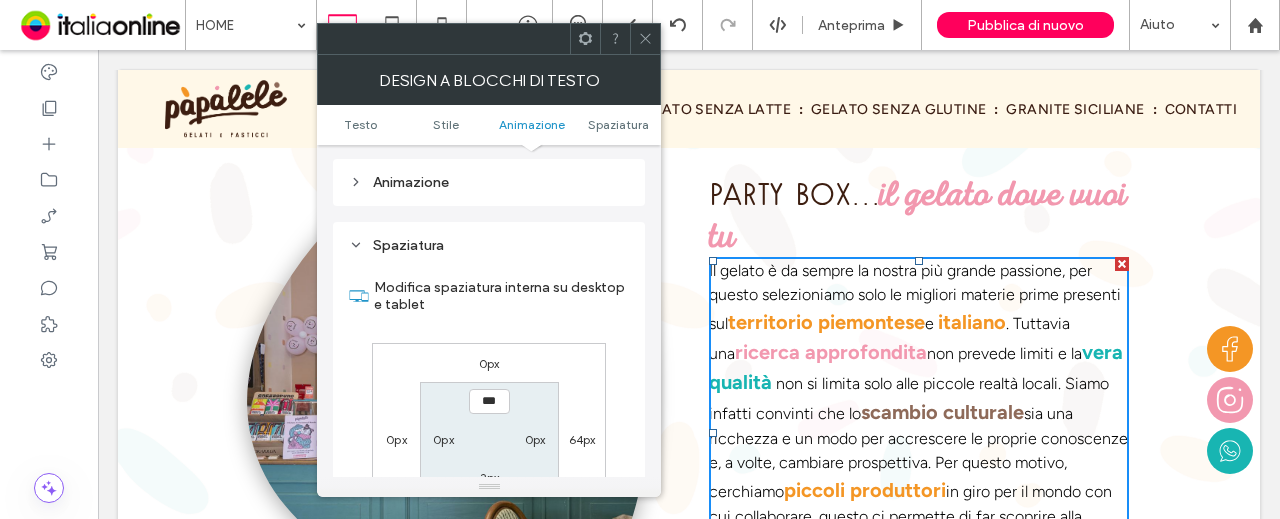 scroll, scrollTop: 574, scrollLeft: 0, axis: vertical 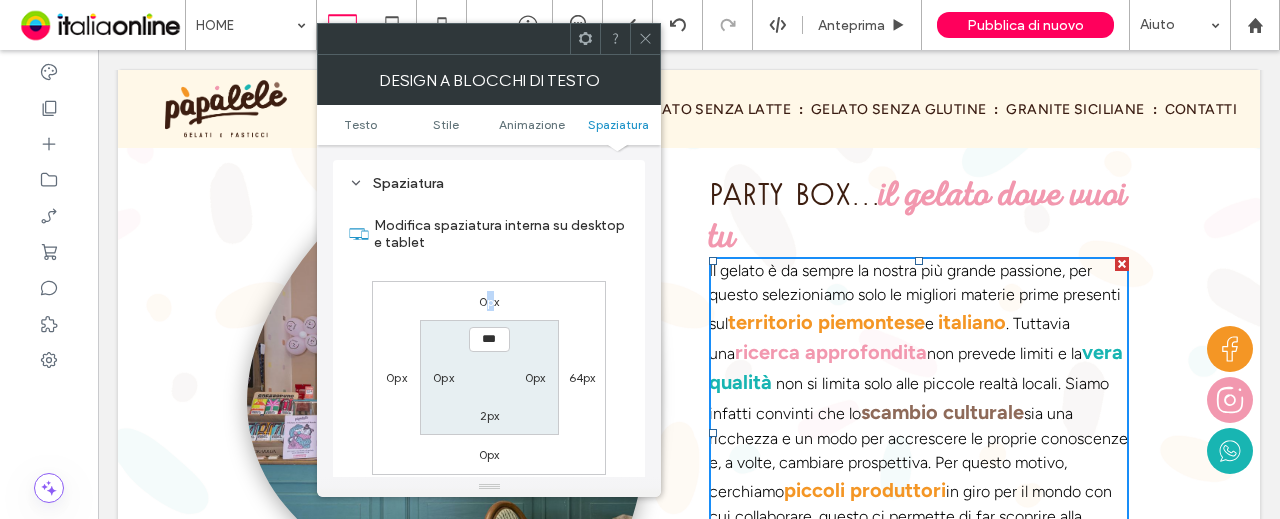 click on "0px" at bounding box center [489, 301] 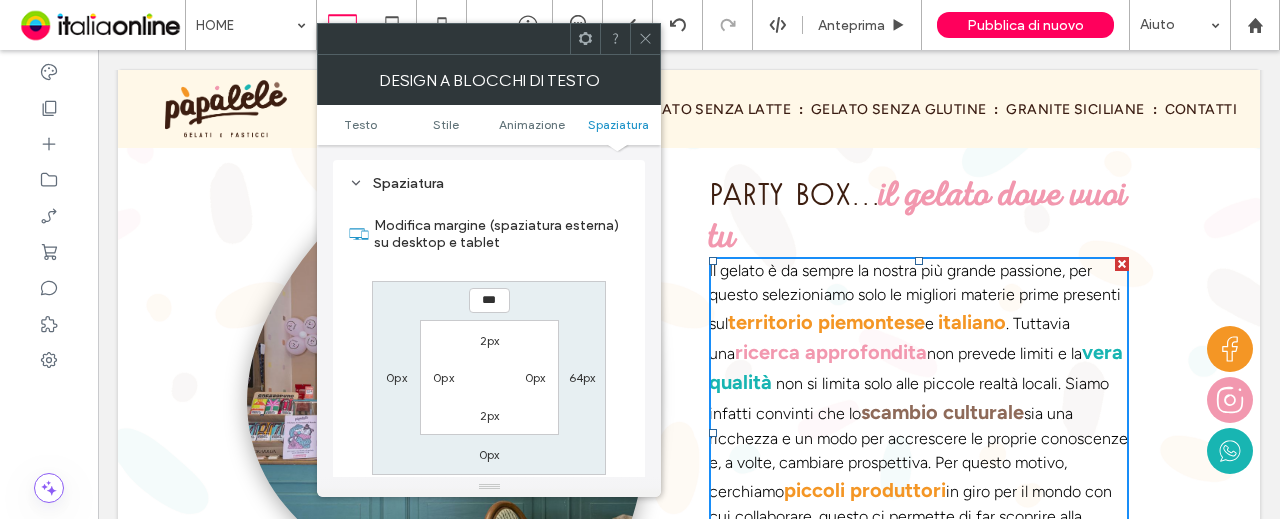 click on "***" at bounding box center (489, 300) 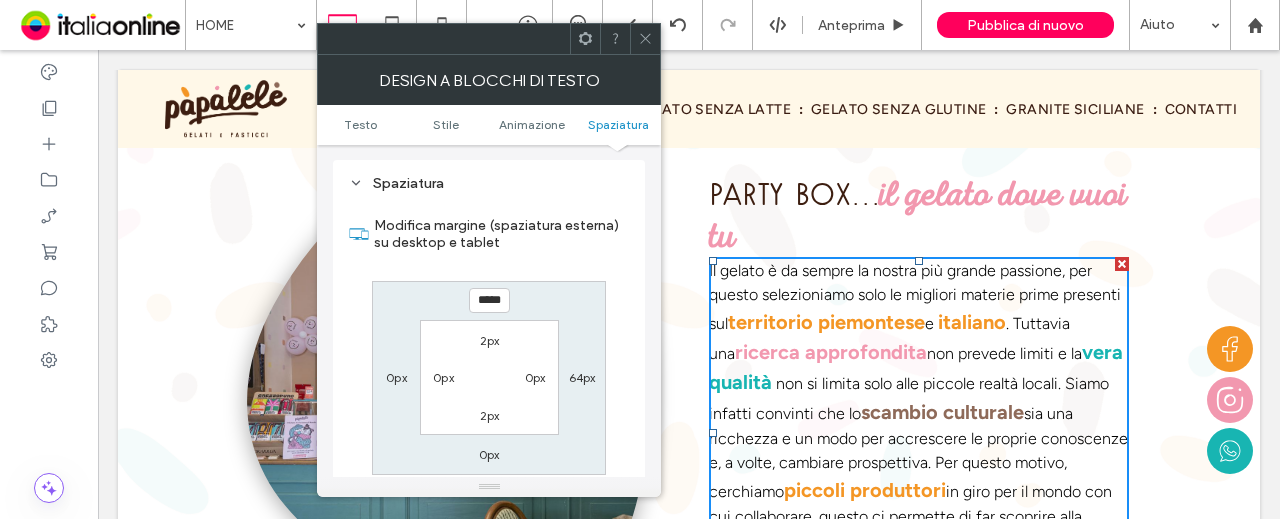 type on "*****" 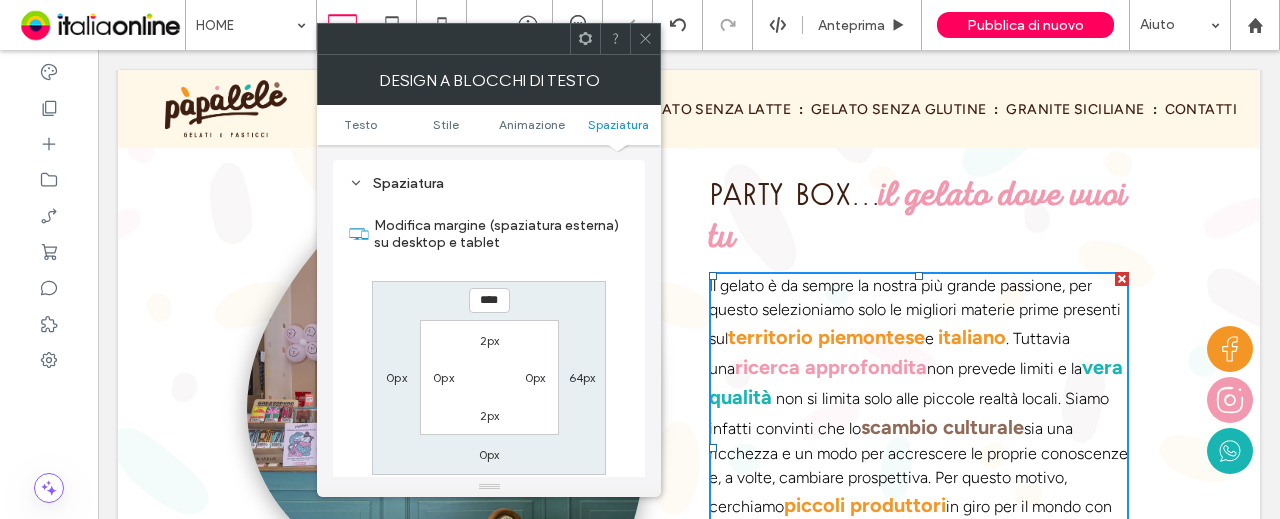 drag, startPoint x: 510, startPoint y: 288, endPoint x: 459, endPoint y: 275, distance: 52.63079 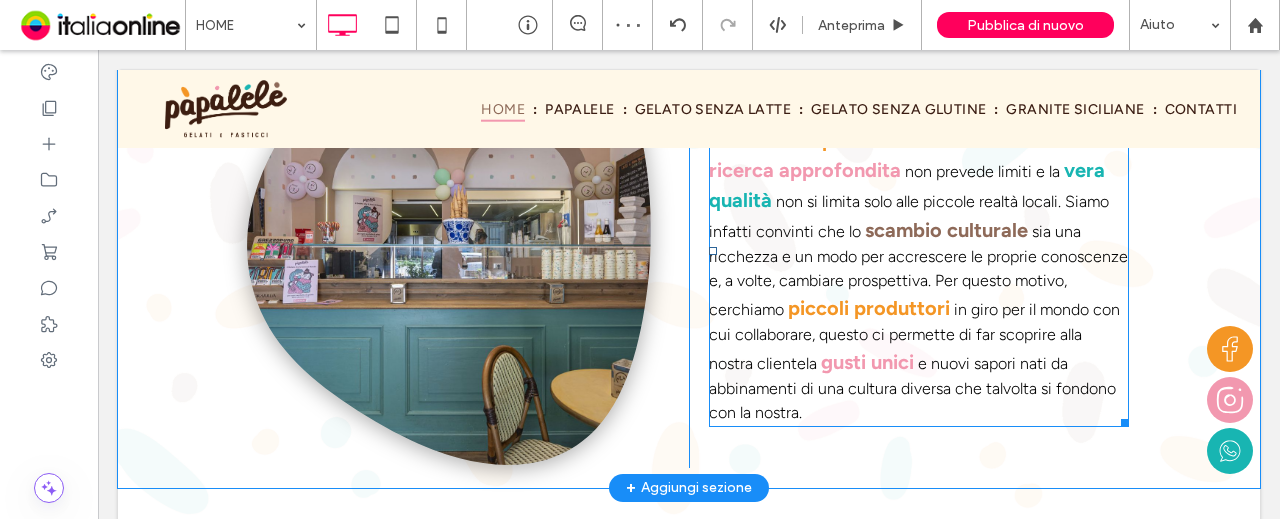 scroll, scrollTop: 883, scrollLeft: 0, axis: vertical 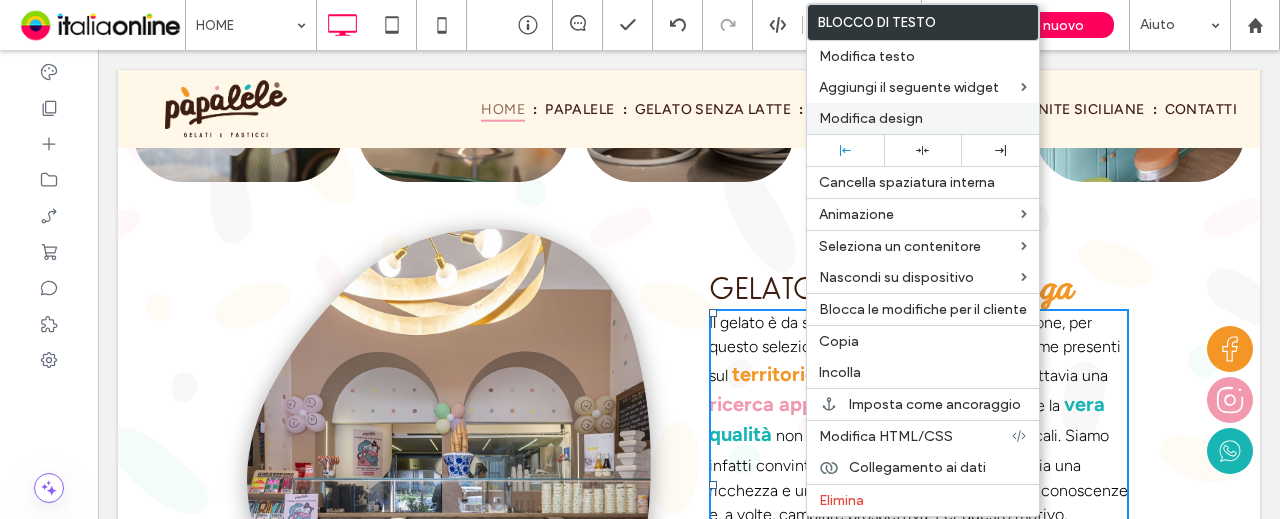 click on "Modifica design" at bounding box center (871, 118) 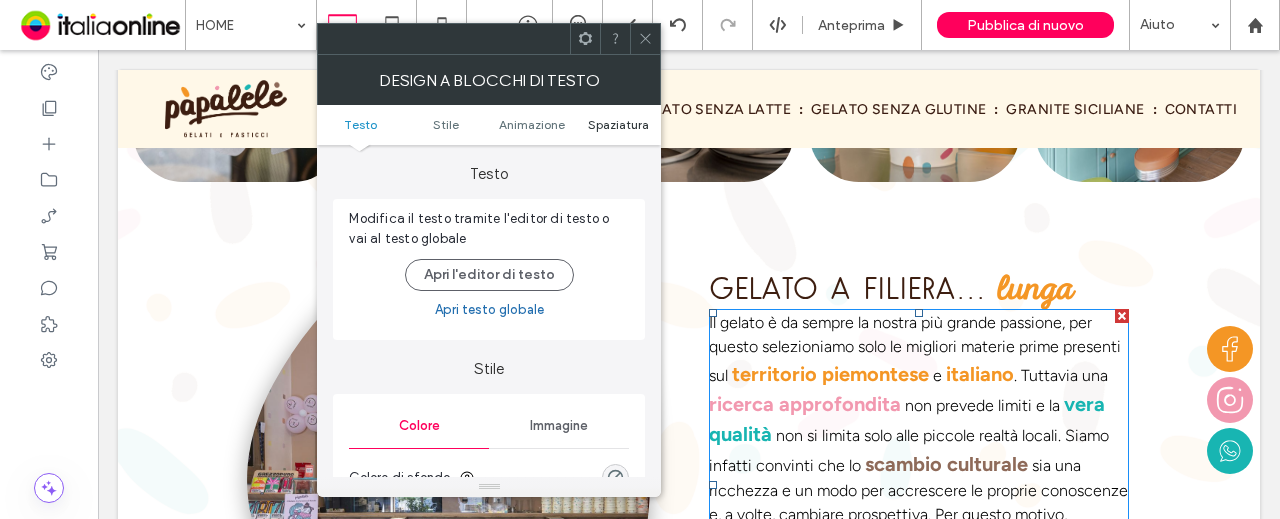 click on "Spaziatura" at bounding box center (618, 124) 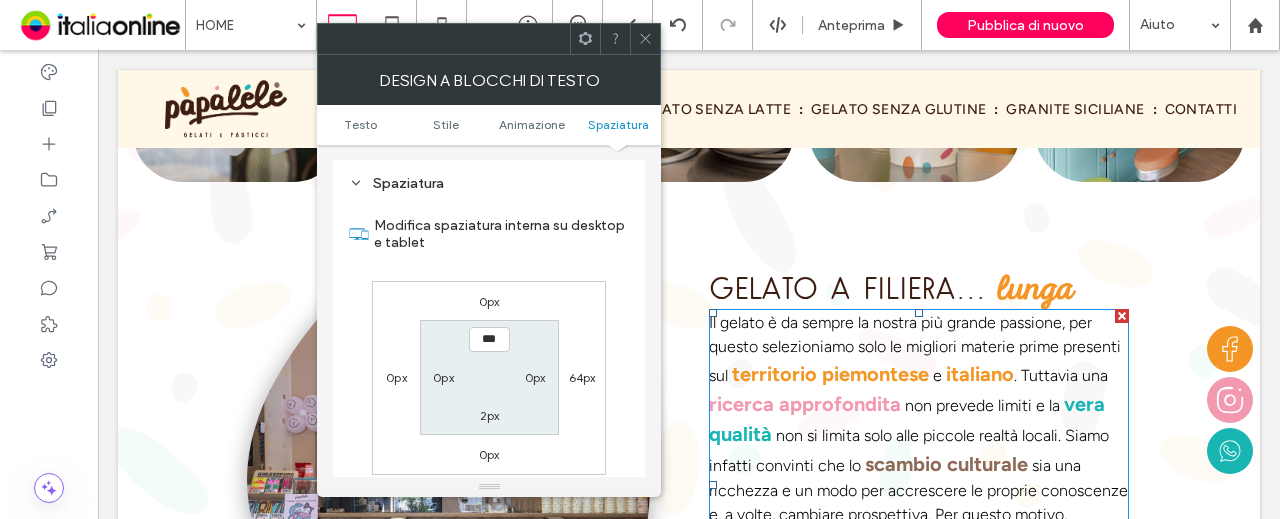scroll, scrollTop: 574, scrollLeft: 0, axis: vertical 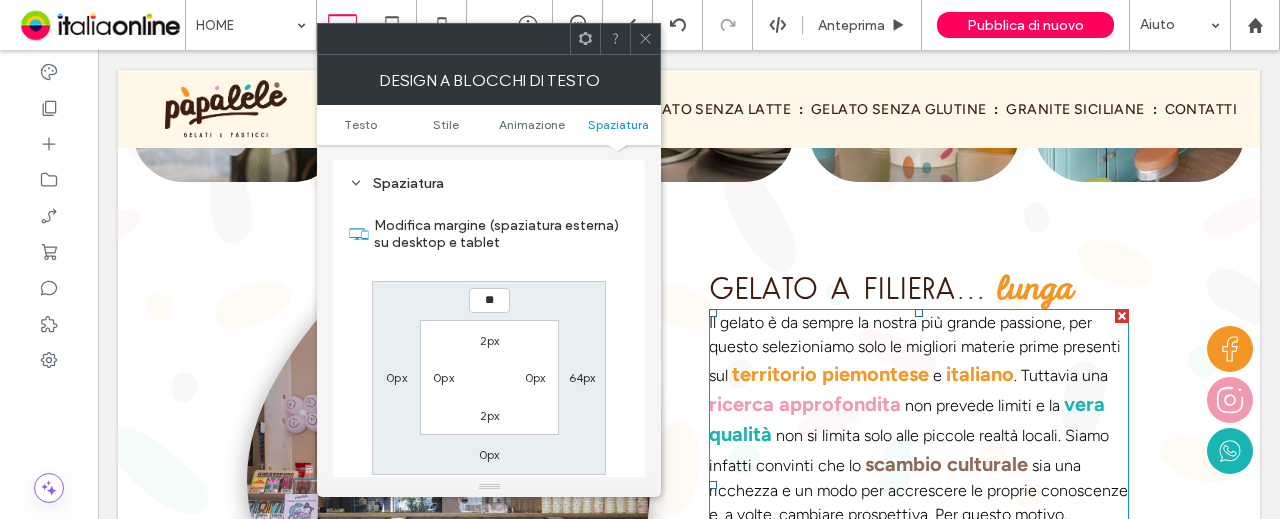 type on "**" 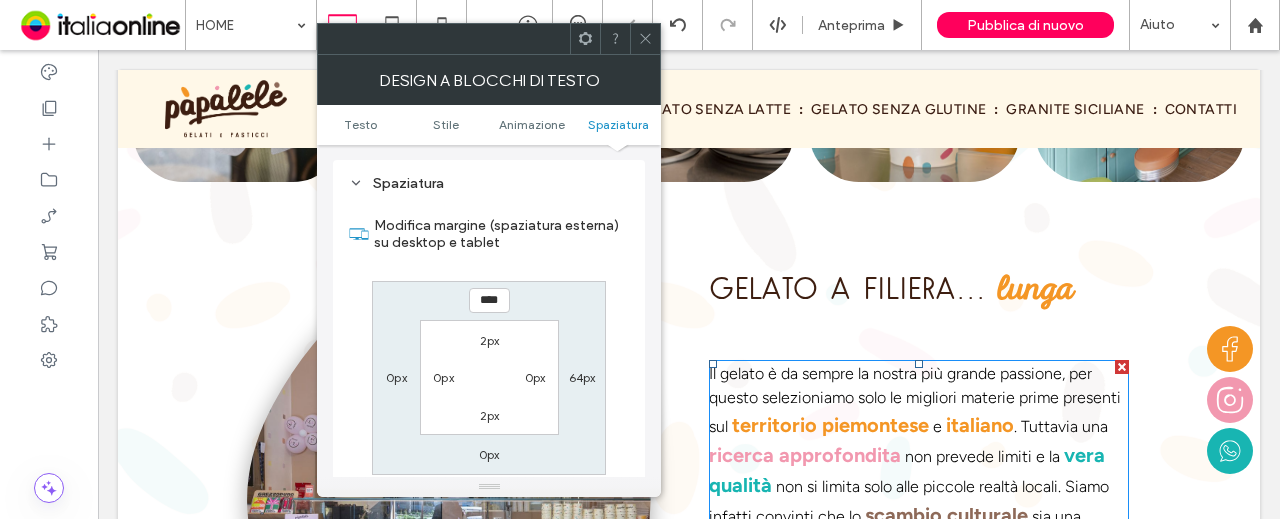 click on "Modifica margine (spaziatura esterna) su desktop e tablet" at bounding box center (489, 234) 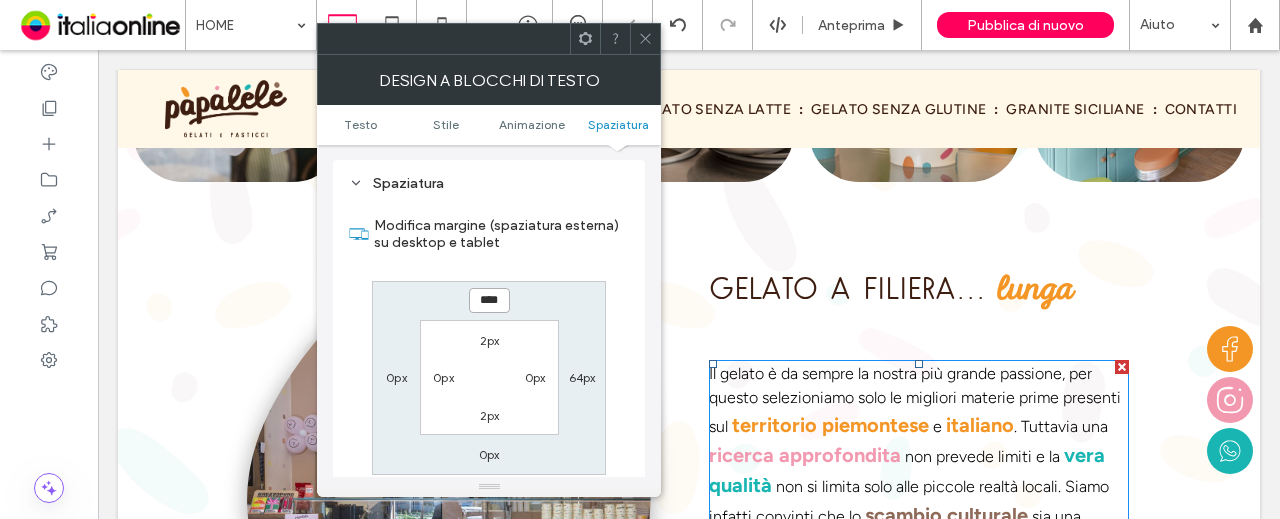 click on "****" at bounding box center (489, 300) 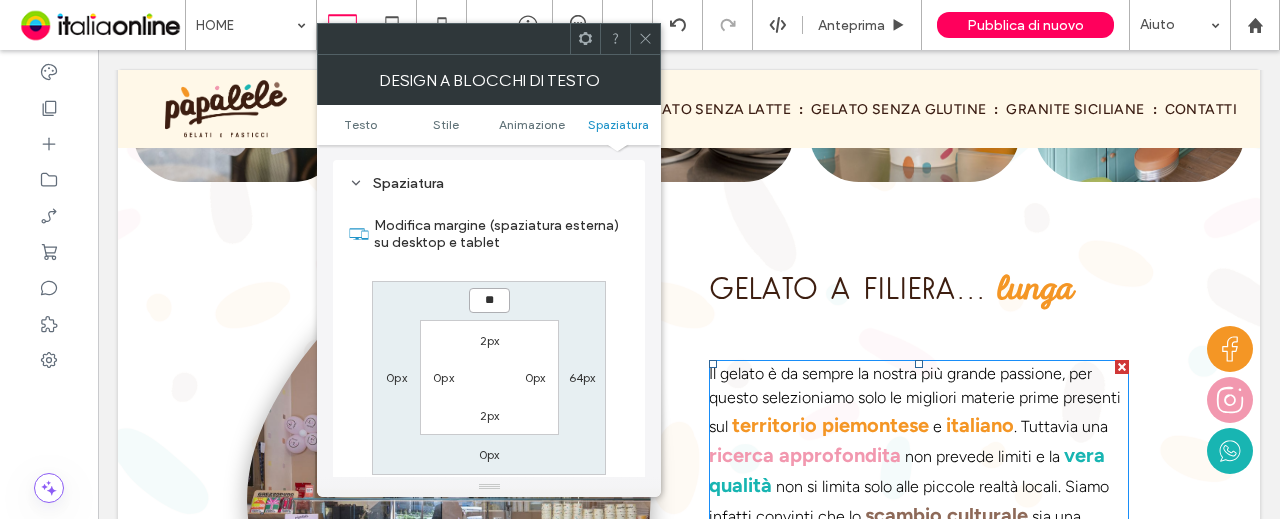 type on "**" 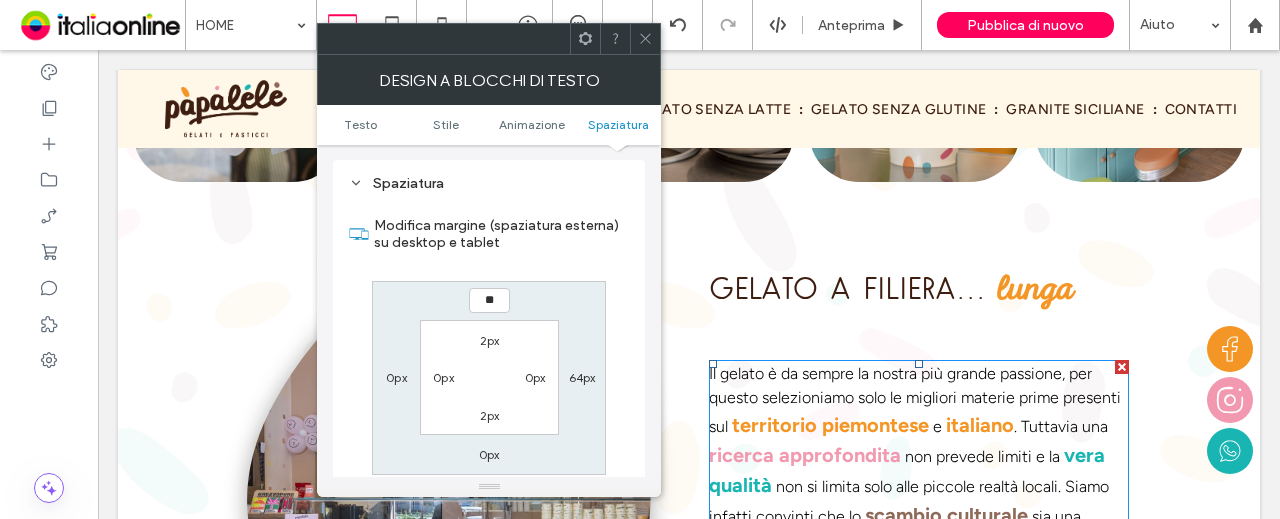 type on "**" 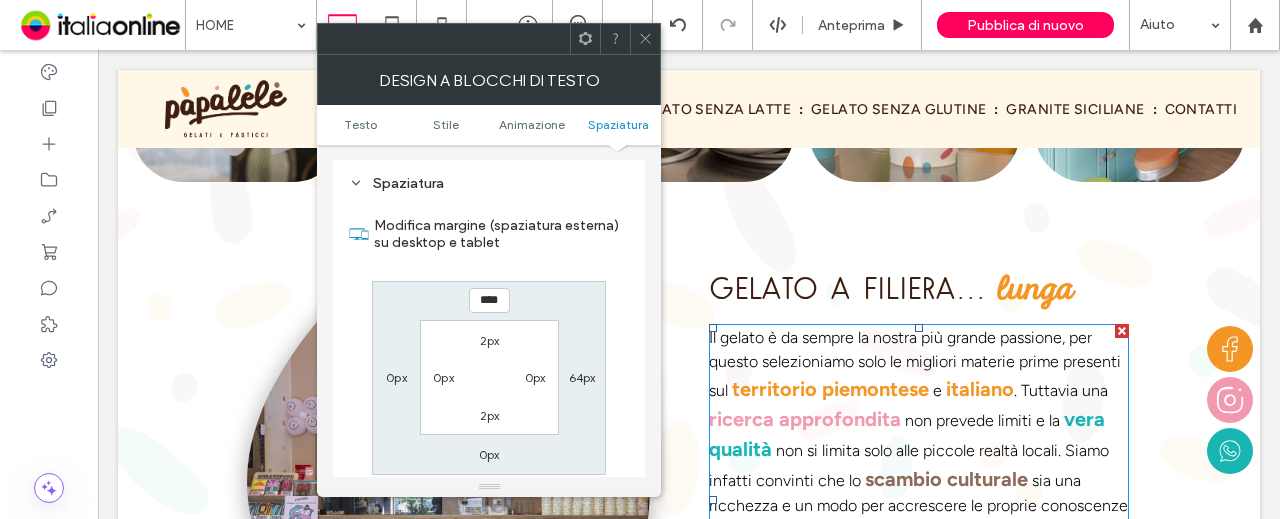 click on "Modifica margine (spaziatura esterna) su desktop e tablet" at bounding box center [489, 234] 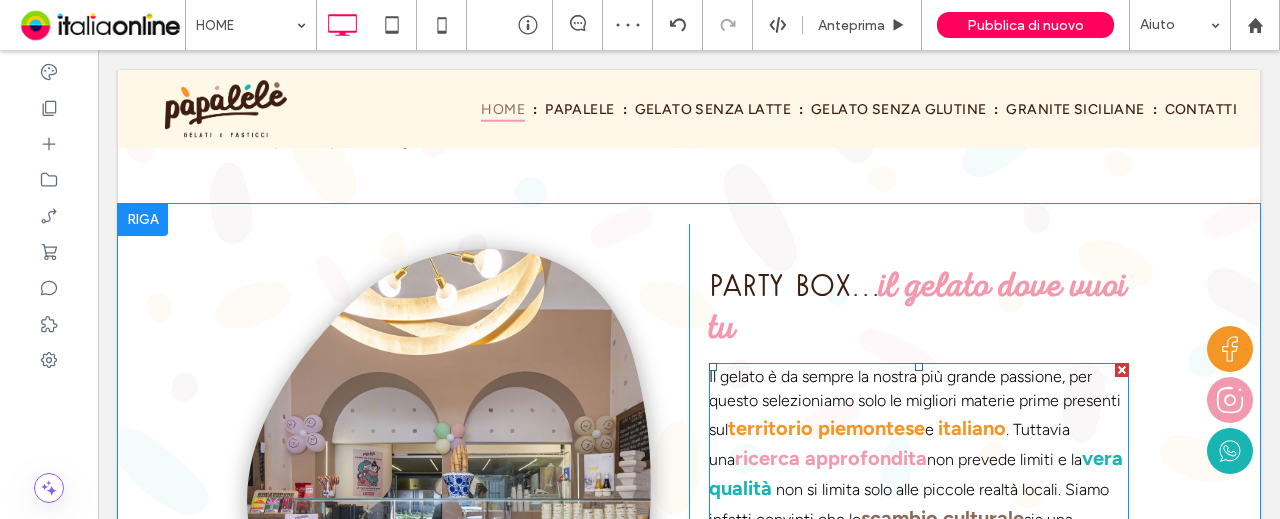 scroll, scrollTop: 2283, scrollLeft: 0, axis: vertical 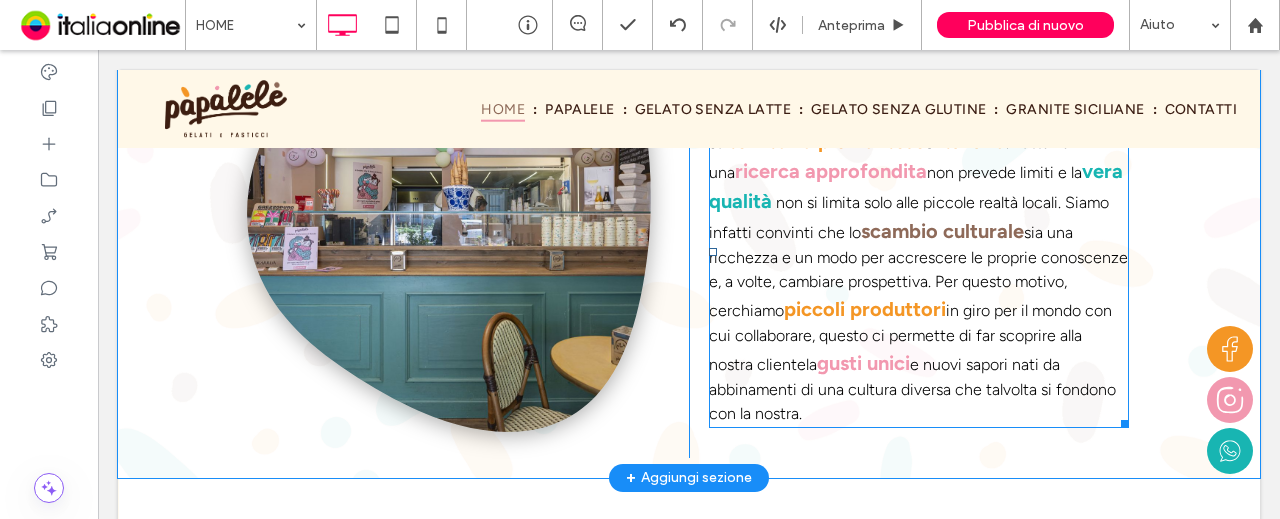 click on "in giro per il mondo con cui collaborare, questo ci permette di far scoprire alla nostra clientela" at bounding box center (910, 337) 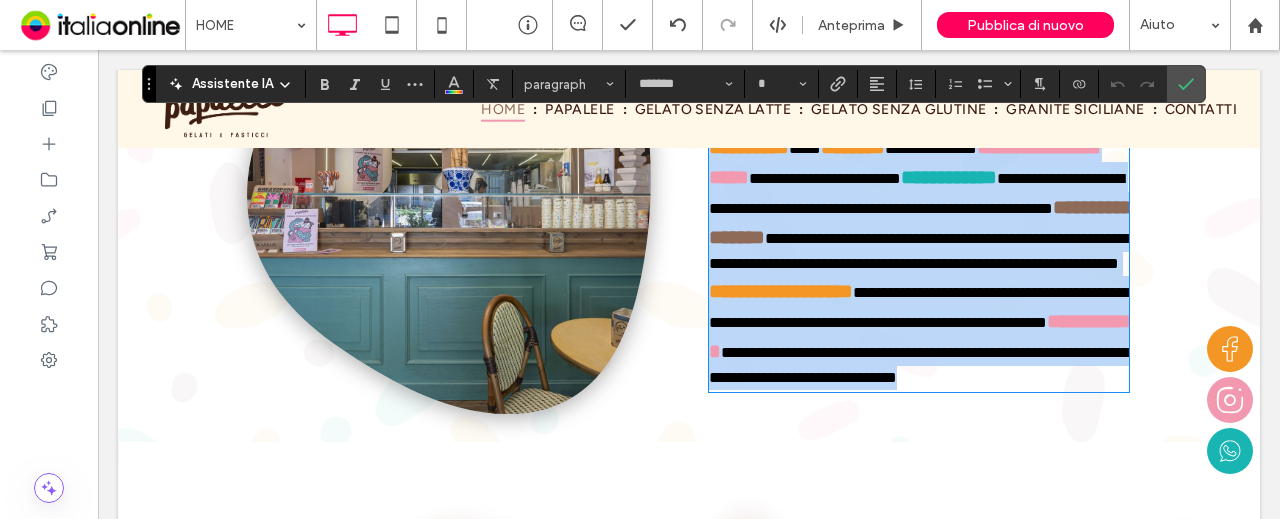 drag, startPoint x: 868, startPoint y: 234, endPoint x: 861, endPoint y: 225, distance: 11.401754 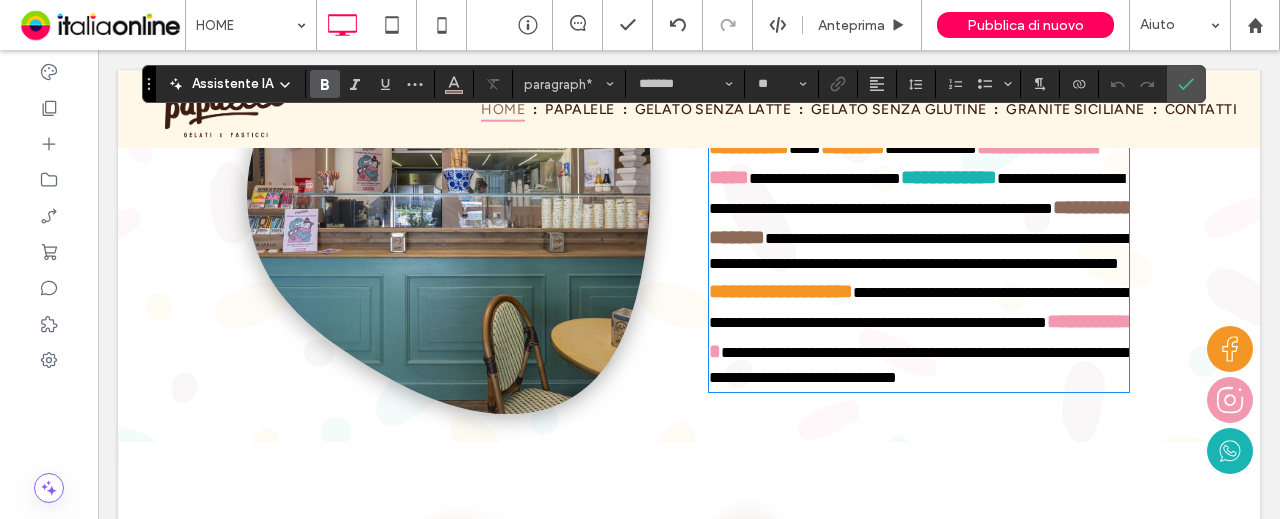 click on "**********" at bounding box center [903, 162] 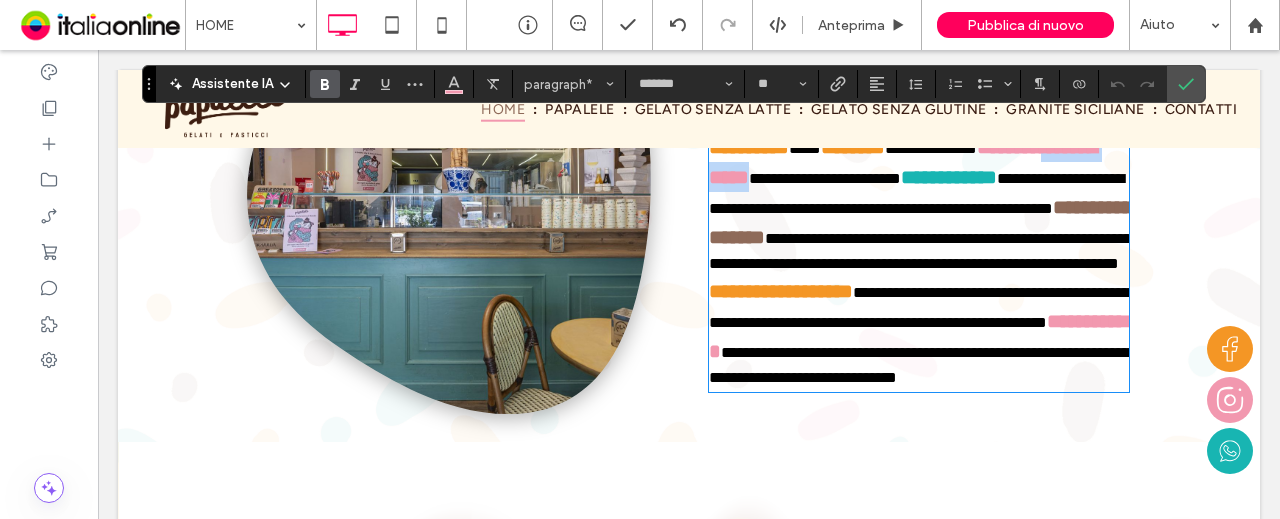 click on "**********" at bounding box center [903, 162] 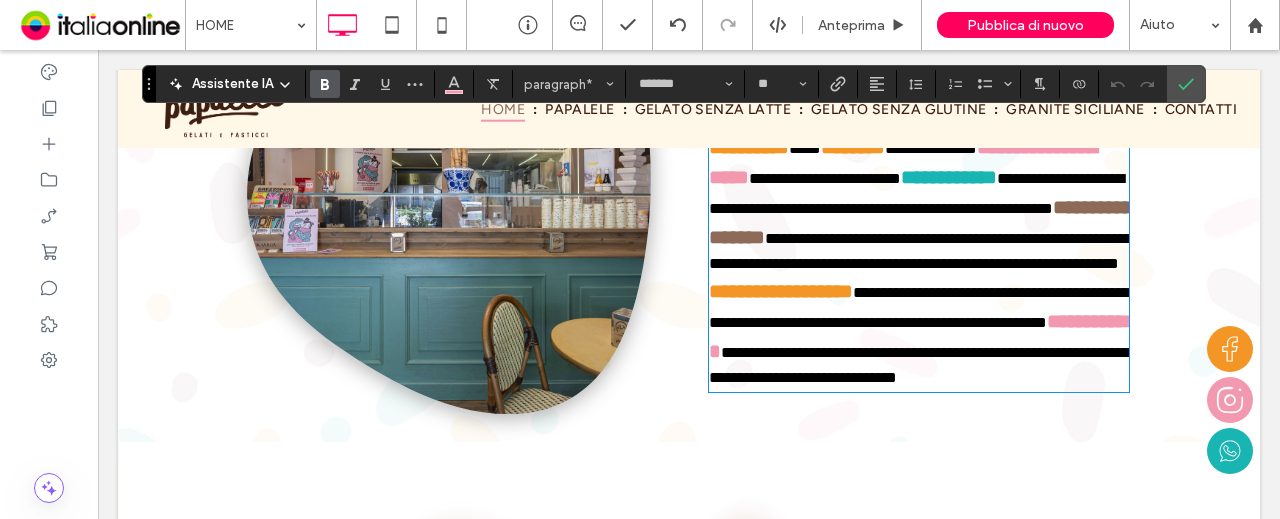 click on "**********" at bounding box center [921, 222] 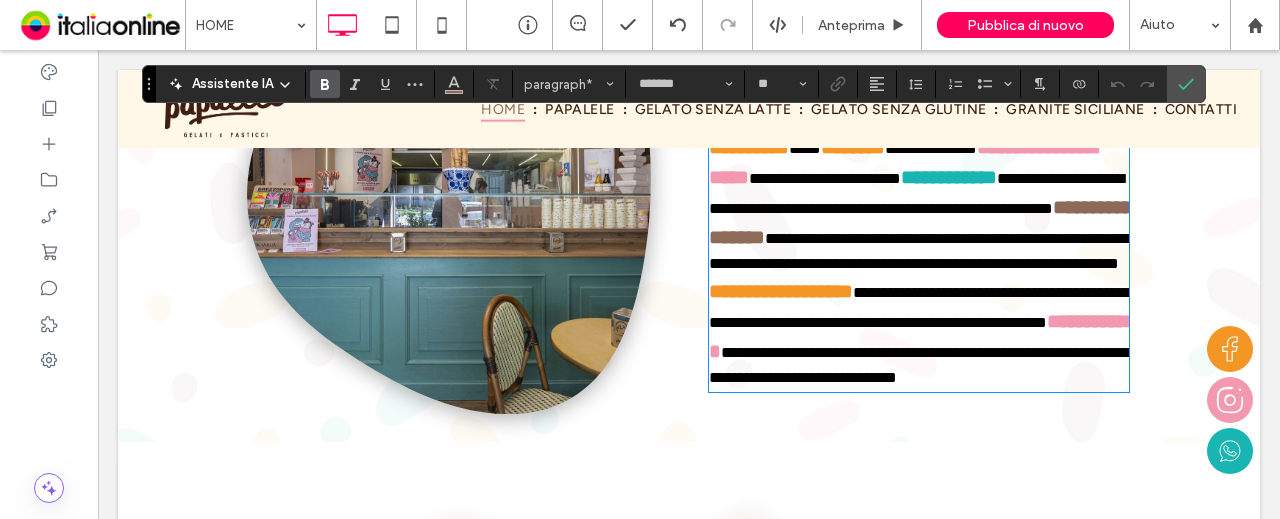 click on "**********" at bounding box center (916, 193) 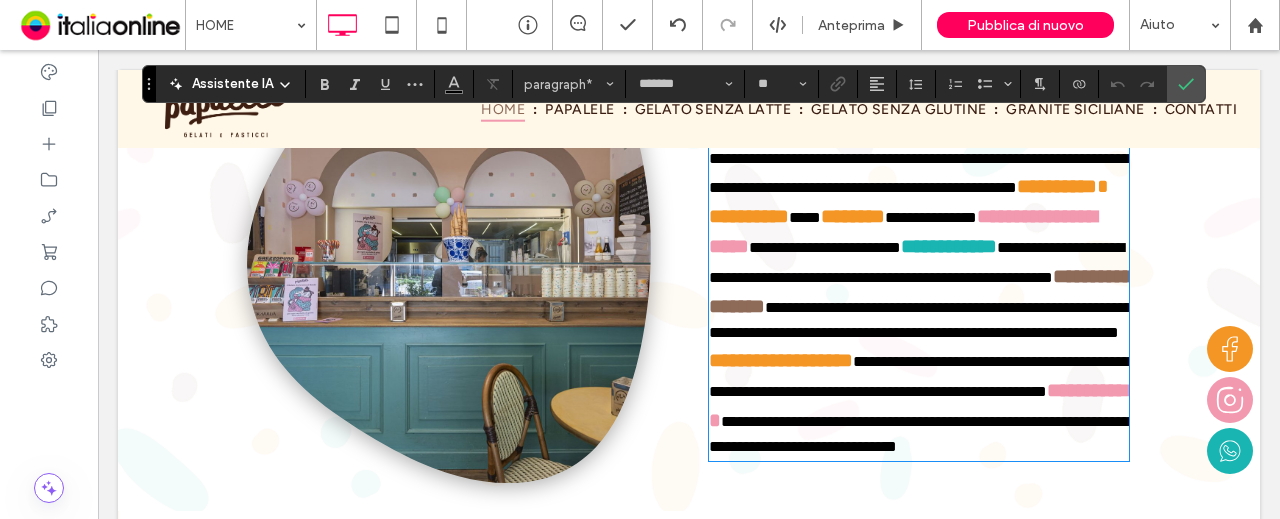 scroll, scrollTop: 2183, scrollLeft: 0, axis: vertical 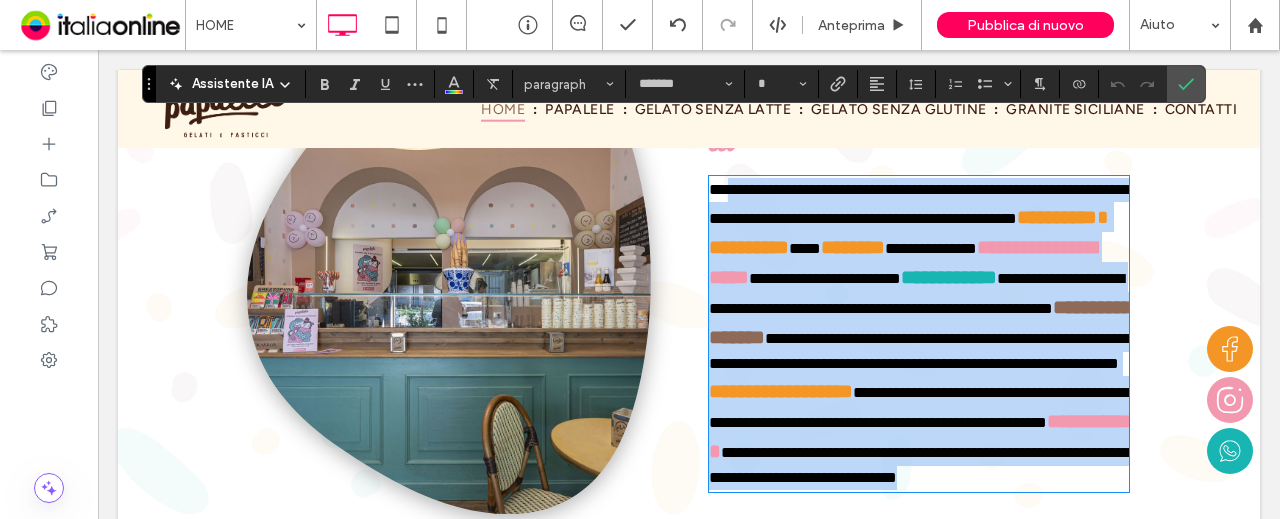 drag, startPoint x: 716, startPoint y: 188, endPoint x: 1046, endPoint y: 505, distance: 457.59042 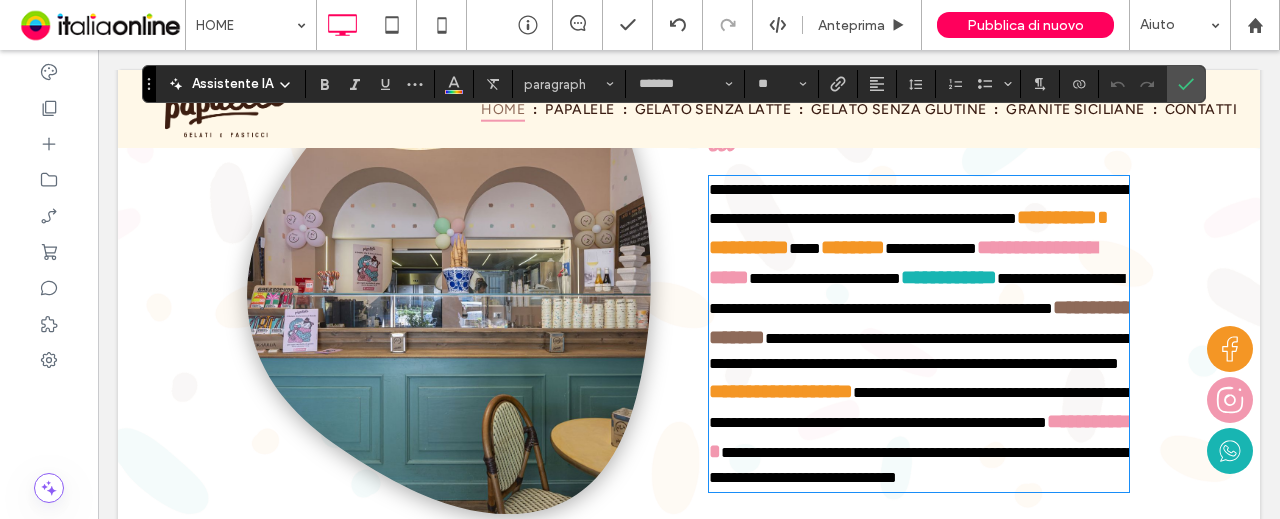 click on "**********" at bounding box center (919, 204) 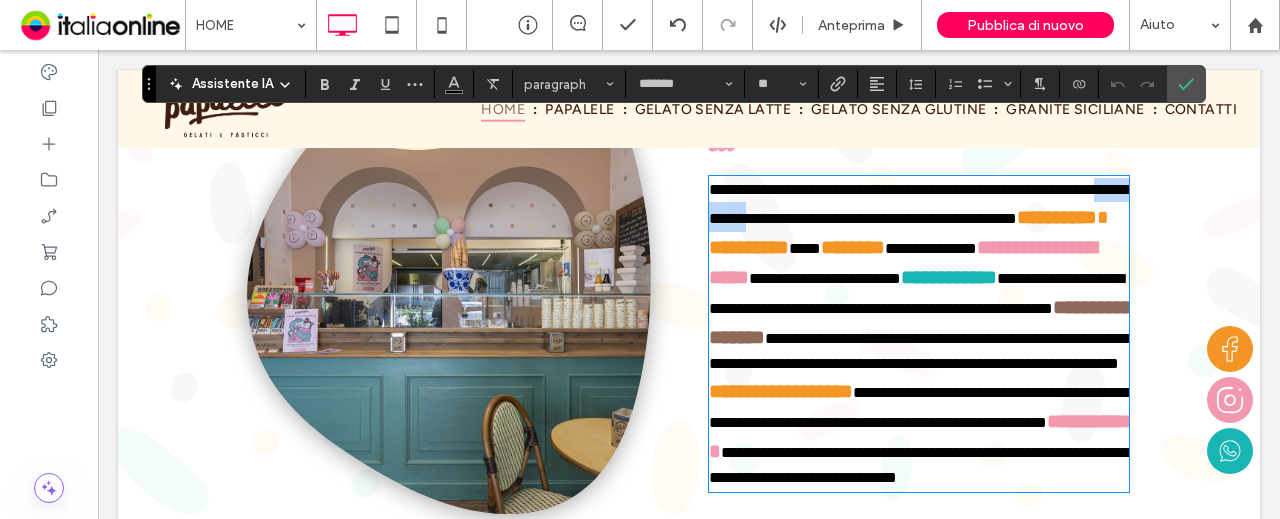 click on "**********" at bounding box center [919, 204] 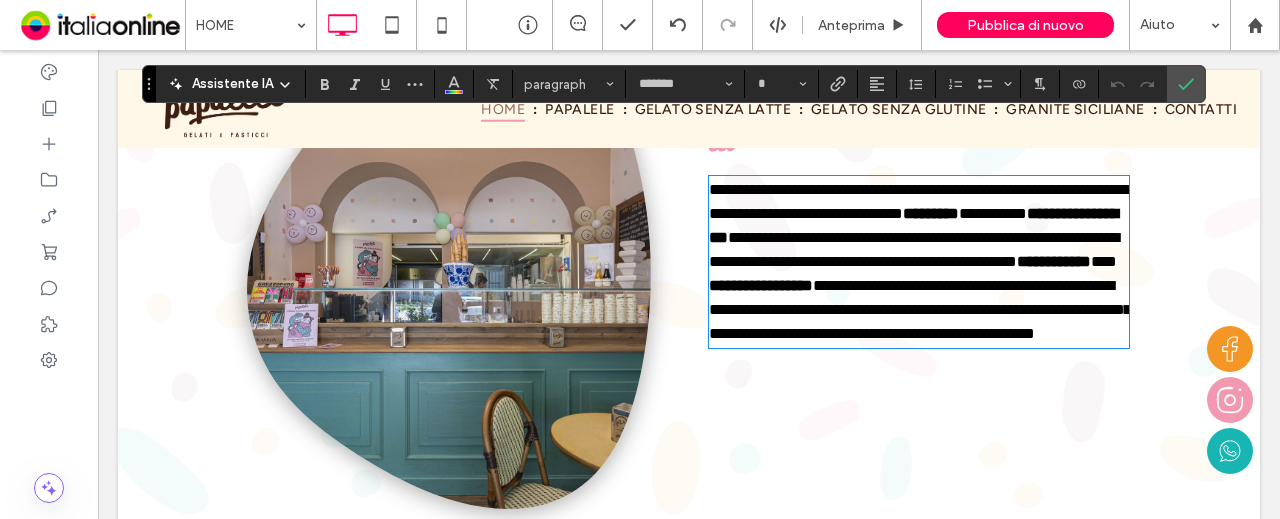 scroll, scrollTop: 0, scrollLeft: 0, axis: both 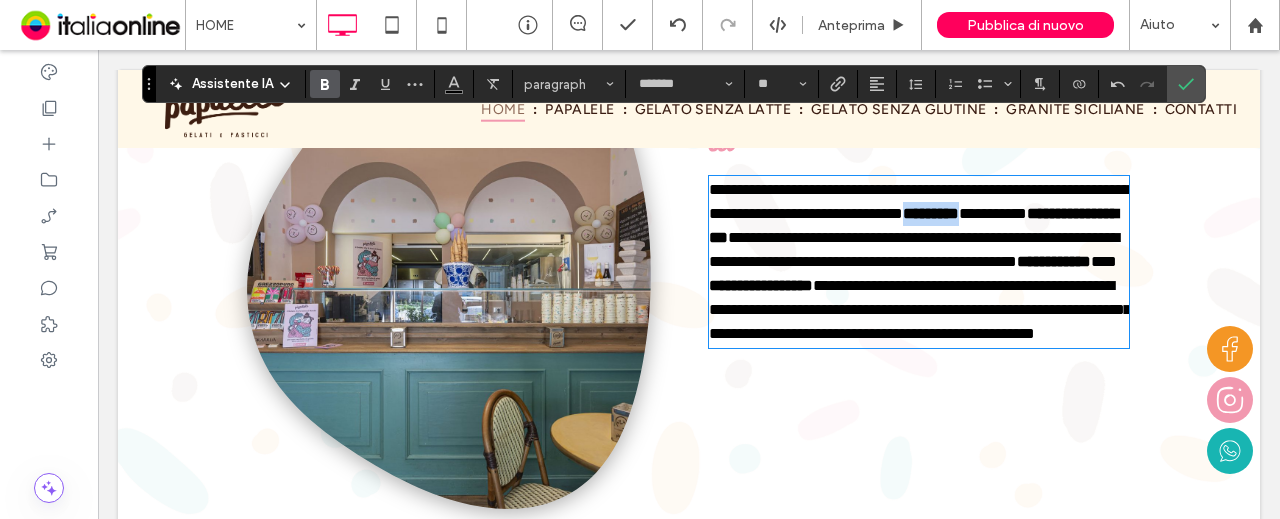 drag, startPoint x: 1046, startPoint y: 201, endPoint x: 1116, endPoint y: 213, distance: 71.021126 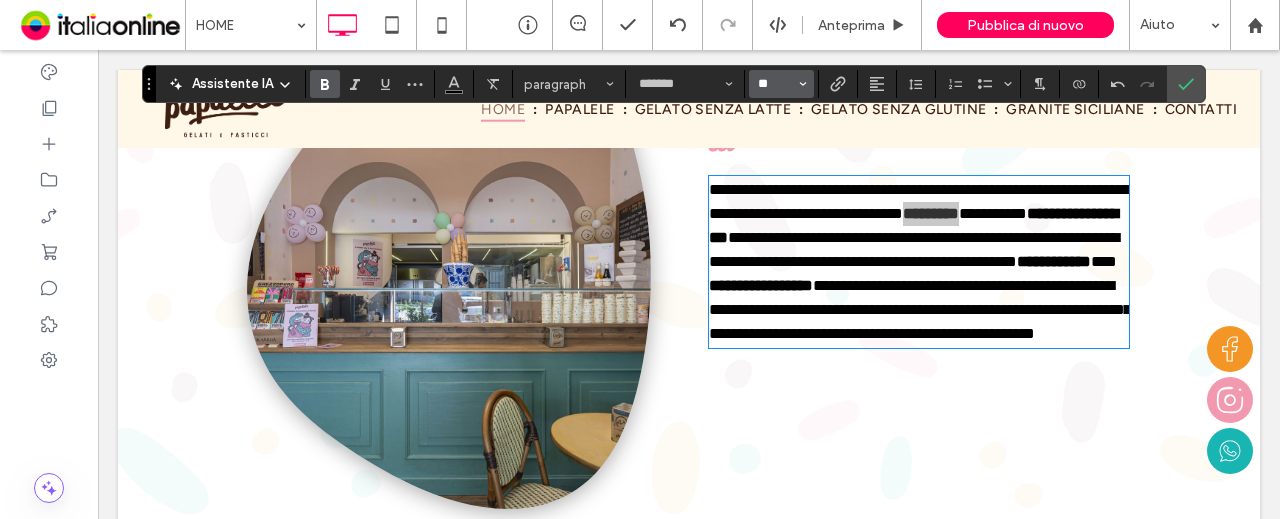 click on "**" at bounding box center [775, 84] 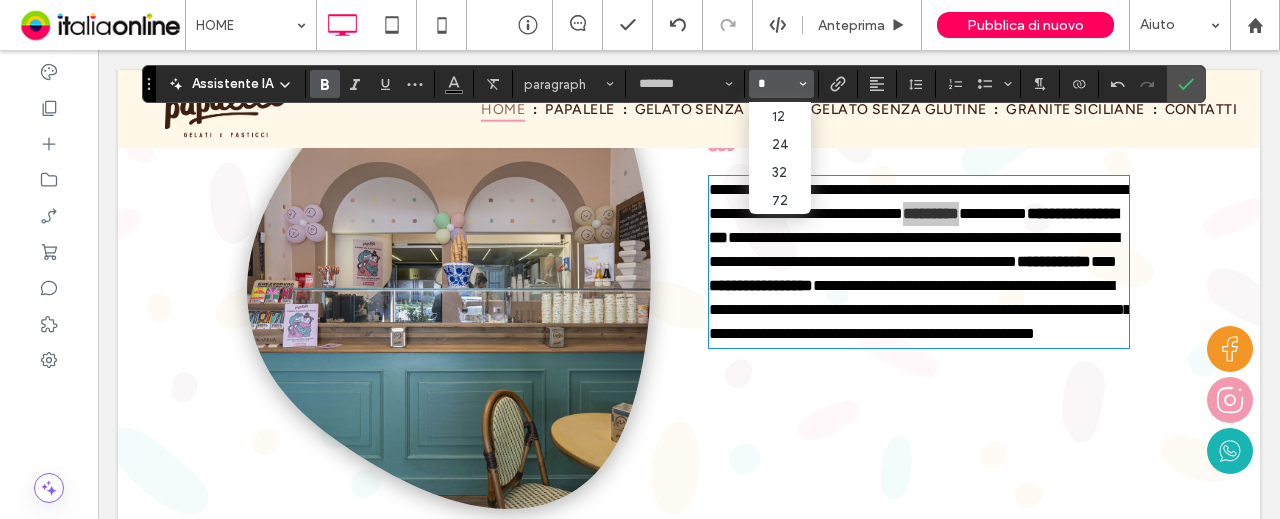 scroll, scrollTop: 0, scrollLeft: 0, axis: both 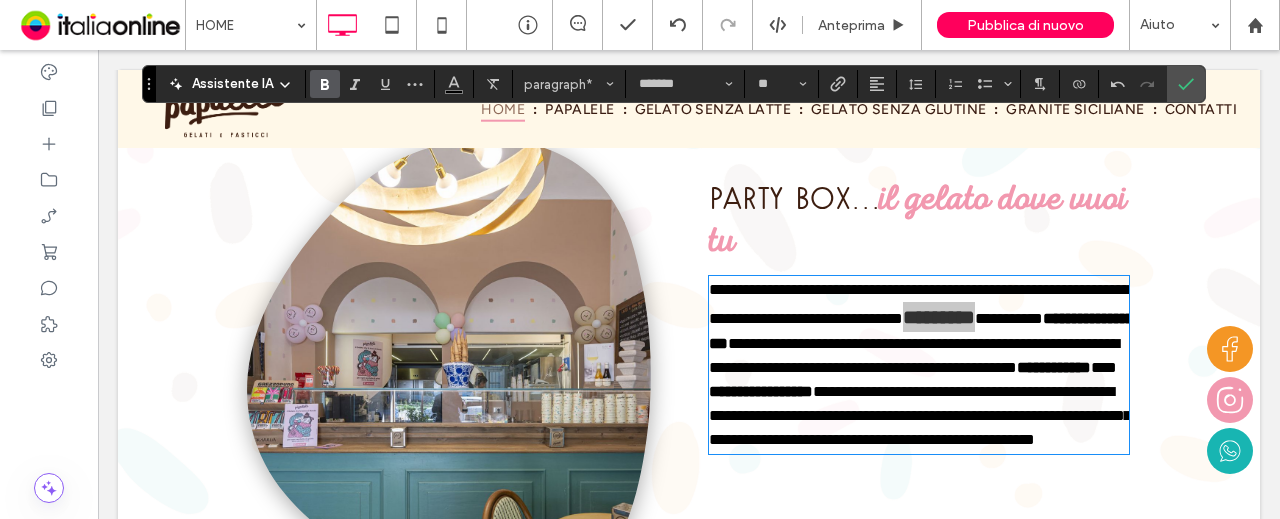 click at bounding box center (454, 84) 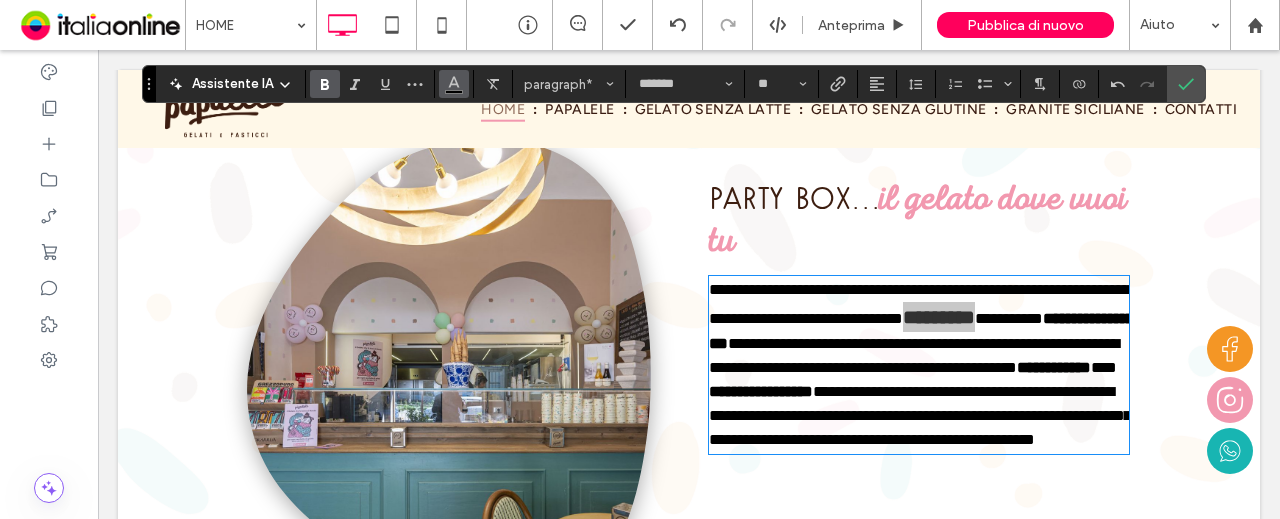 click at bounding box center (454, 82) 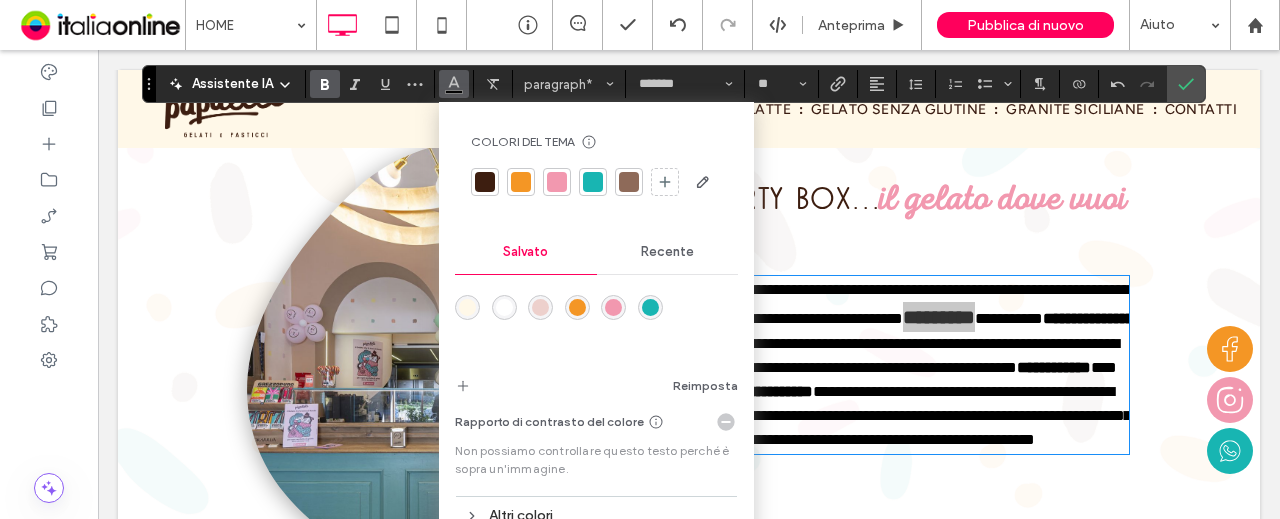 drag, startPoint x: 570, startPoint y: 316, endPoint x: 472, endPoint y: 265, distance: 110.47624 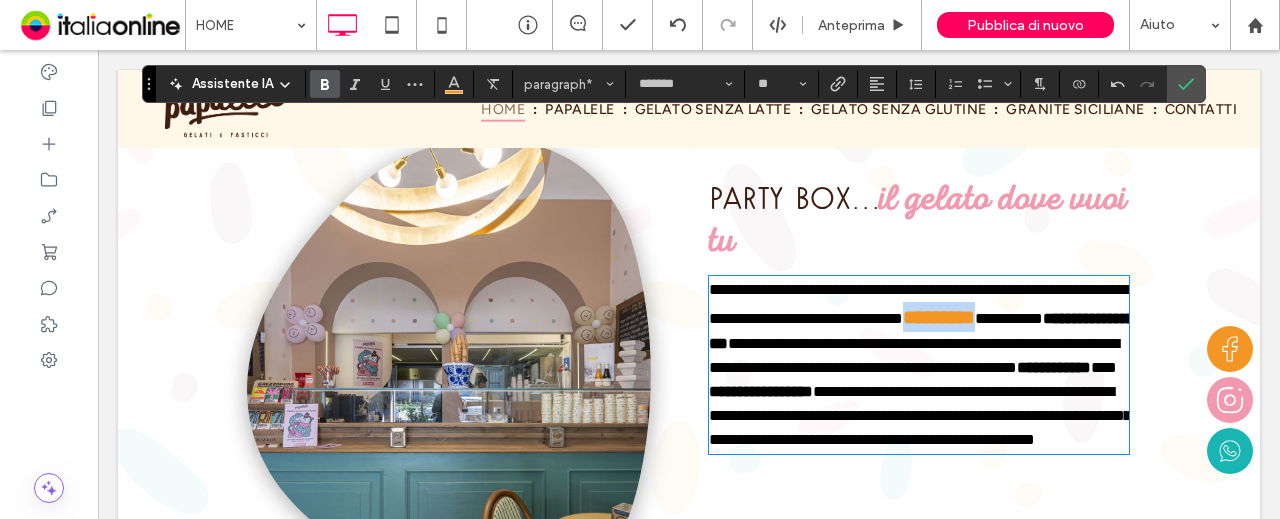 type on "**" 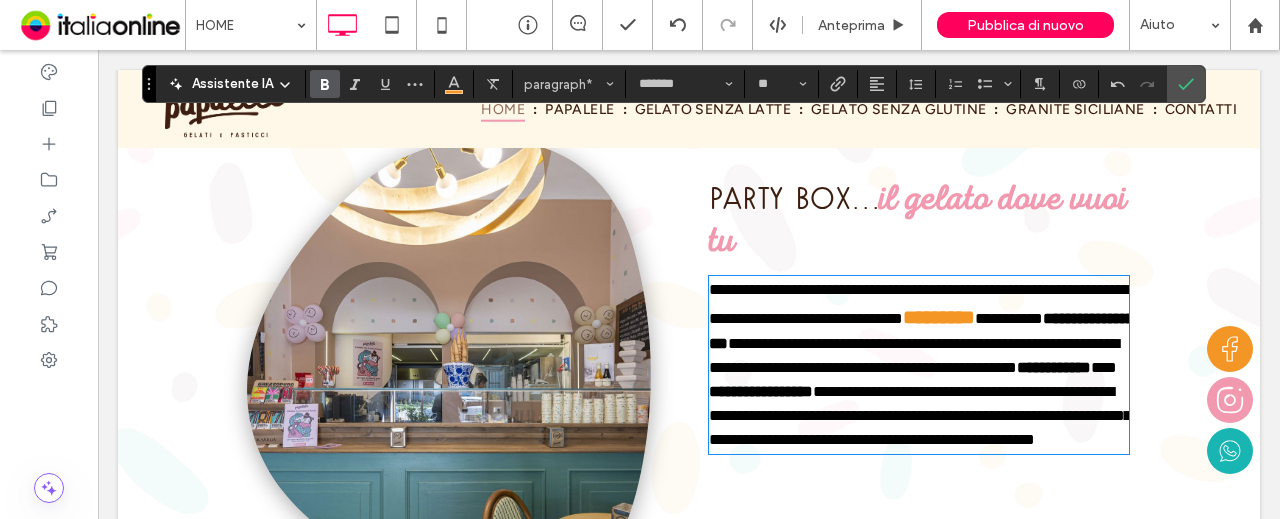 click on "**********" at bounding box center (919, 304) 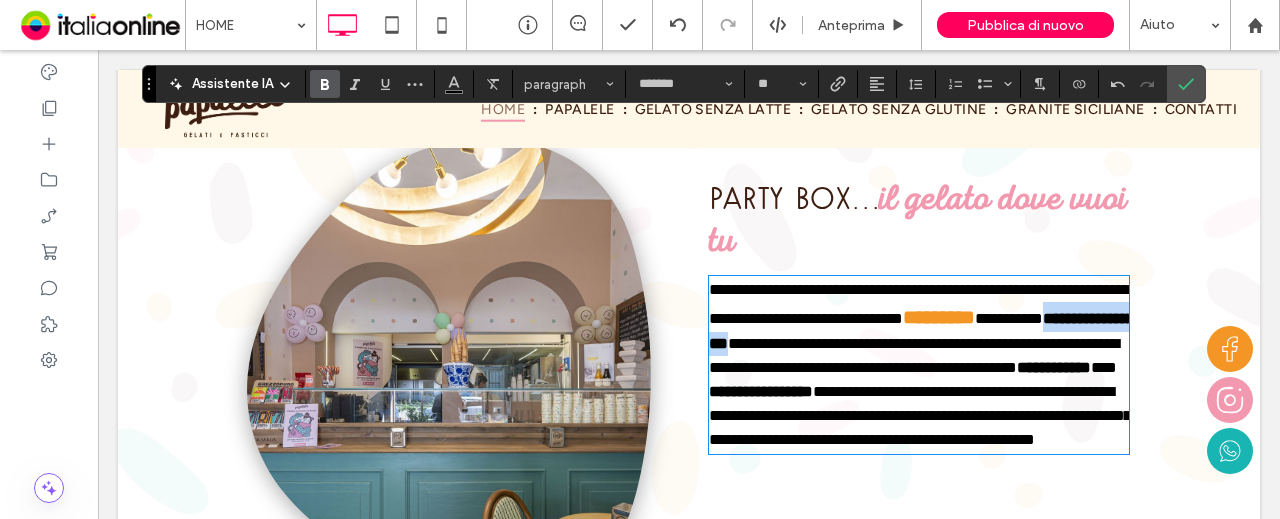 drag, startPoint x: 808, startPoint y: 341, endPoint x: 932, endPoint y: 337, distance: 124.0645 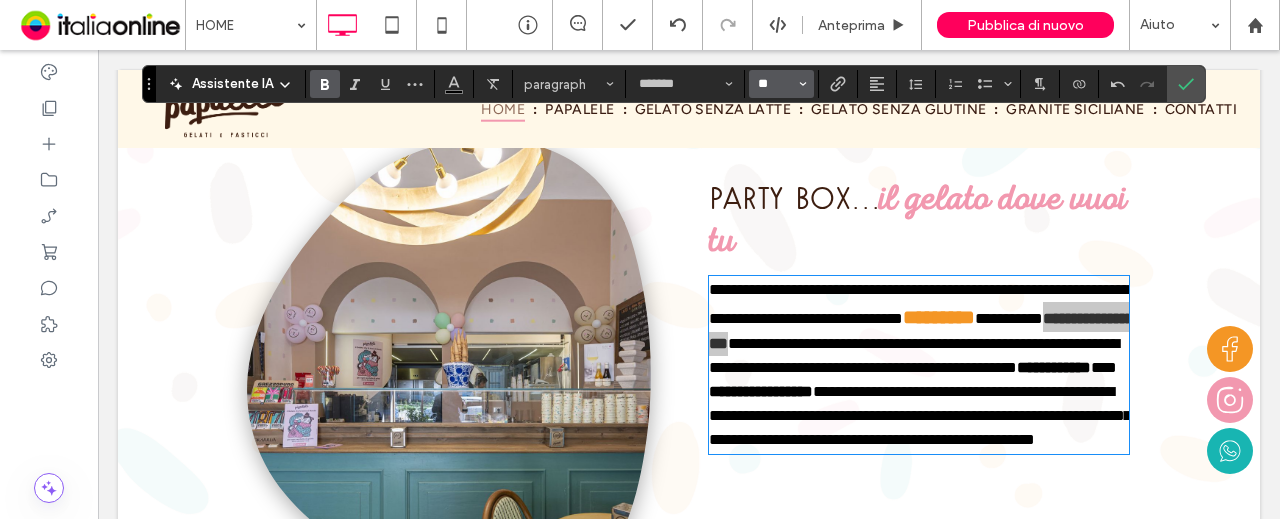click on "**" at bounding box center [775, 84] 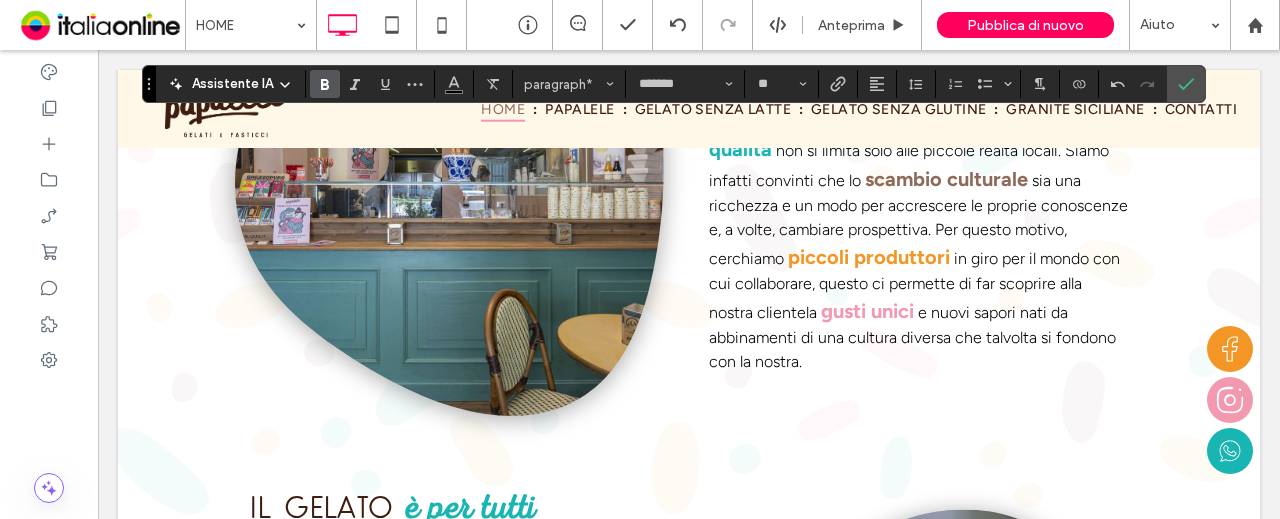 scroll, scrollTop: 1683, scrollLeft: 0, axis: vertical 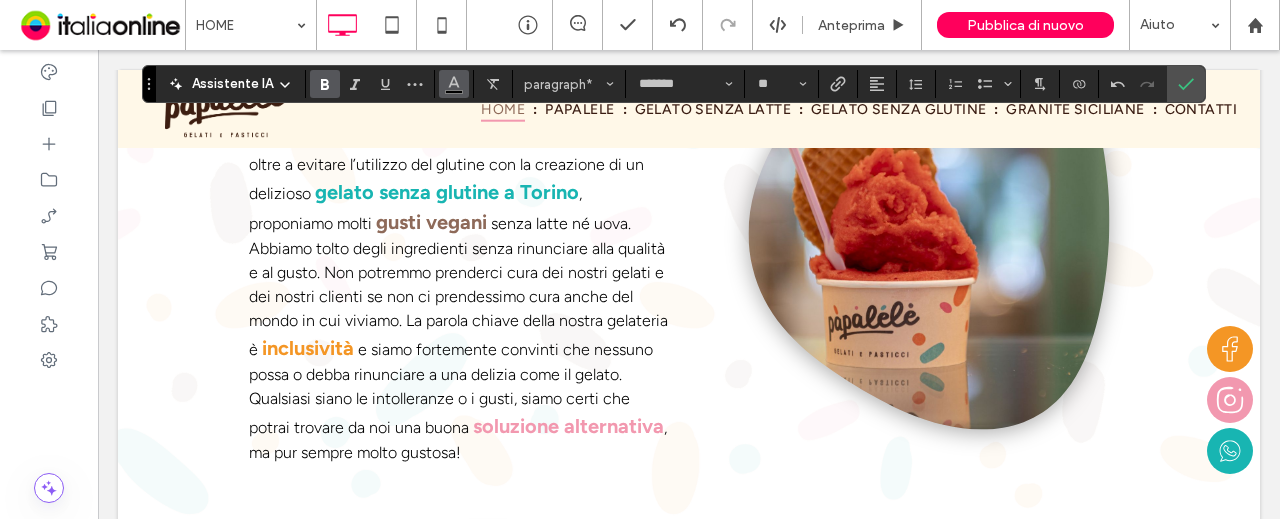 drag, startPoint x: 446, startPoint y: 81, endPoint x: 461, endPoint y: 86, distance: 15.811388 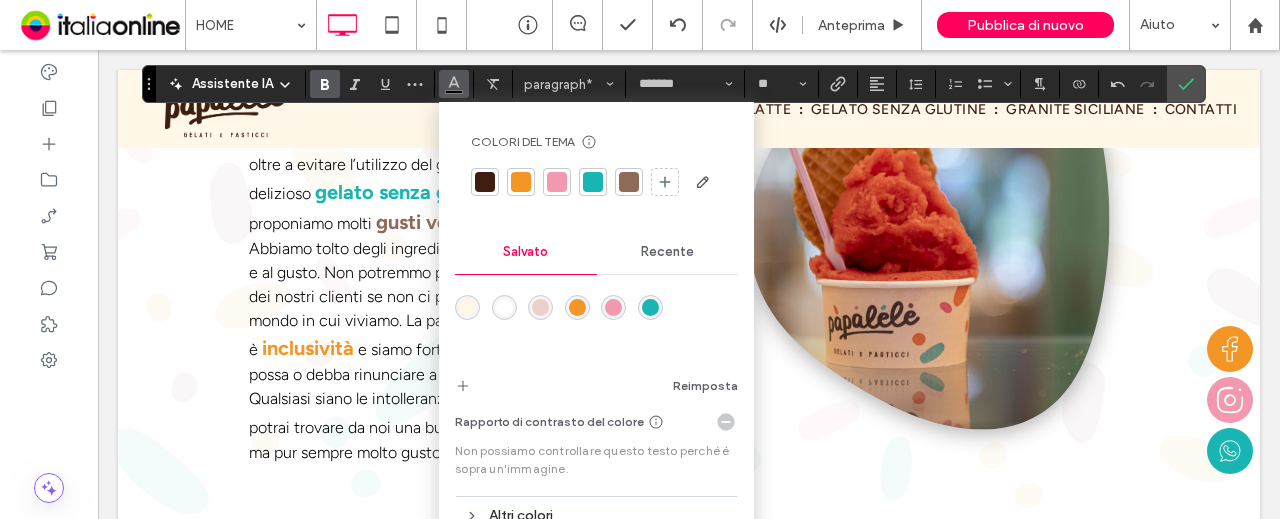 drag, startPoint x: 554, startPoint y: 269, endPoint x: 614, endPoint y: 311, distance: 73.239334 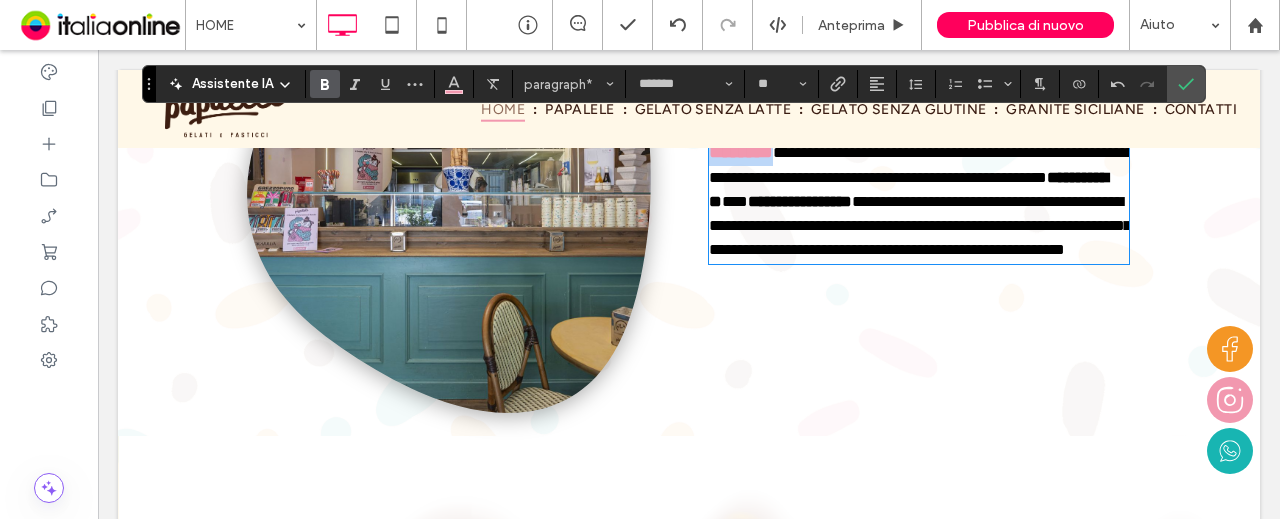 scroll, scrollTop: 2283, scrollLeft: 0, axis: vertical 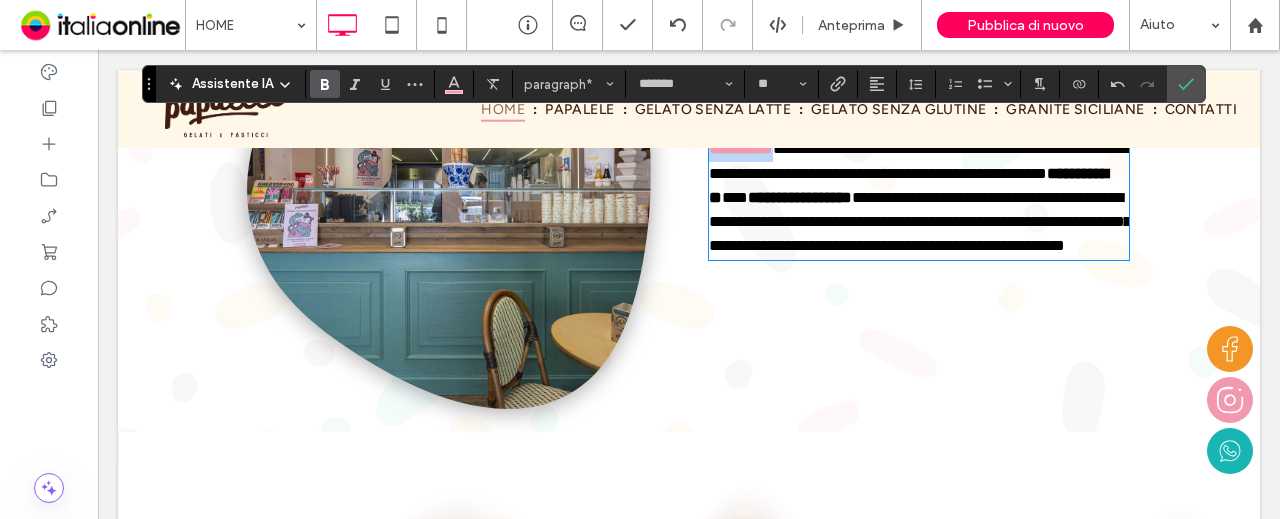 type on "**" 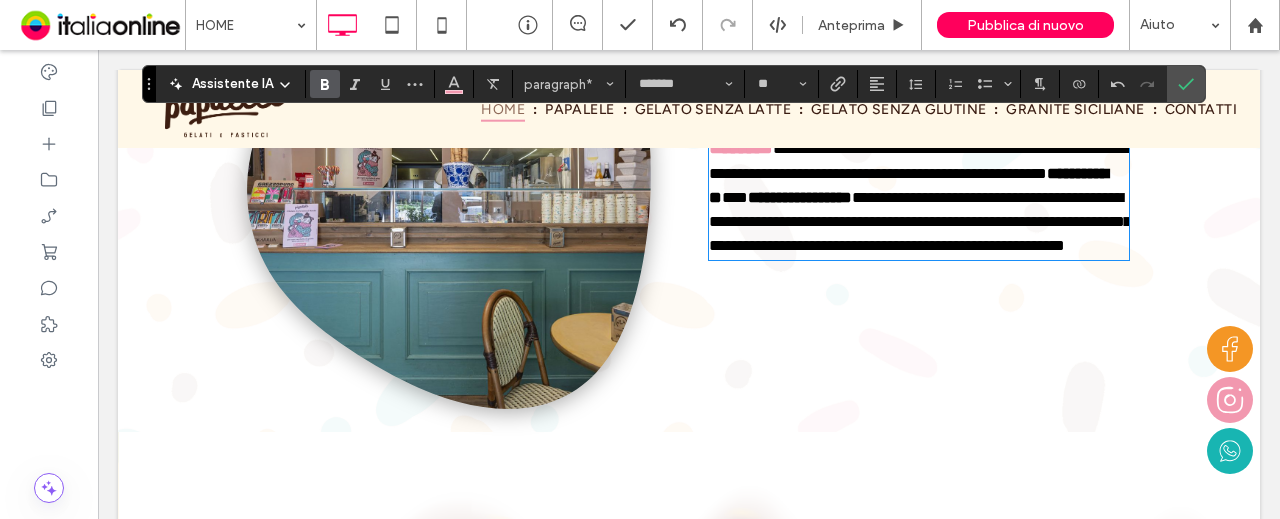 click on "**********" at bounding box center [919, 168] 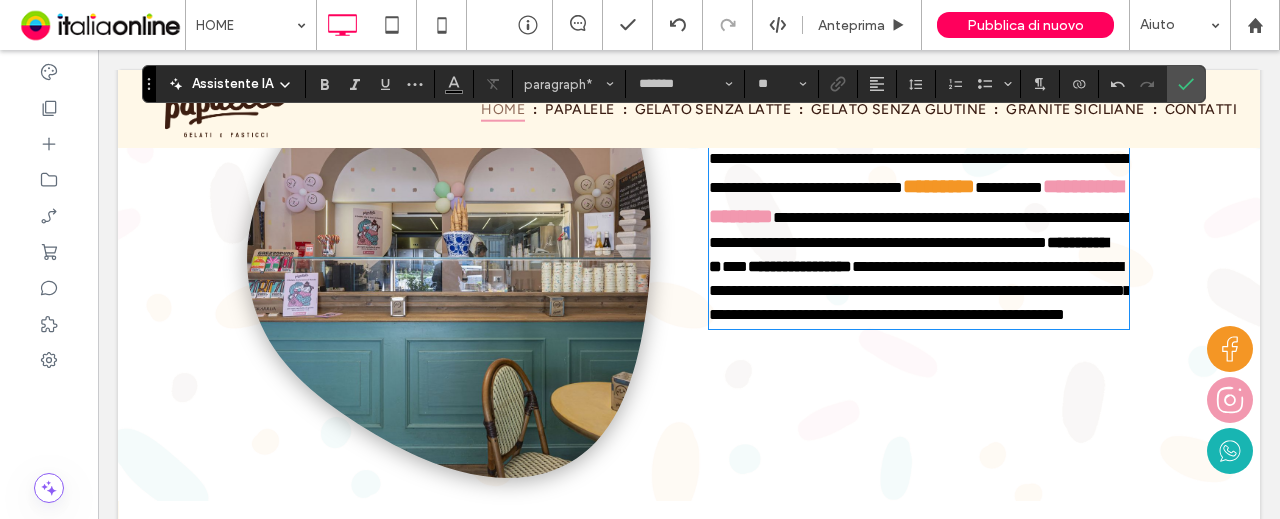 scroll, scrollTop: 2183, scrollLeft: 0, axis: vertical 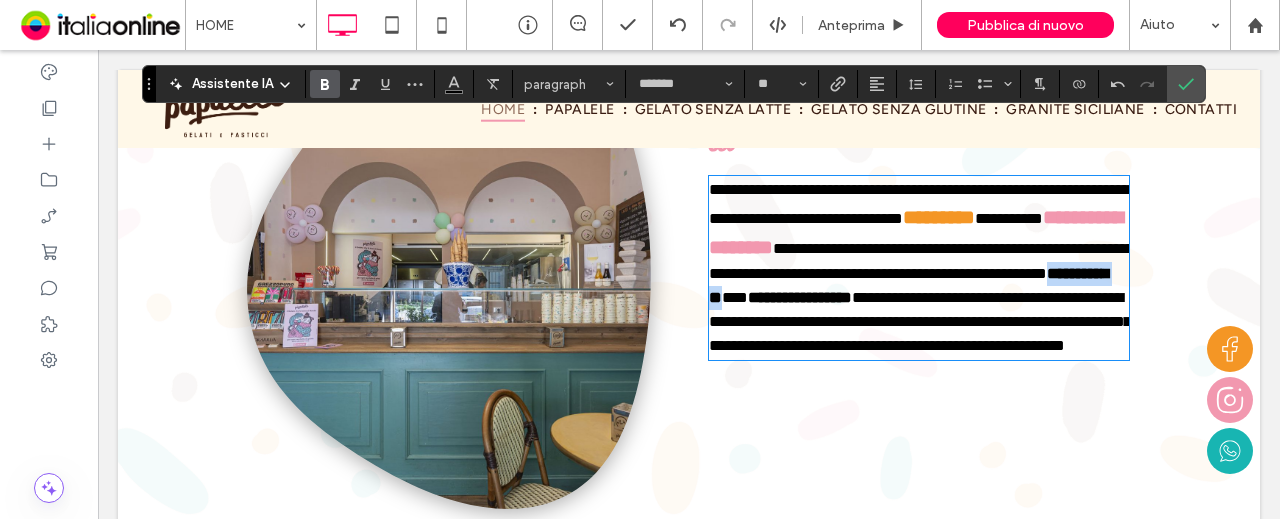 drag, startPoint x: 1046, startPoint y: 292, endPoint x: 1094, endPoint y: 287, distance: 48.259712 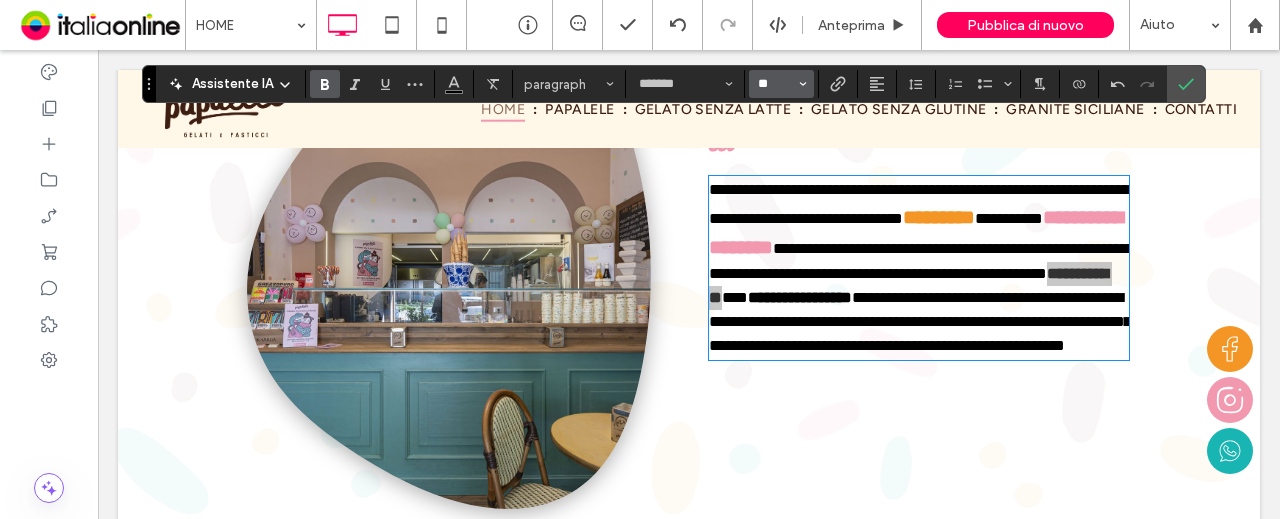 click on "**" at bounding box center [775, 84] 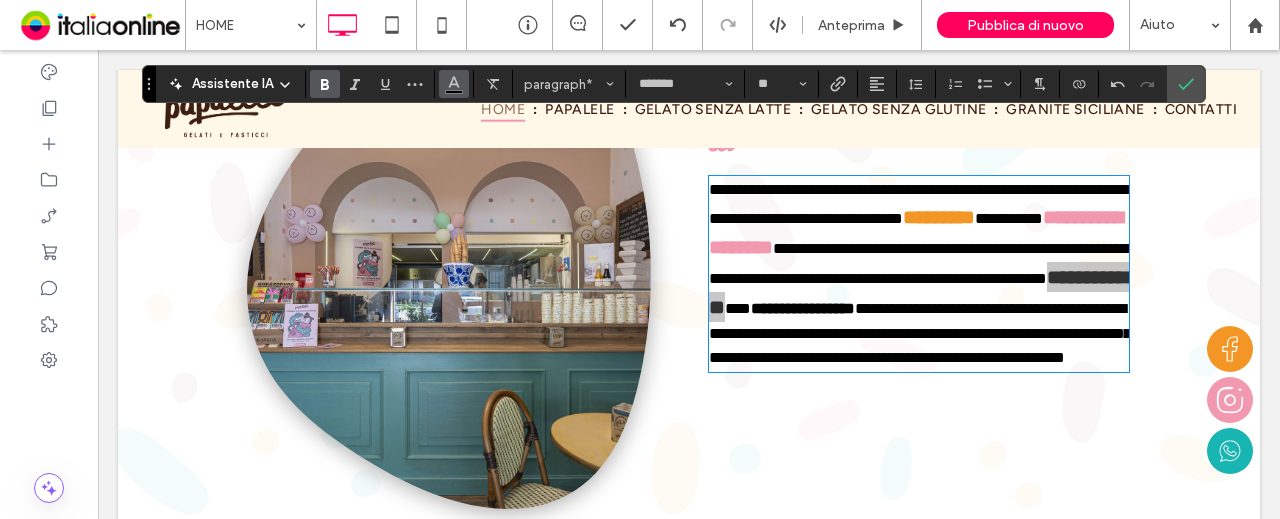 click 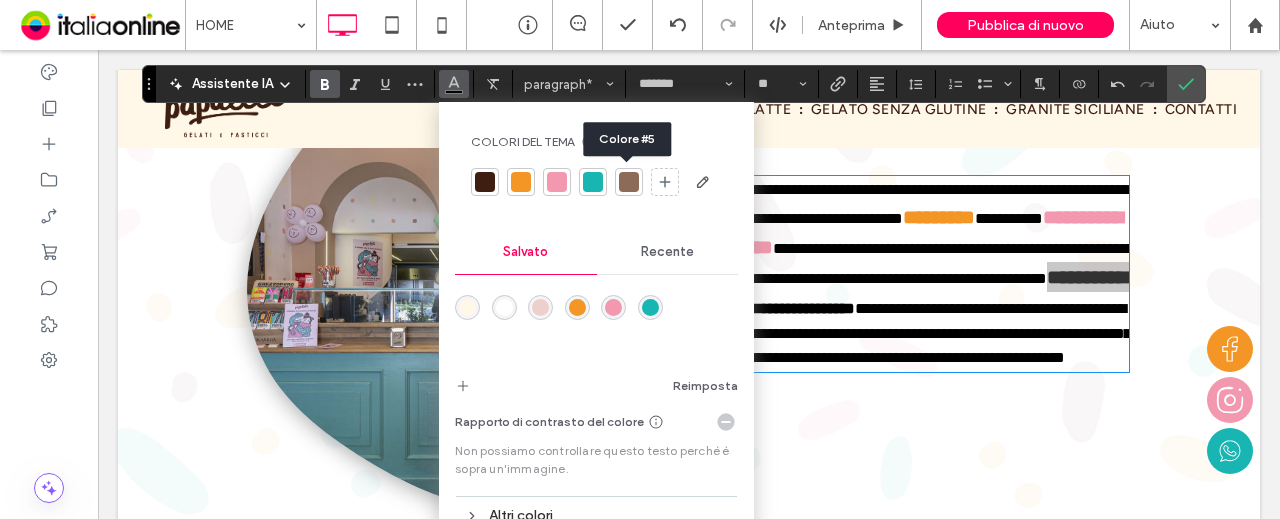 click at bounding box center [629, 182] 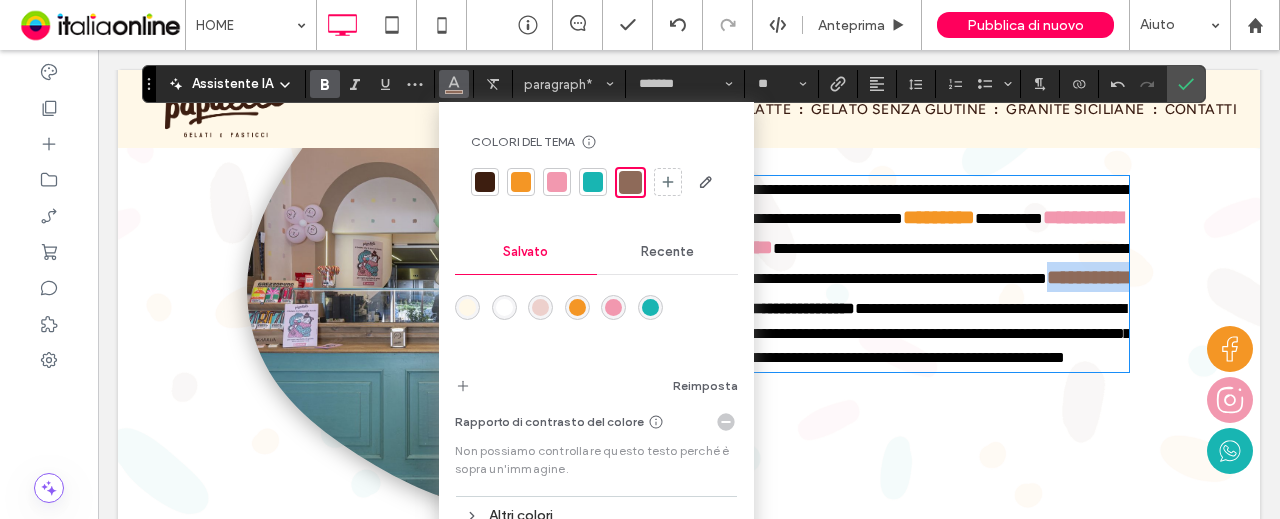 type on "**" 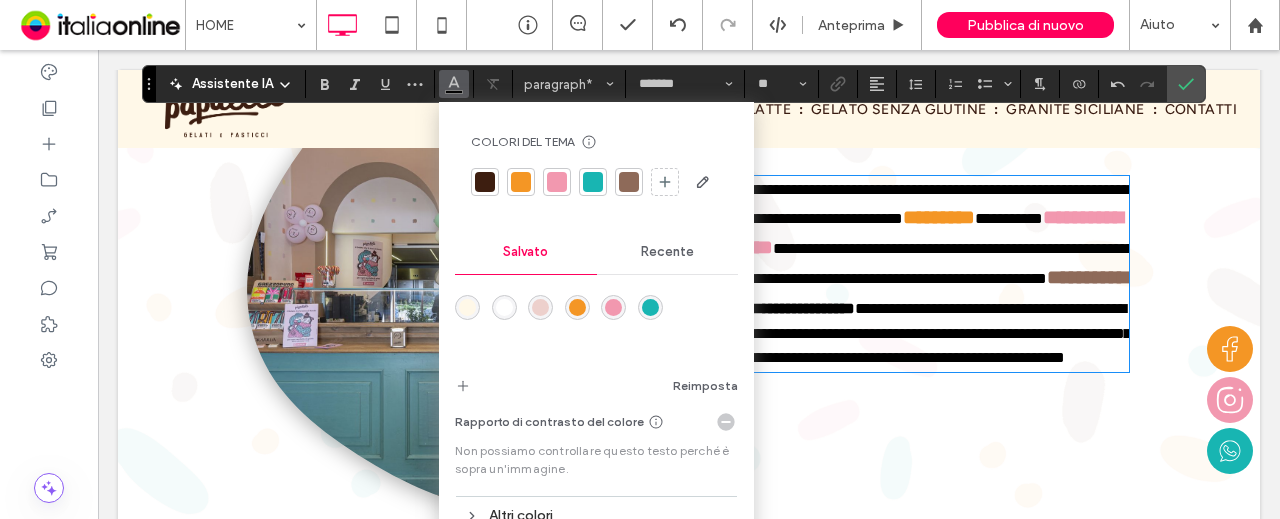 click on "**********" at bounding box center [919, 274] 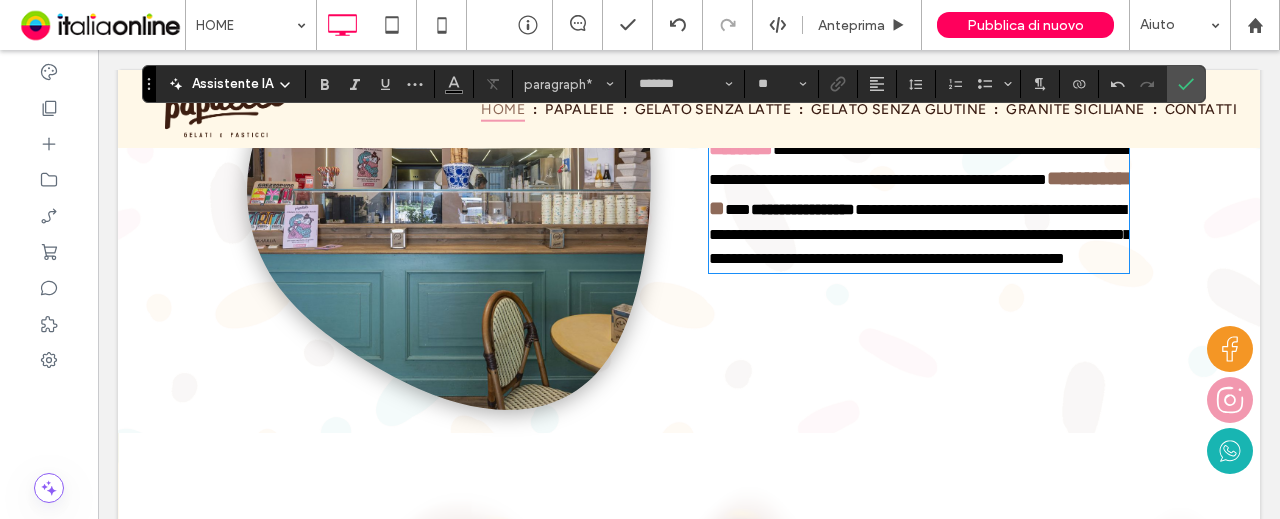 scroll, scrollTop: 2283, scrollLeft: 0, axis: vertical 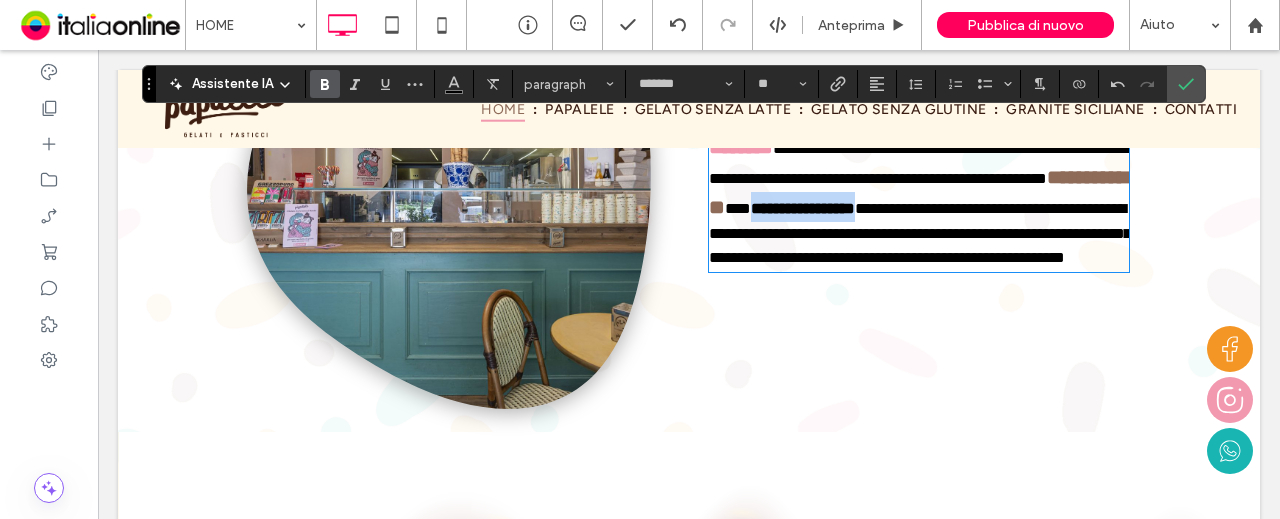 drag, startPoint x: 846, startPoint y: 225, endPoint x: 724, endPoint y: 214, distance: 122.494896 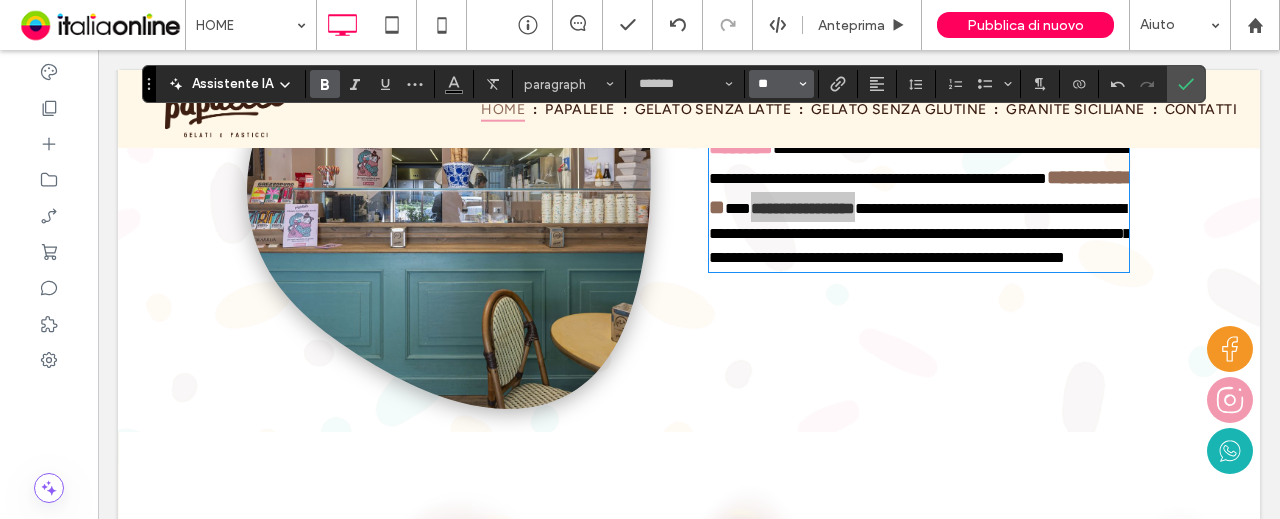 click on "**" at bounding box center (775, 84) 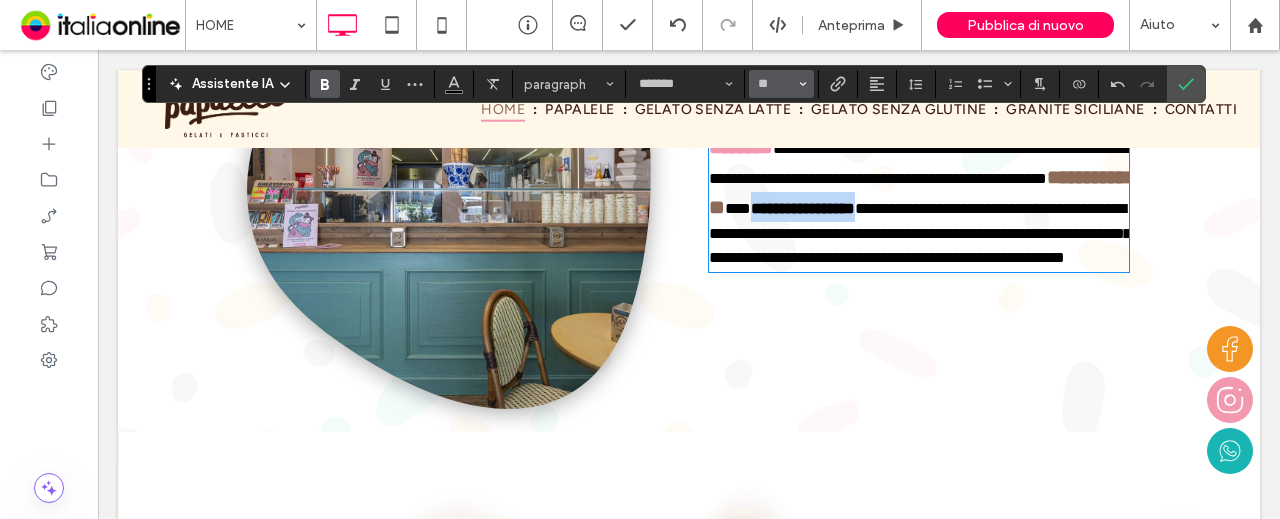 type on "**" 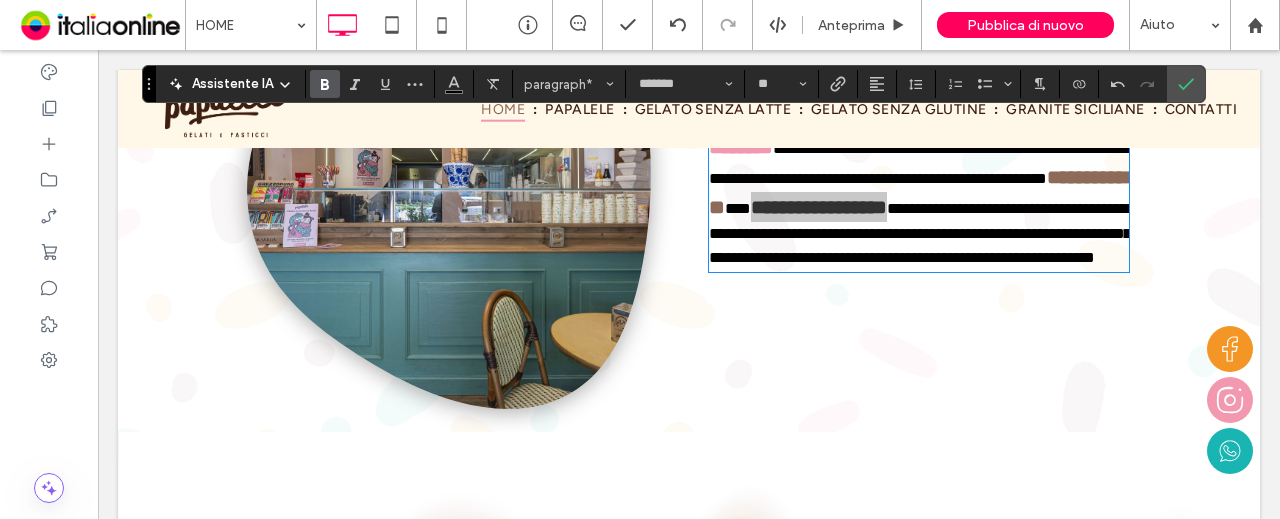 click at bounding box center [493, 84] 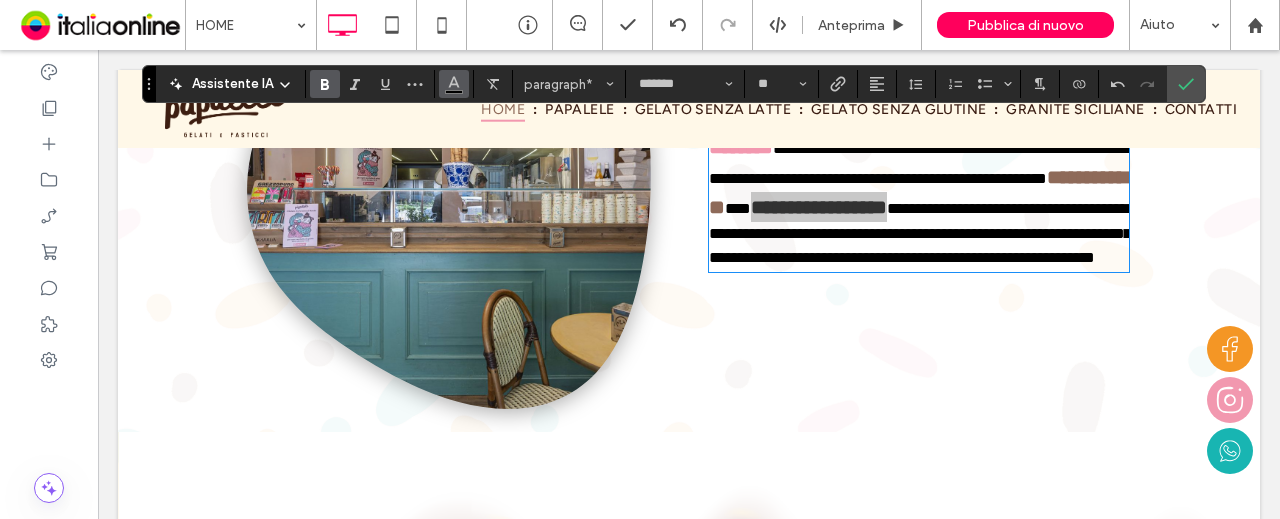 click 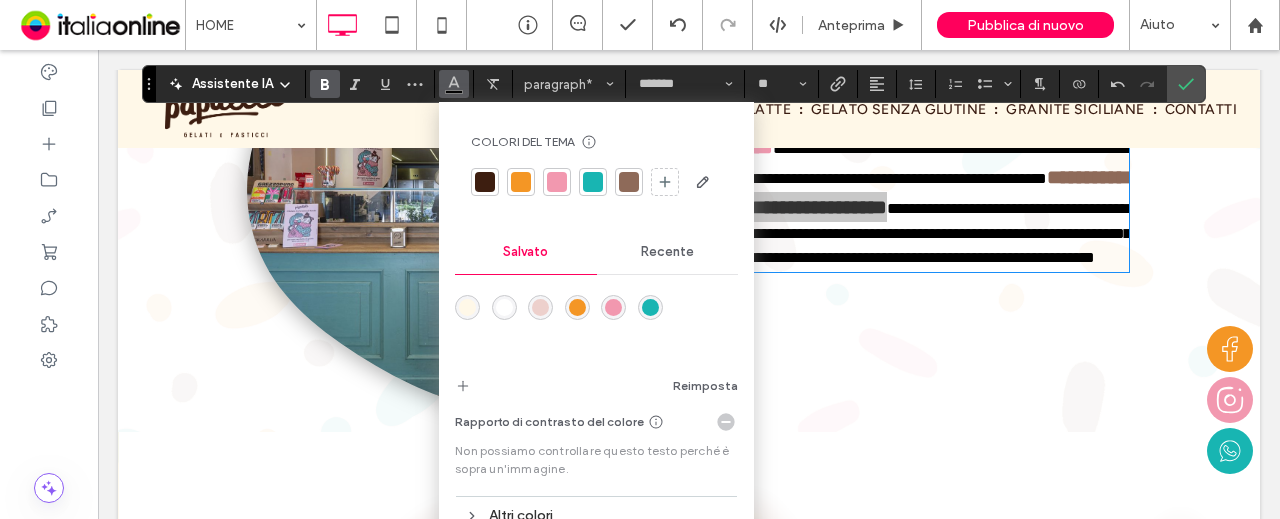 click at bounding box center (577, 307) 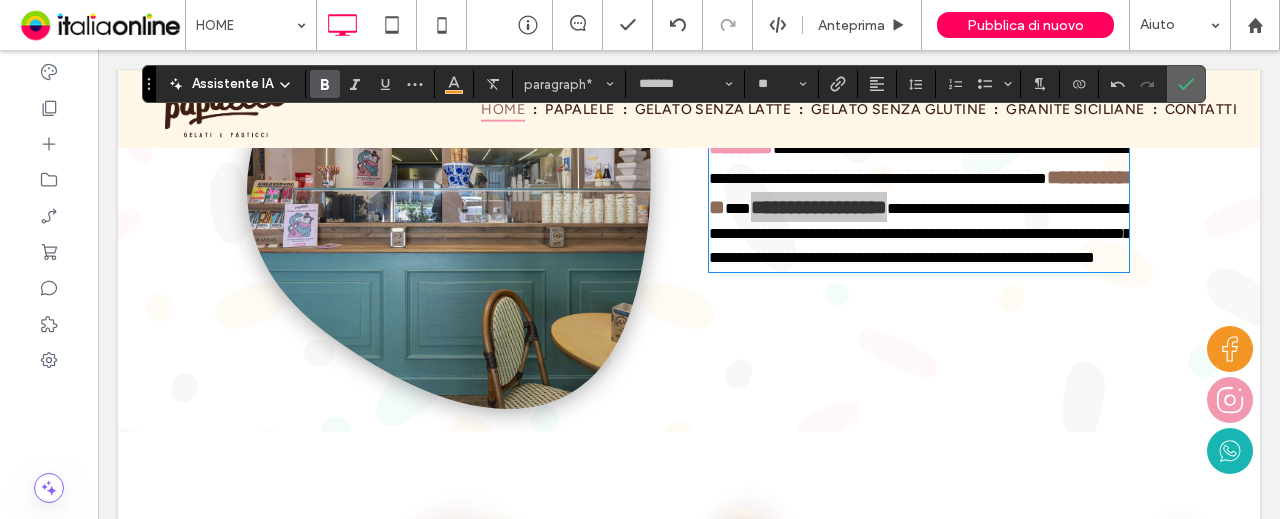 click 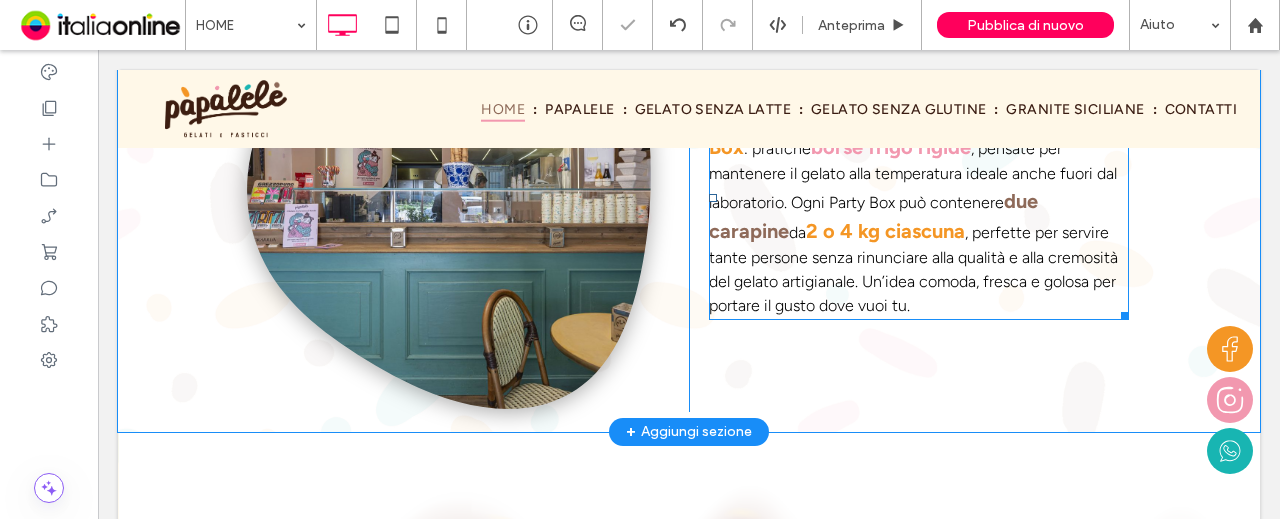 click on "Per feste, eventi o semplicemente per condividere un momento speciale, è possibile ordinare le nostre Party Box : pratiche borse frigo rigide , pensate per mantenere il gelato alla temperatura ideale anche fuori dal laboratorio. Ogni Party Box può contenere due carapine da [QUANTITY] o [QUANTITY] kg ciascuna , perfette per servire tante persone senza rinunciare alla qualità e alla cremosità del gelato artigianale. Un’idea comoda, fresca e golosa per portare il gusto dove vuoi tu." at bounding box center [919, 198] 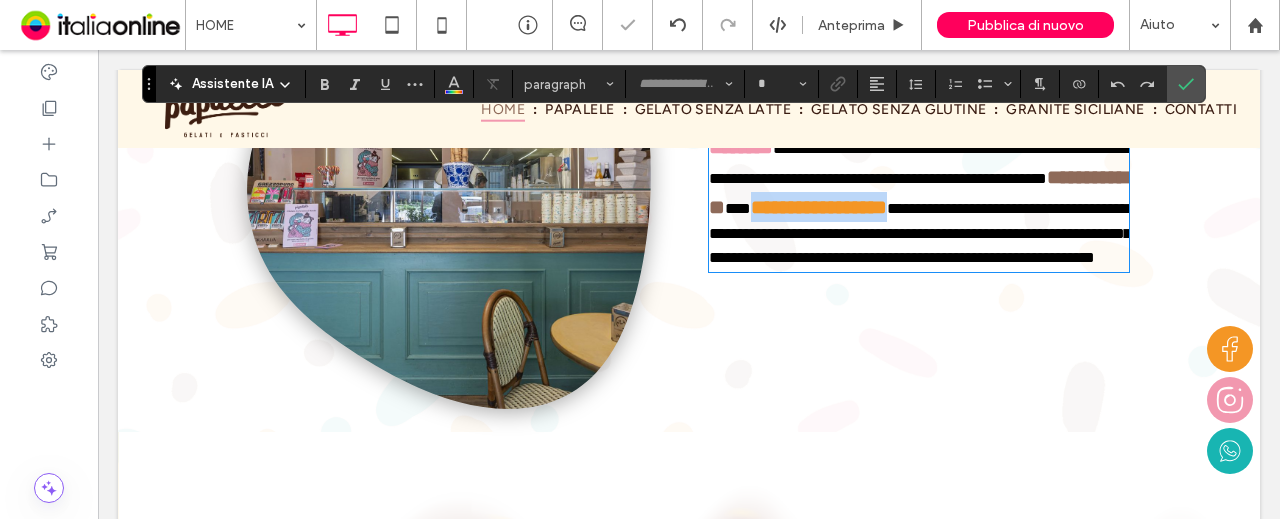 type on "*******" 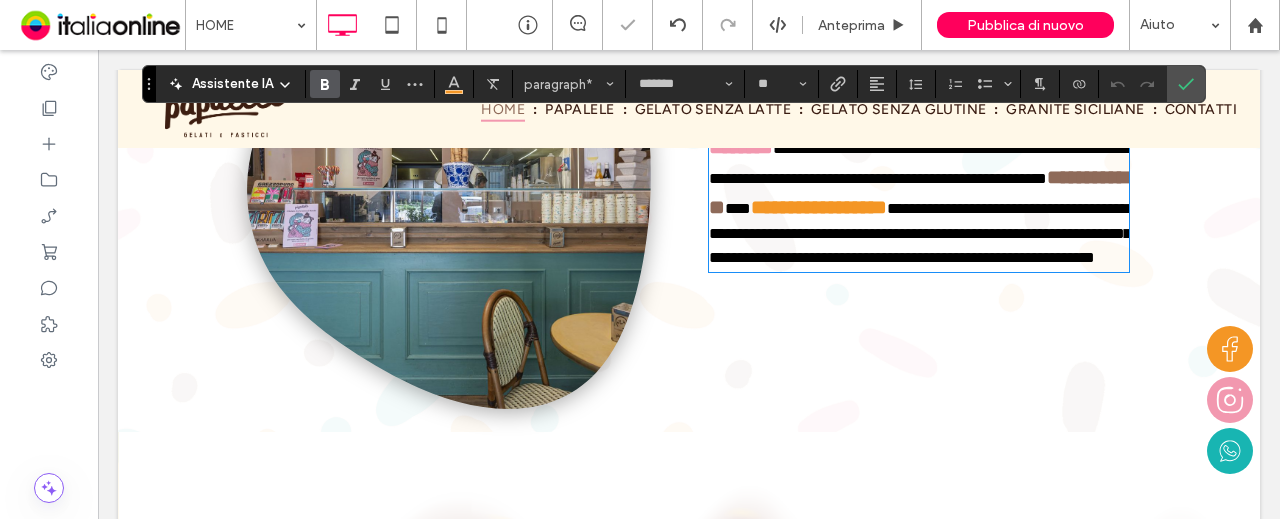 click on "**********" at bounding box center [918, 192] 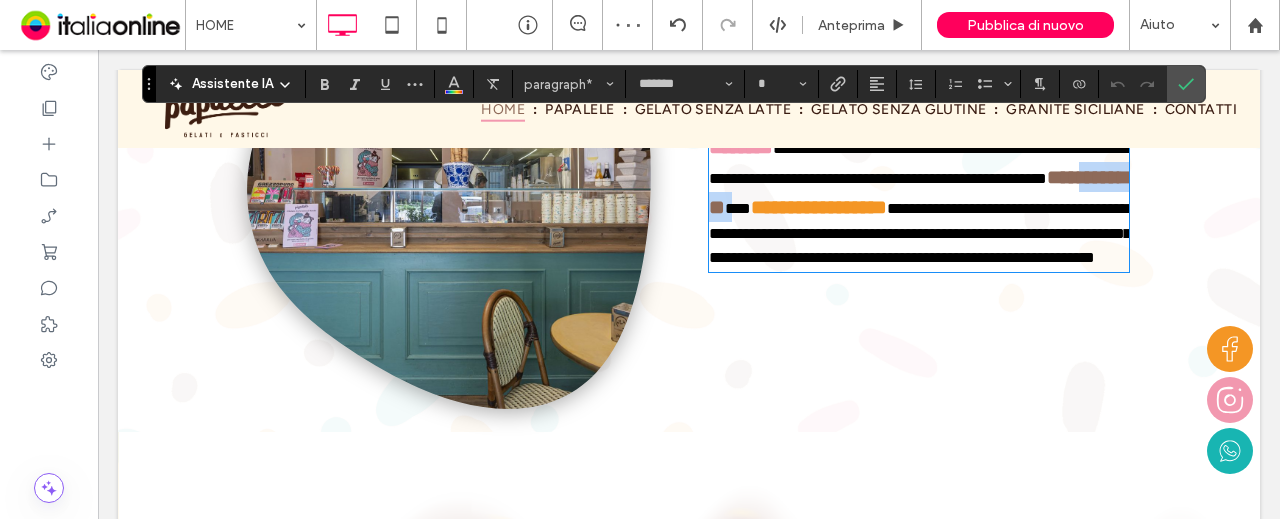 drag, startPoint x: 1063, startPoint y: 202, endPoint x: 1050, endPoint y: 201, distance: 13.038404 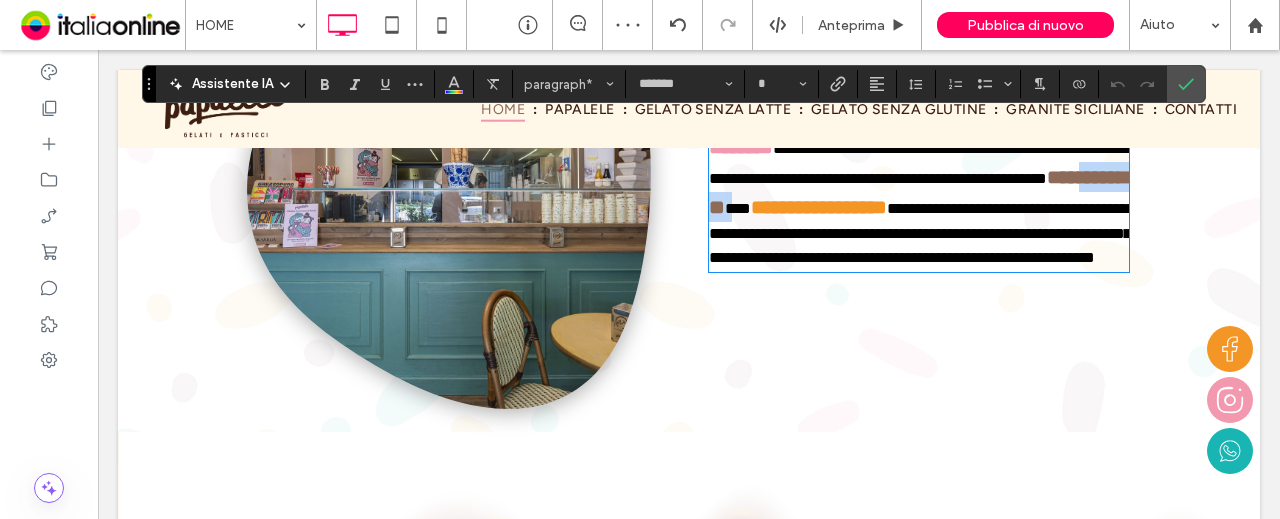 click on "**********" at bounding box center (918, 192) 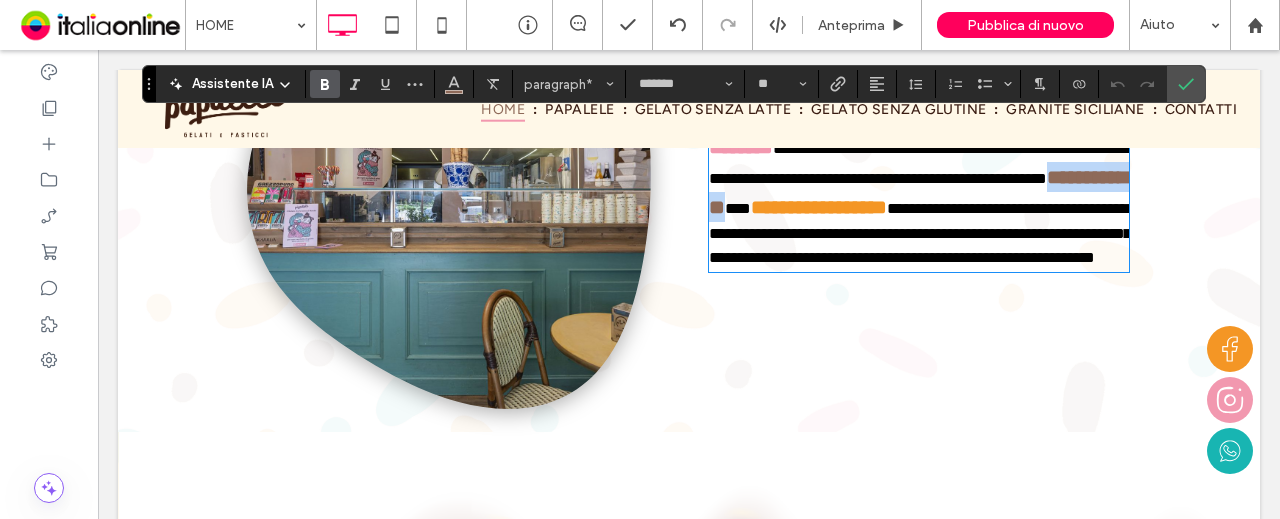 type on "*" 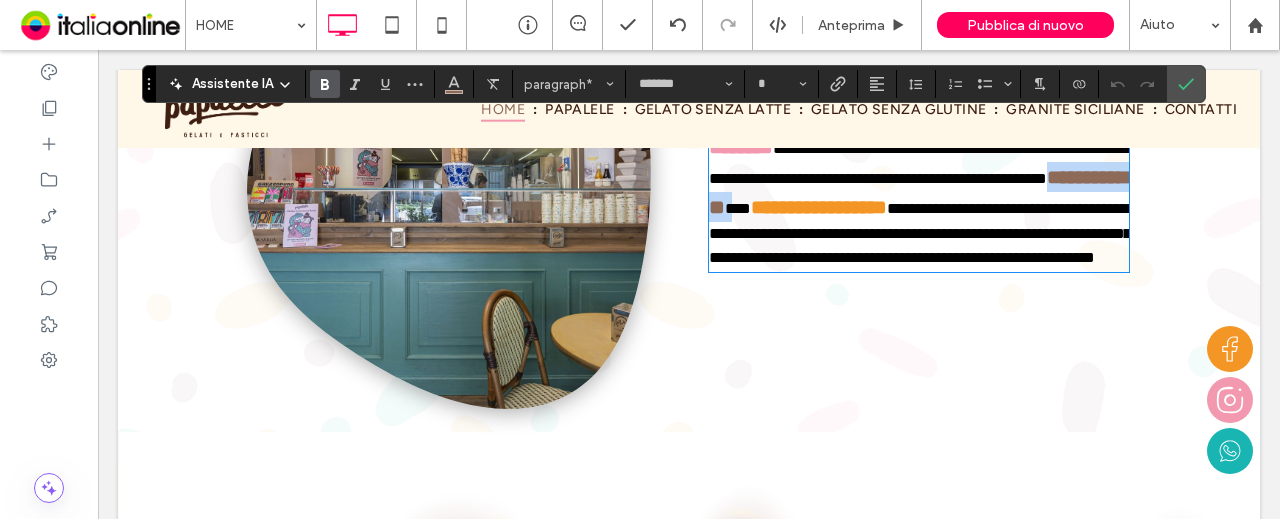 drag, startPoint x: 1003, startPoint y: 190, endPoint x: 1122, endPoint y: 205, distance: 119.94165 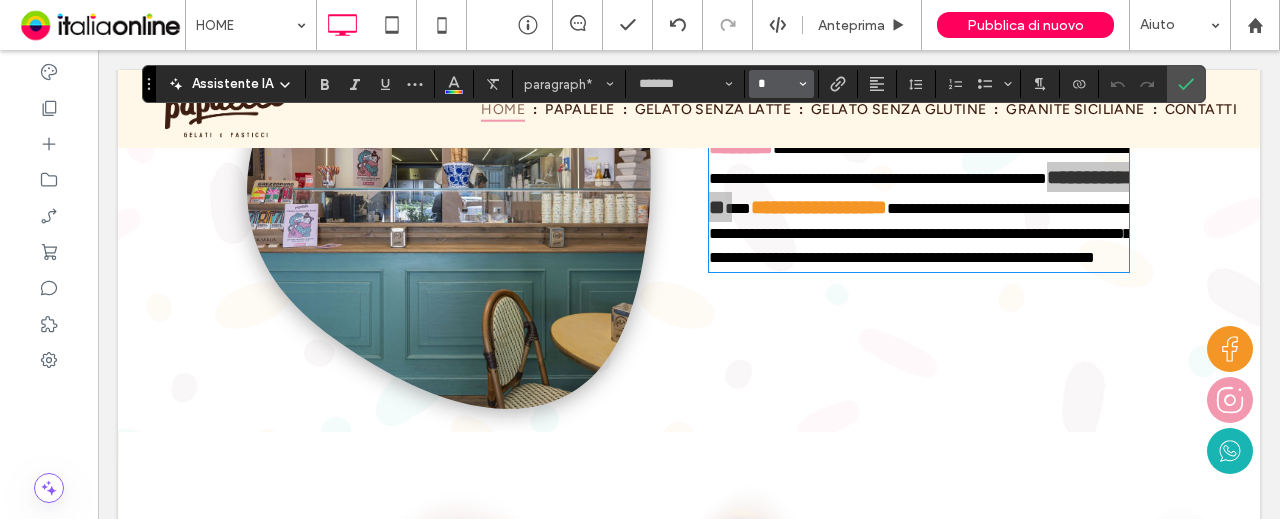 click on "*" at bounding box center [775, 84] 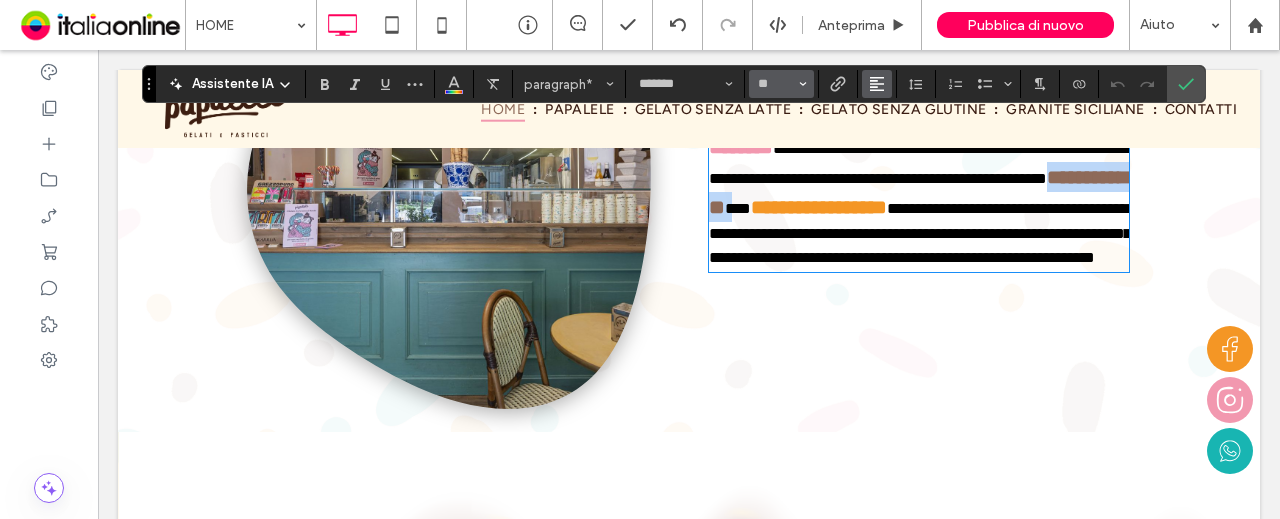 type on "**" 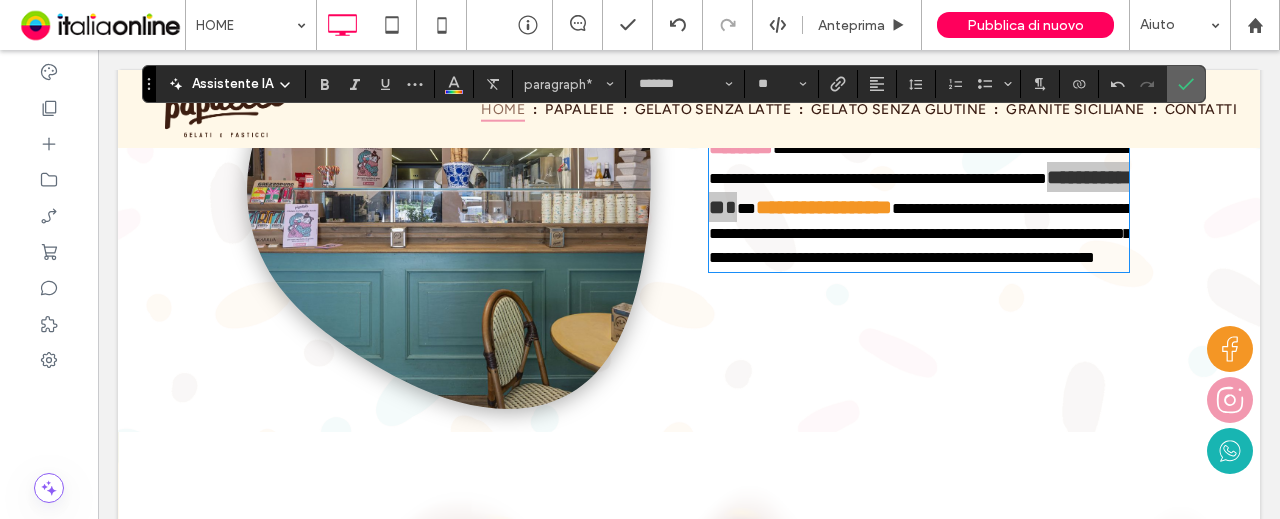 drag, startPoint x: 1186, startPoint y: 79, endPoint x: 1087, endPoint y: 30, distance: 110.46266 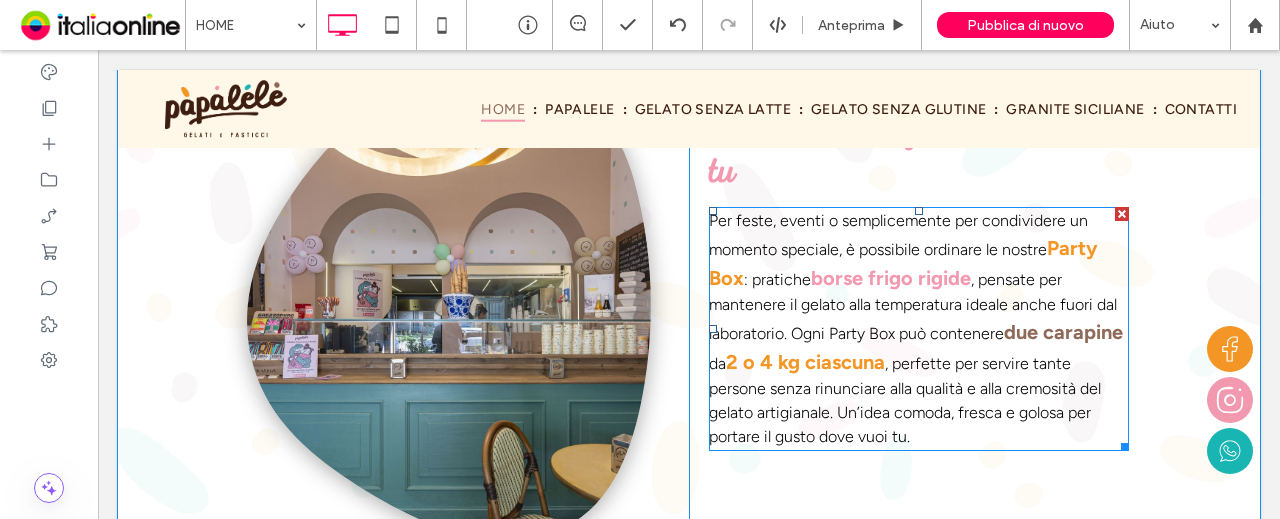scroll, scrollTop: 2183, scrollLeft: 0, axis: vertical 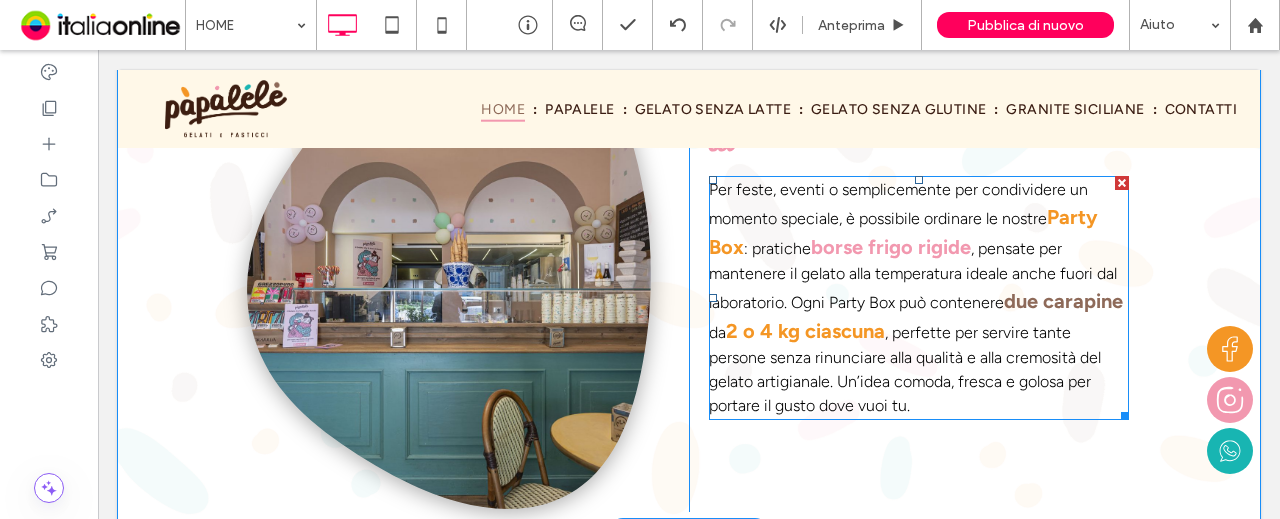 click on ", perfette per servire tante persone senza rinunciare alla qualità e alla cremosità del gelato artigianale. Un’idea comoda, fresca e golosa per portare il gusto dove vuoi tu." at bounding box center (905, 369) 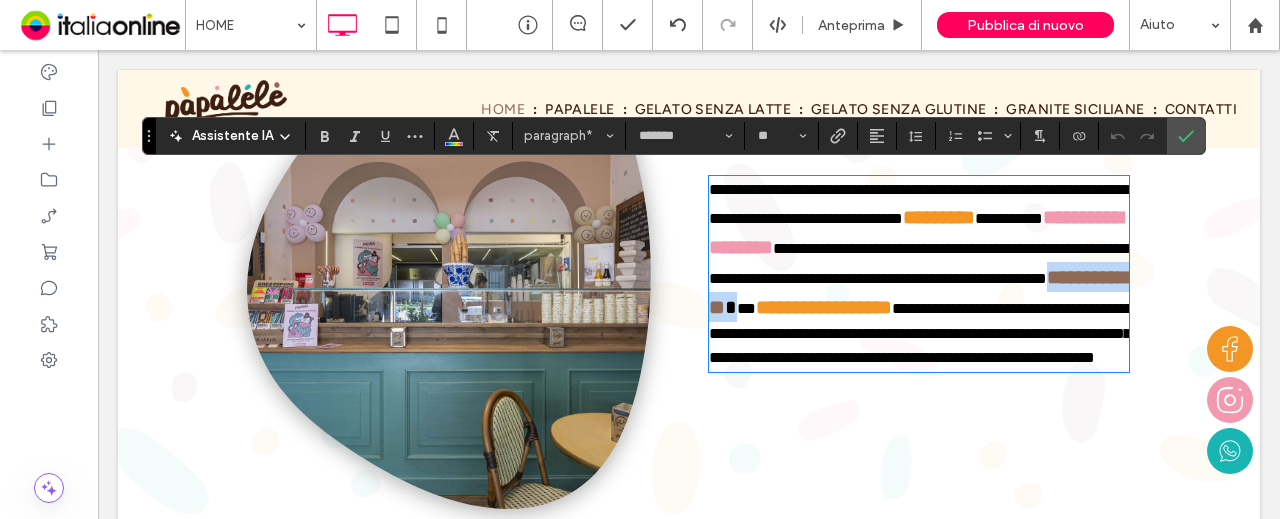 click on "**********" at bounding box center [918, 292] 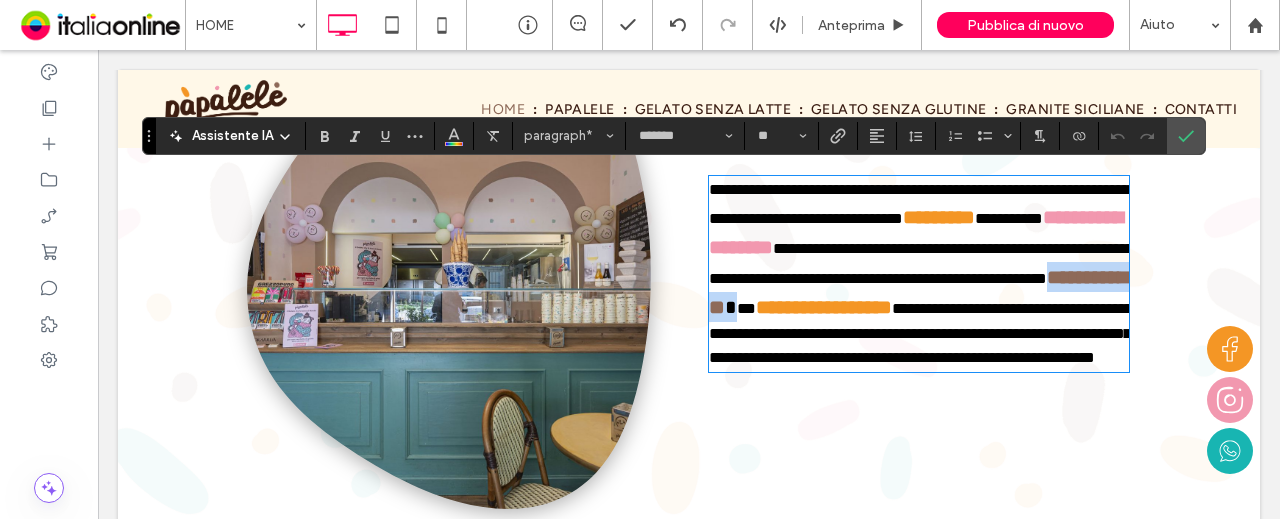 drag, startPoint x: 1002, startPoint y: 291, endPoint x: 870, endPoint y: 244, distance: 140.11781 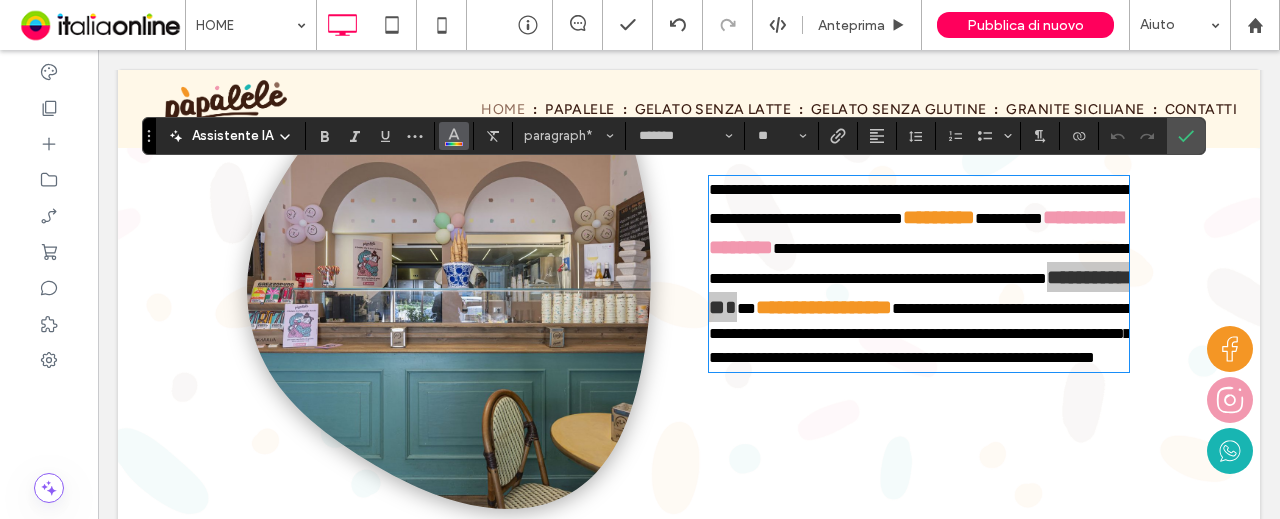 click at bounding box center (454, 134) 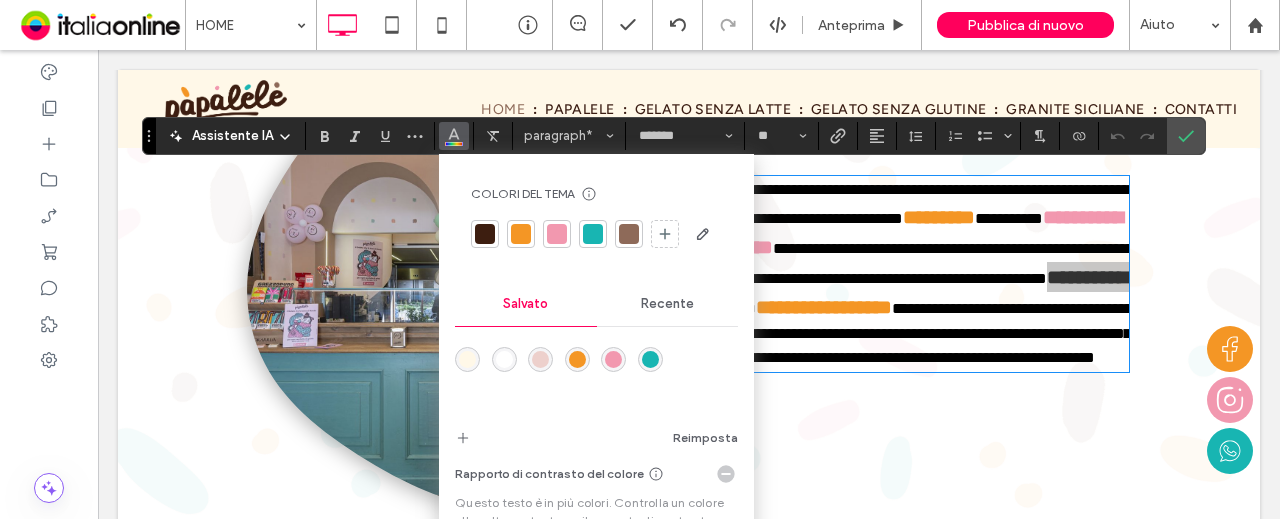 click at bounding box center (650, 359) 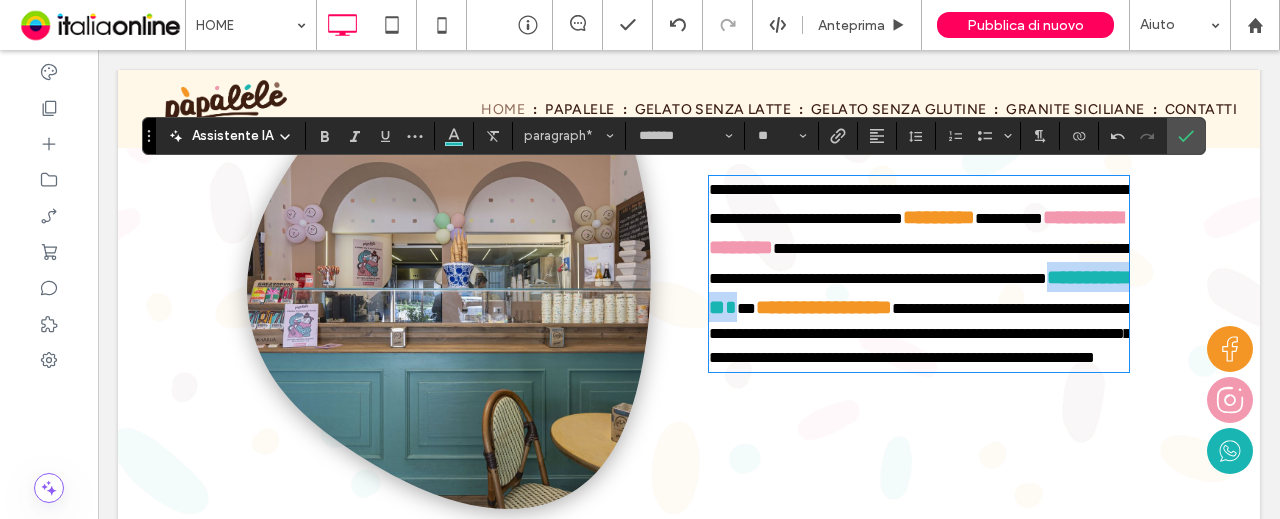click on "**********" at bounding box center [921, 333] 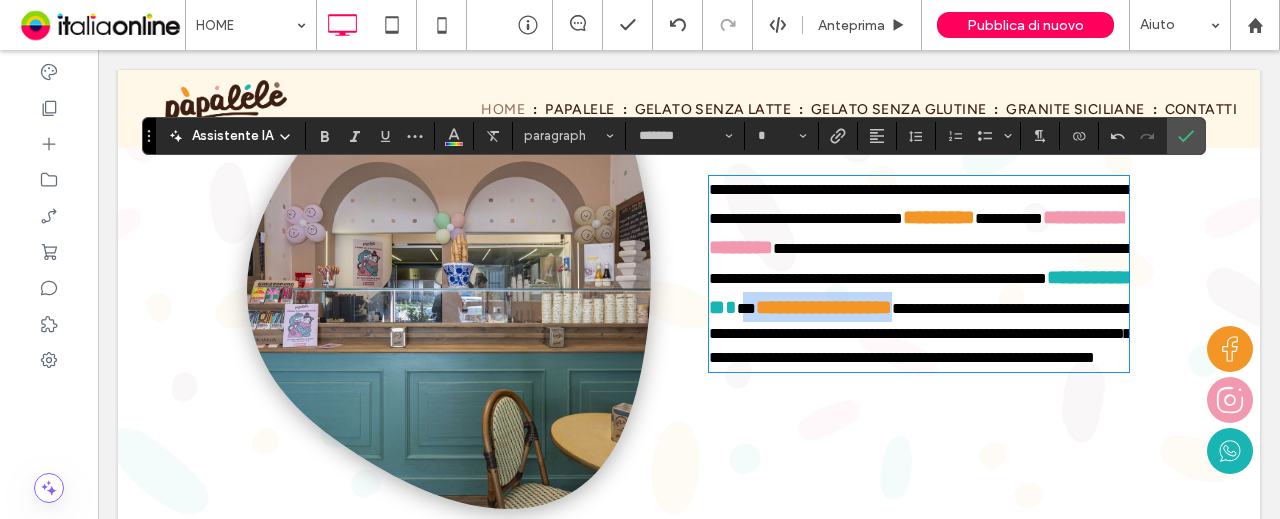 type on "**" 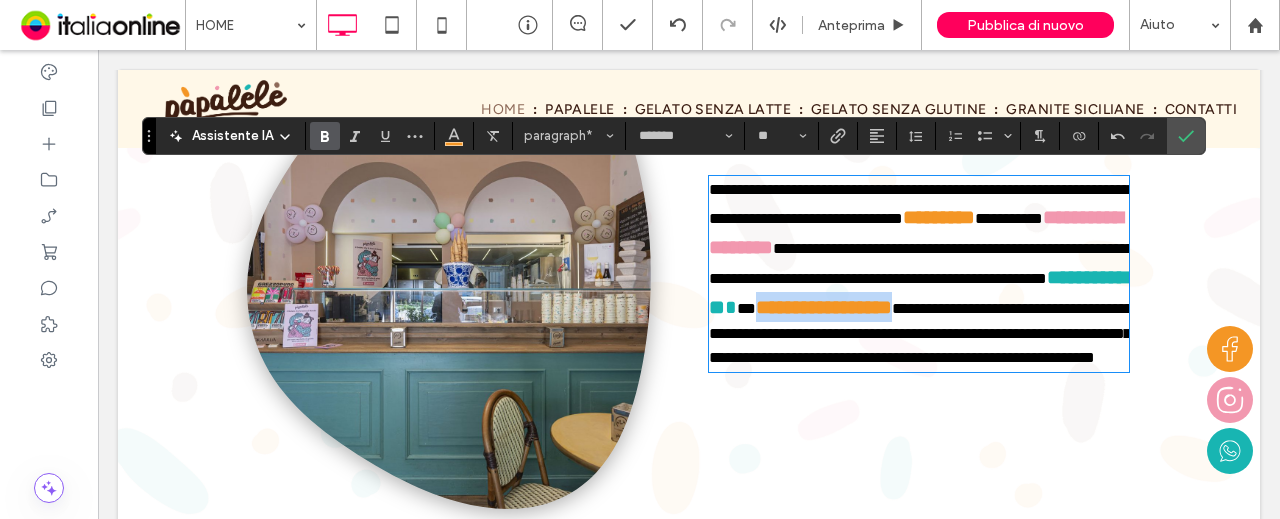 drag, startPoint x: 875, startPoint y: 323, endPoint x: 726, endPoint y: 319, distance: 149.05368 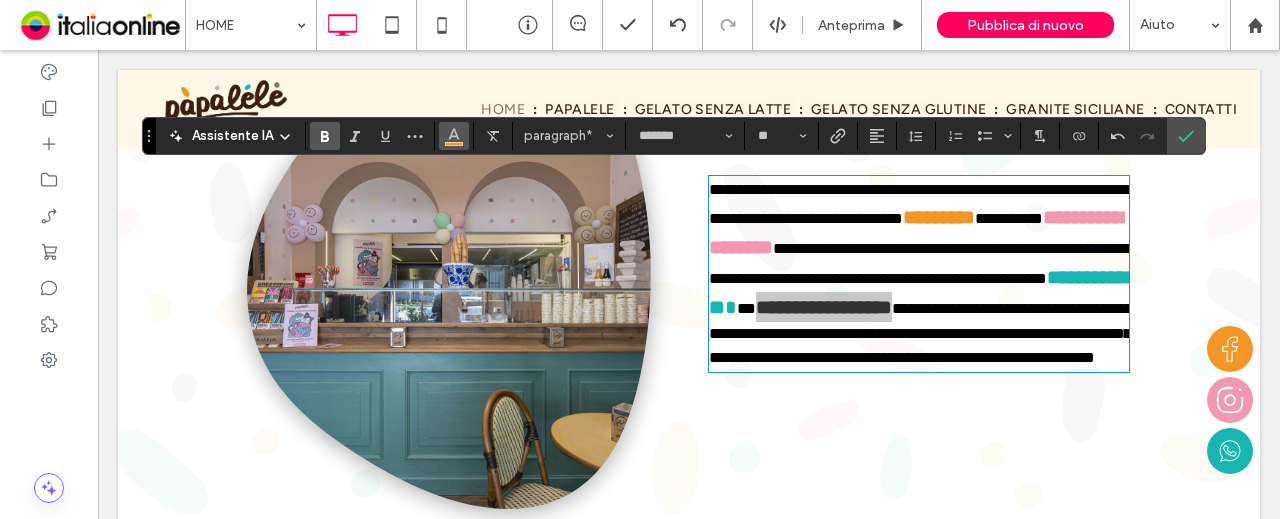 click at bounding box center (454, 136) 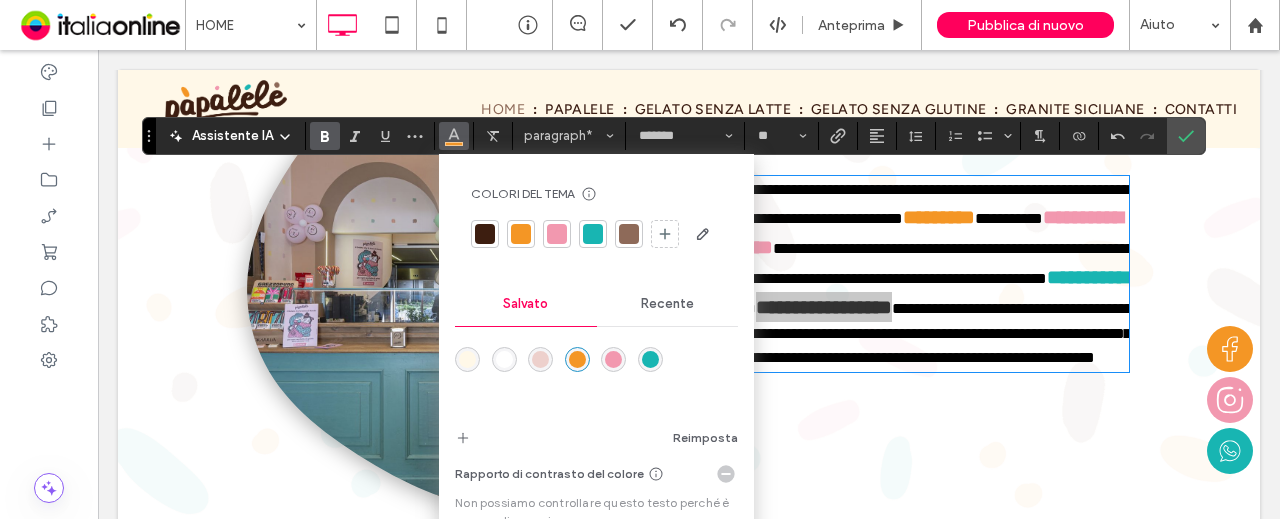 click at bounding box center (629, 234) 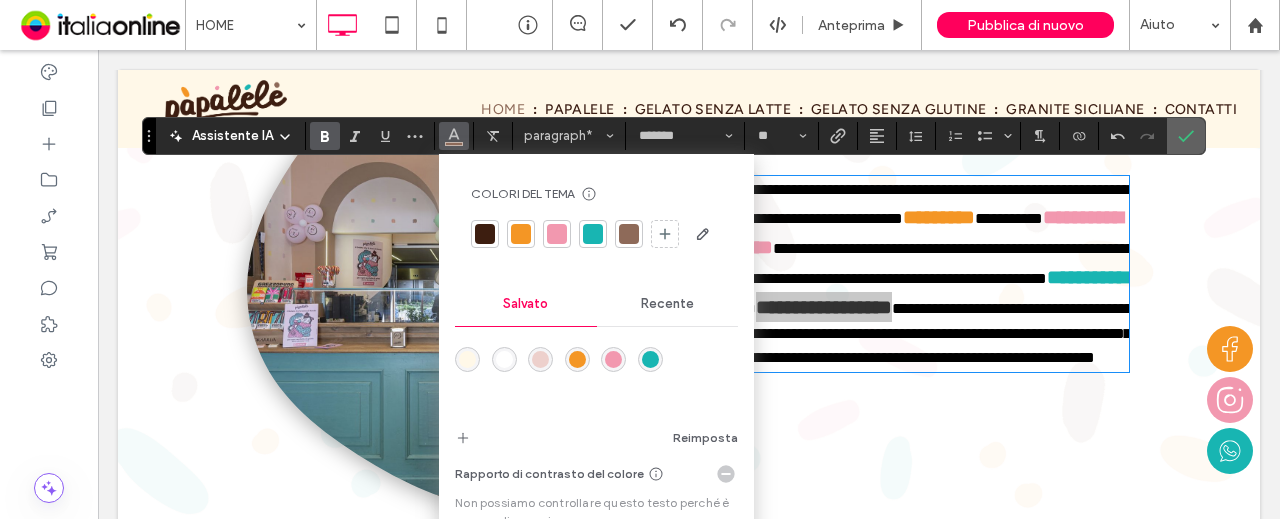 click 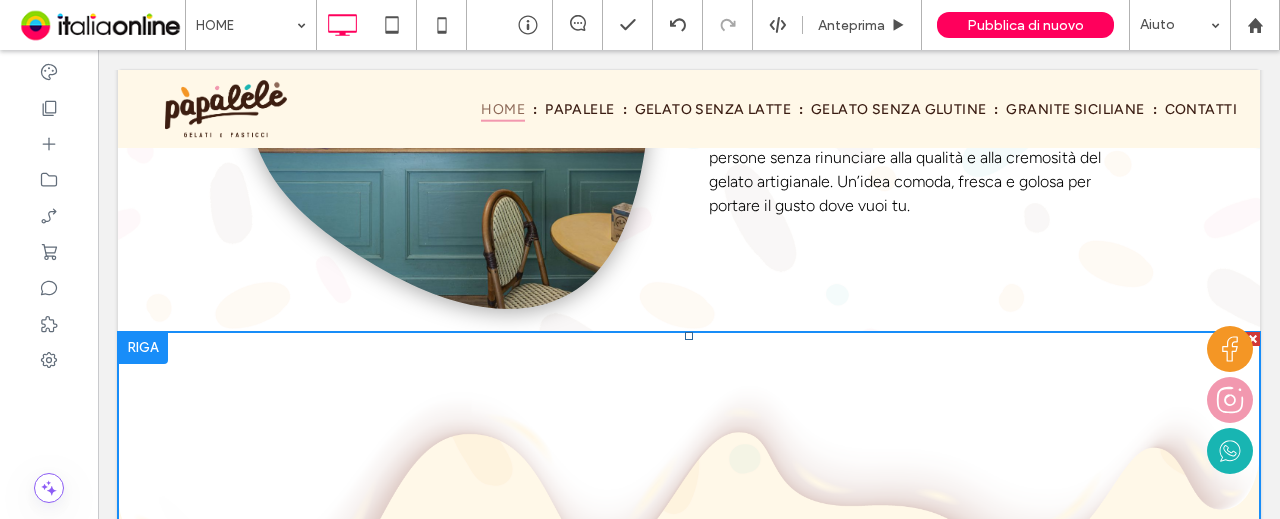 scroll, scrollTop: 2083, scrollLeft: 0, axis: vertical 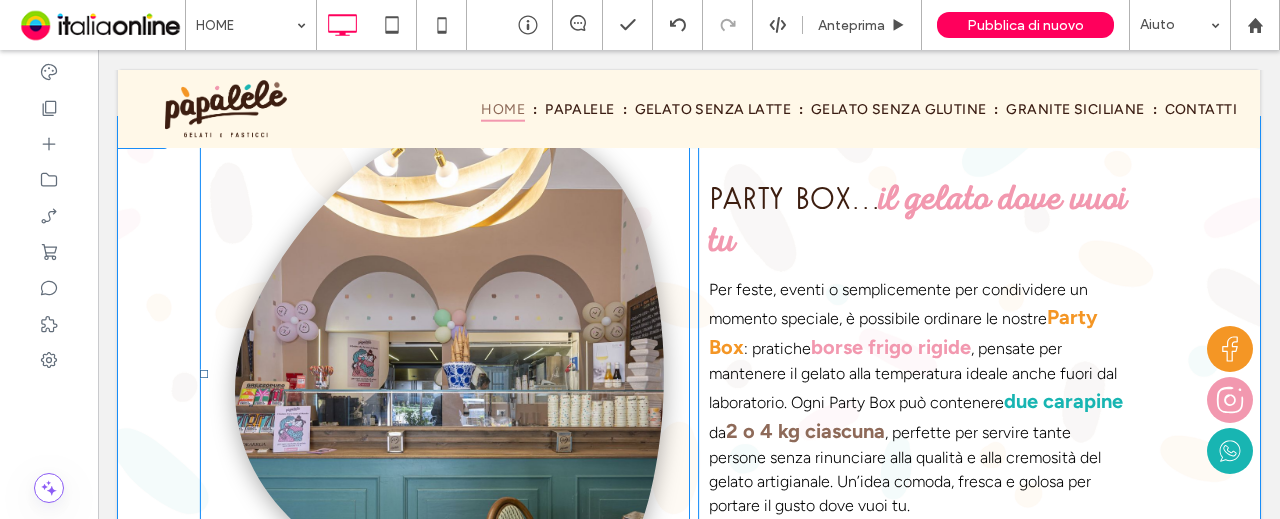 click at bounding box center (448, 374) 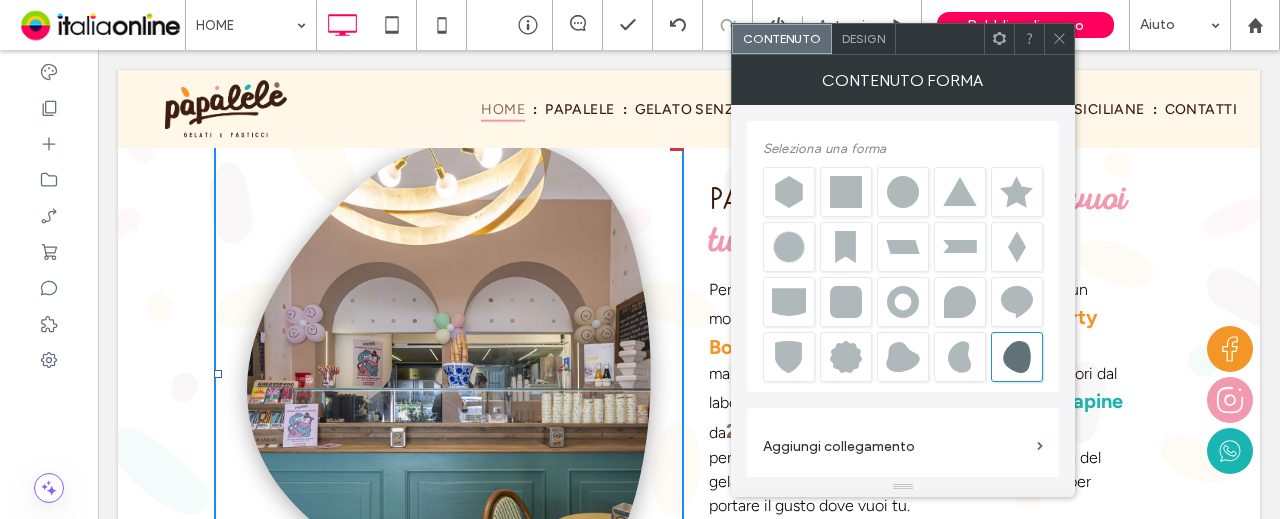 click on "Design" at bounding box center [863, 38] 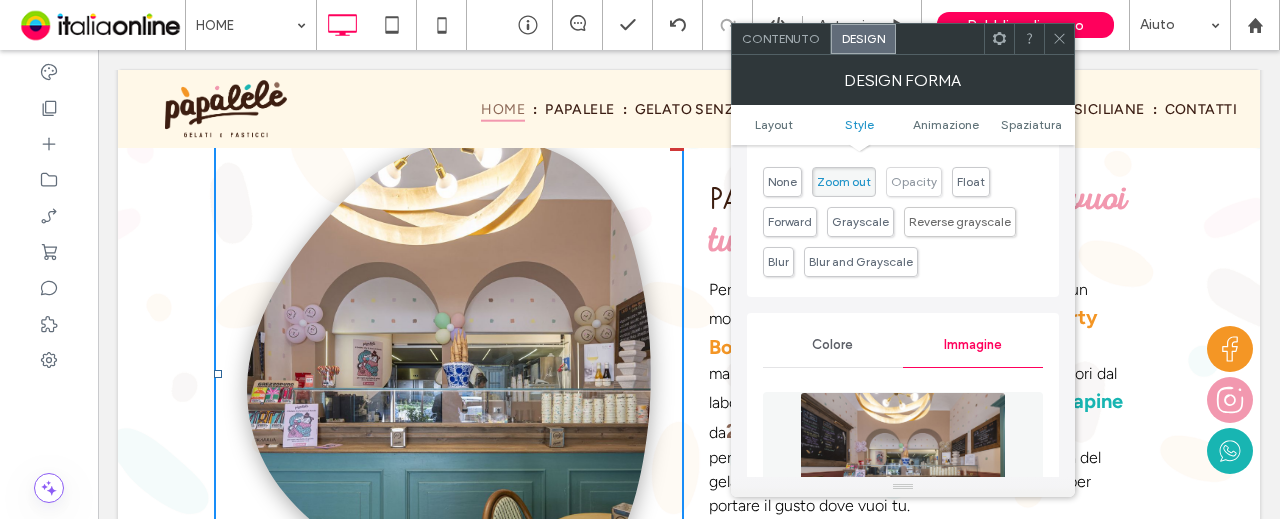 scroll, scrollTop: 700, scrollLeft: 0, axis: vertical 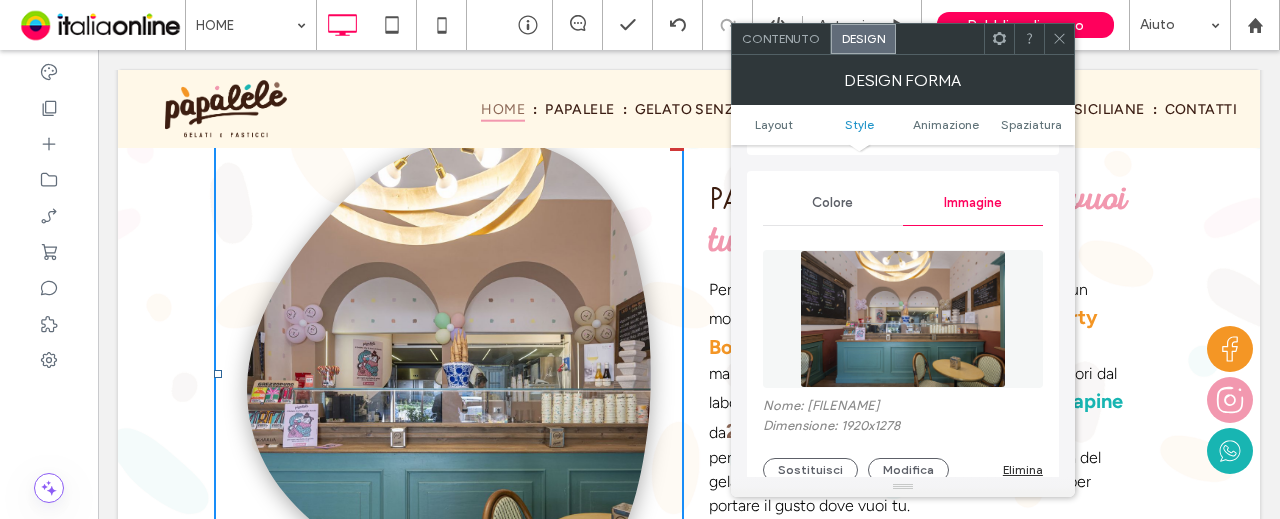 click at bounding box center (903, 319) 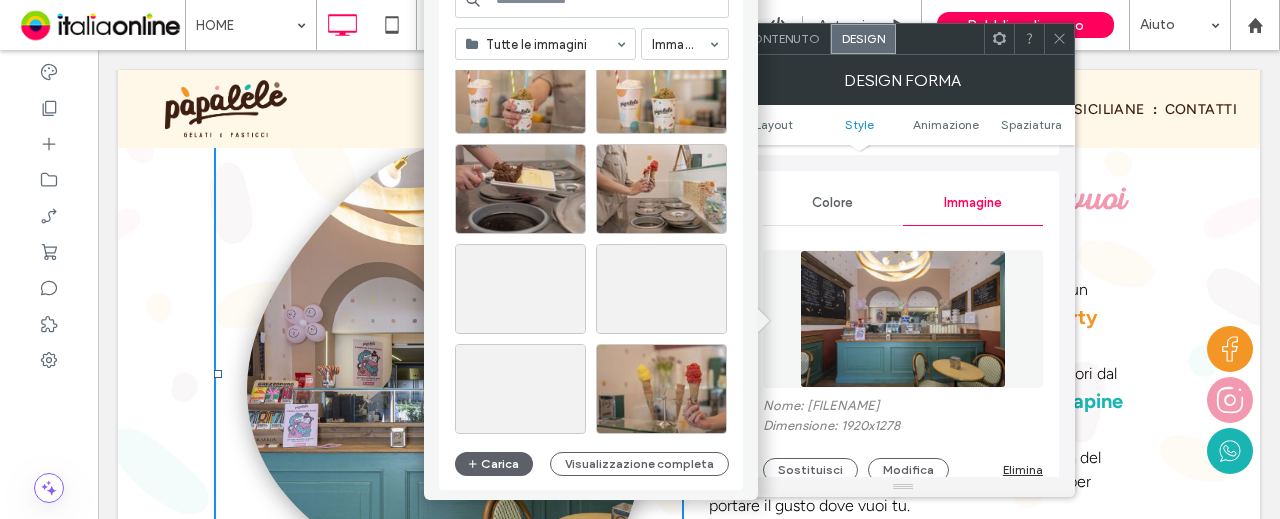 scroll, scrollTop: 1257, scrollLeft: 0, axis: vertical 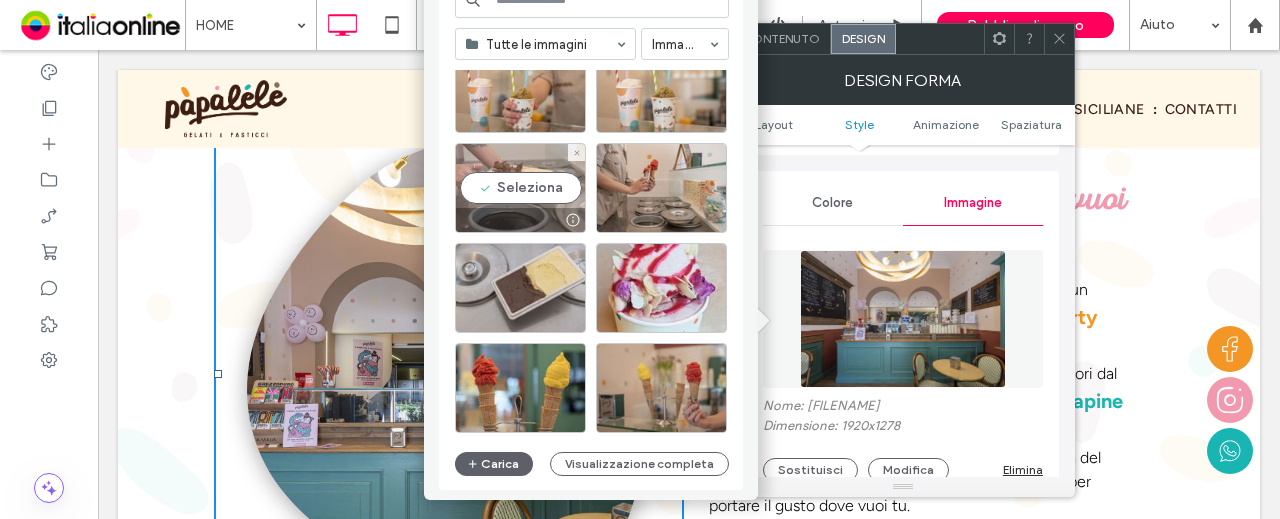 click on "Seleziona" at bounding box center [520, 188] 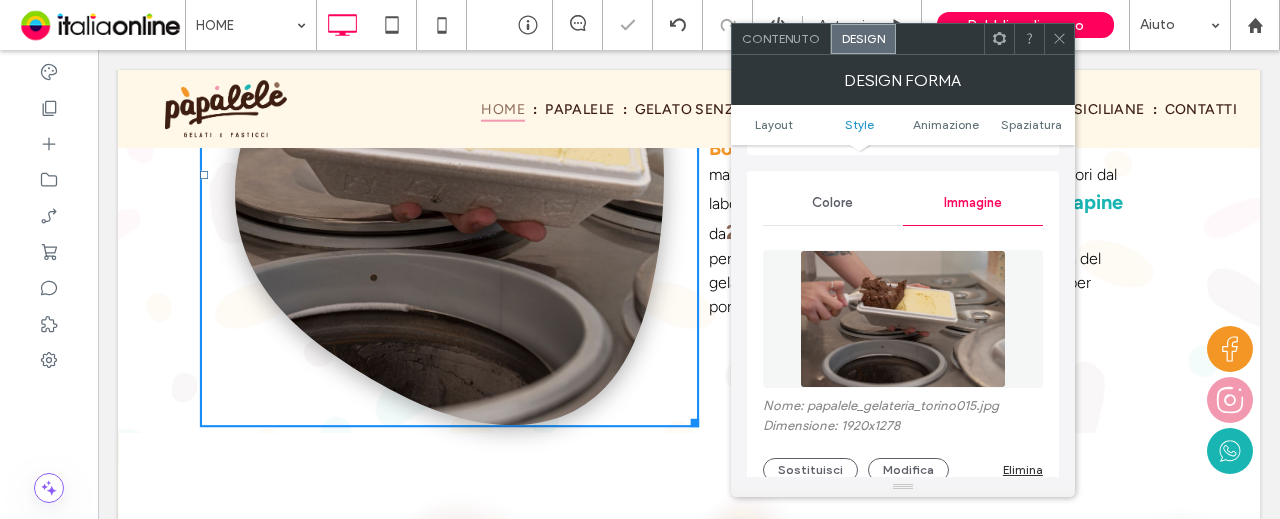 scroll, scrollTop: 2283, scrollLeft: 0, axis: vertical 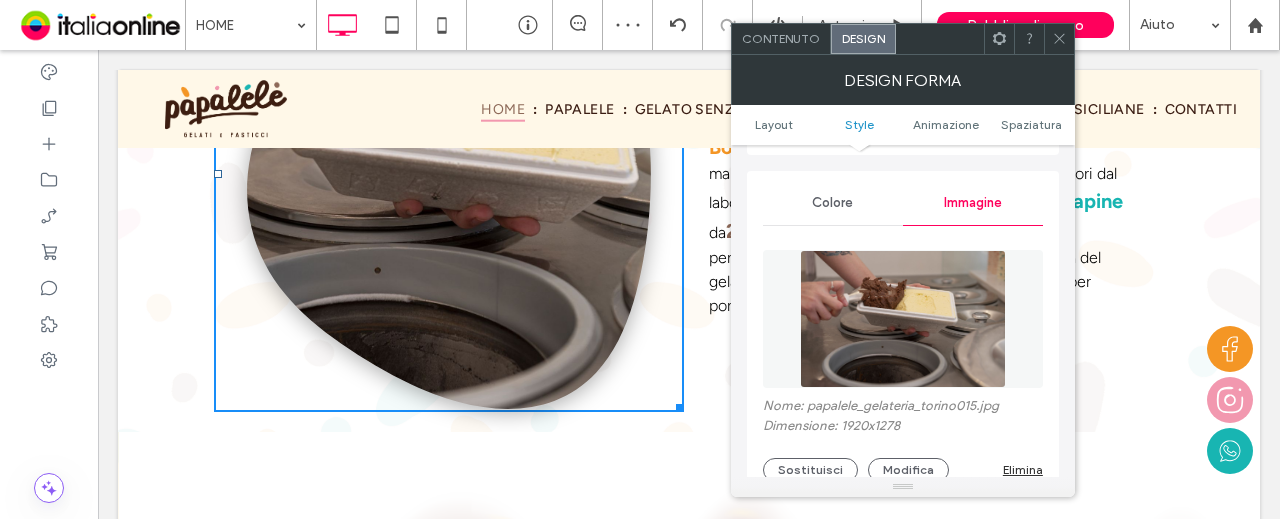 click at bounding box center [903, 319] 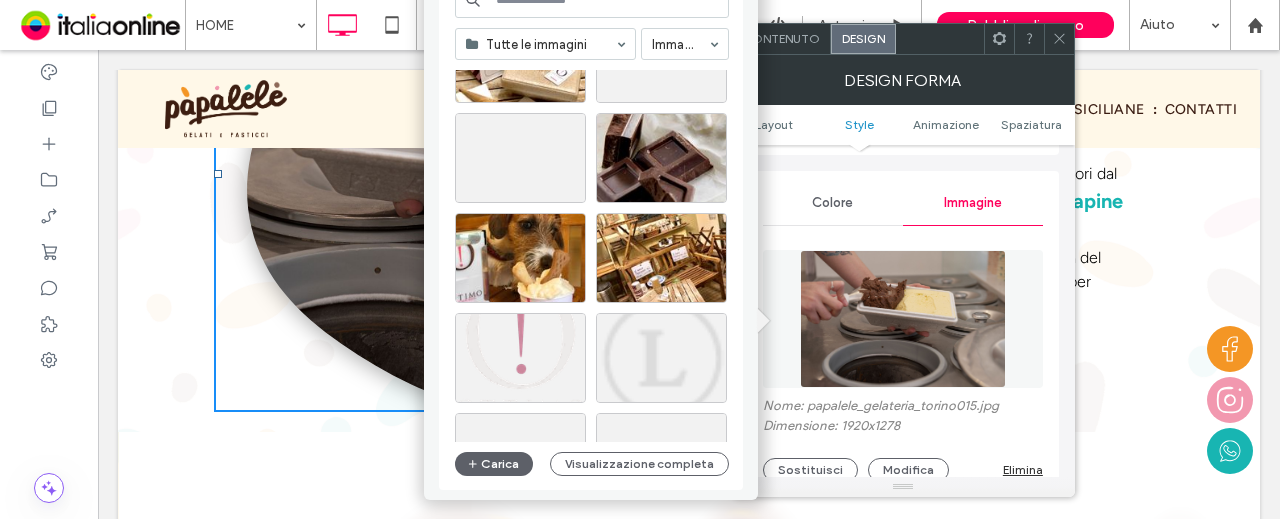 scroll, scrollTop: 5557, scrollLeft: 0, axis: vertical 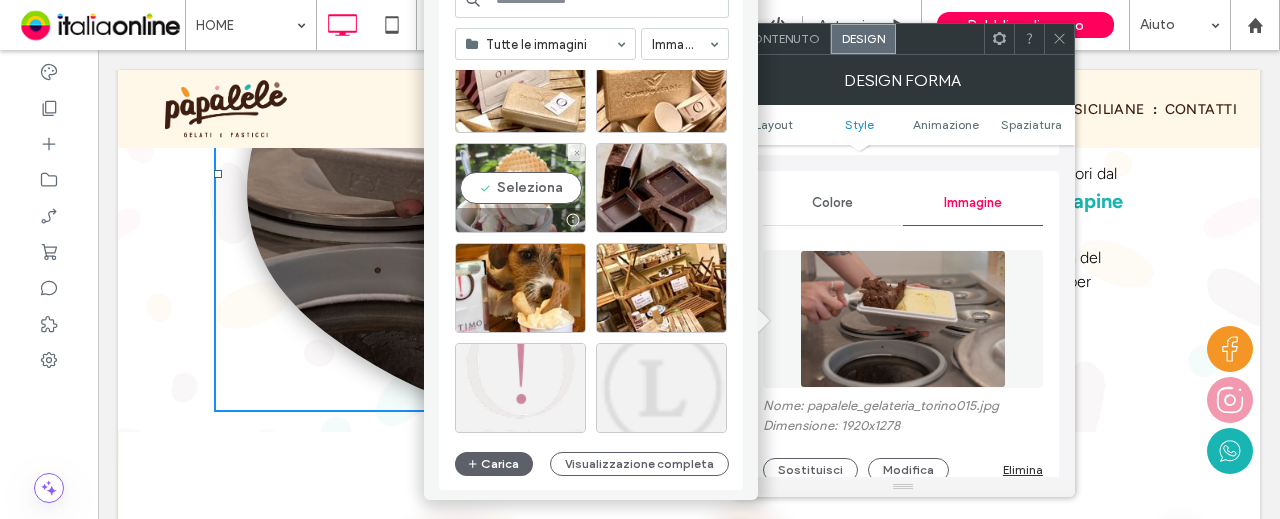 drag, startPoint x: 454, startPoint y: 118, endPoint x: 552, endPoint y: 168, distance: 110.01818 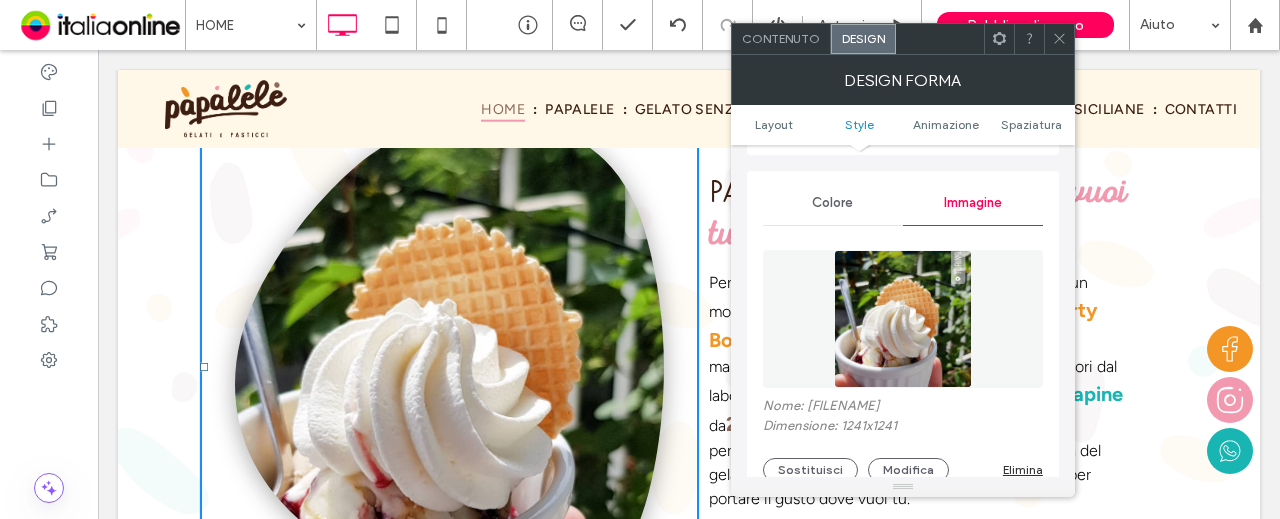 scroll, scrollTop: 2083, scrollLeft: 0, axis: vertical 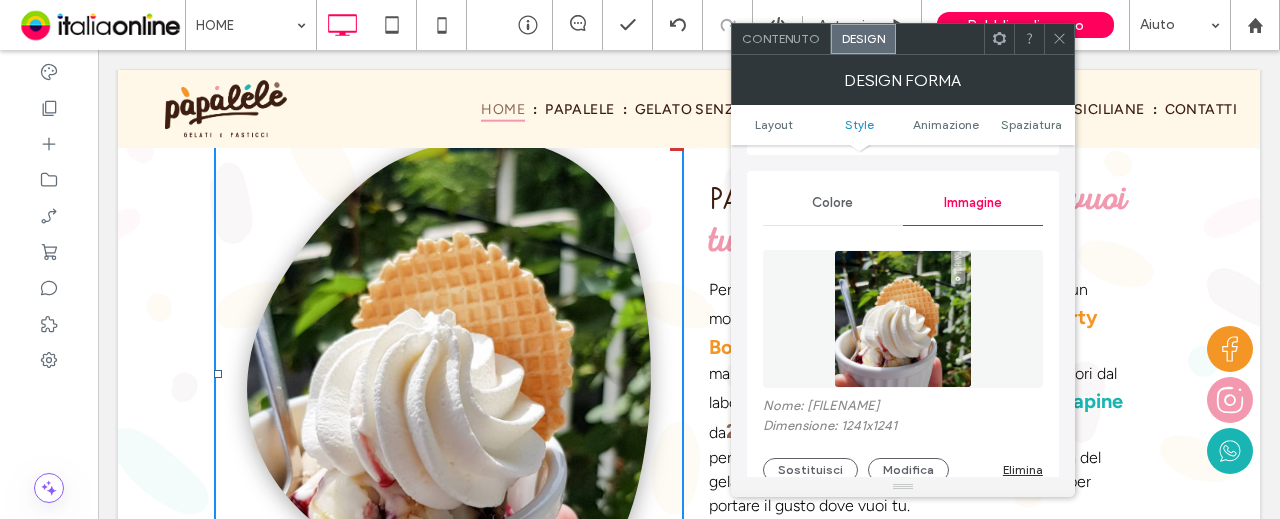 click at bounding box center (903, 319) 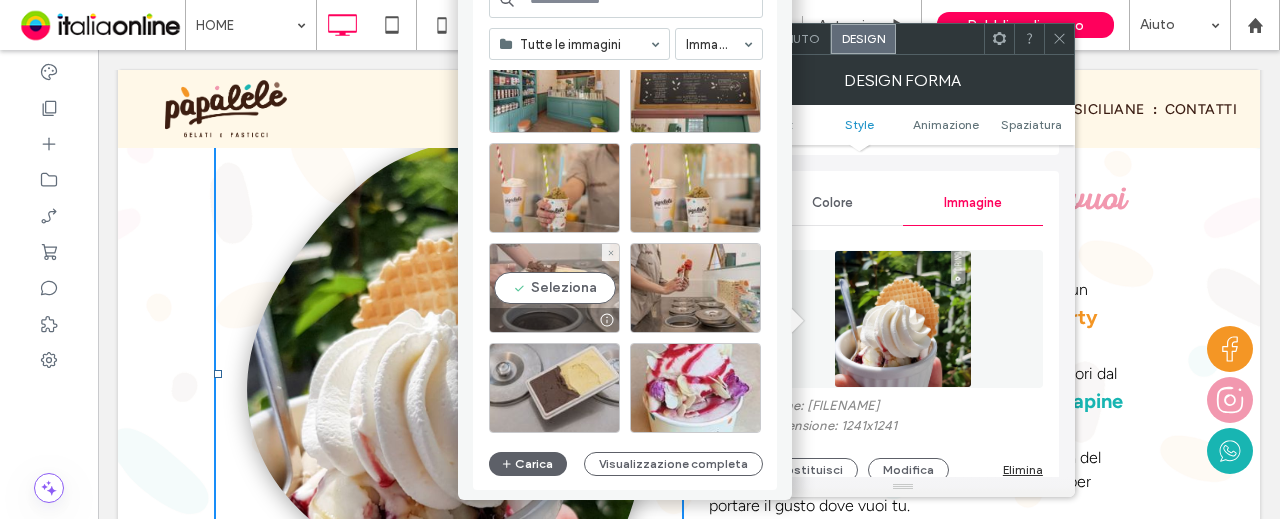 scroll, scrollTop: 1257, scrollLeft: 0, axis: vertical 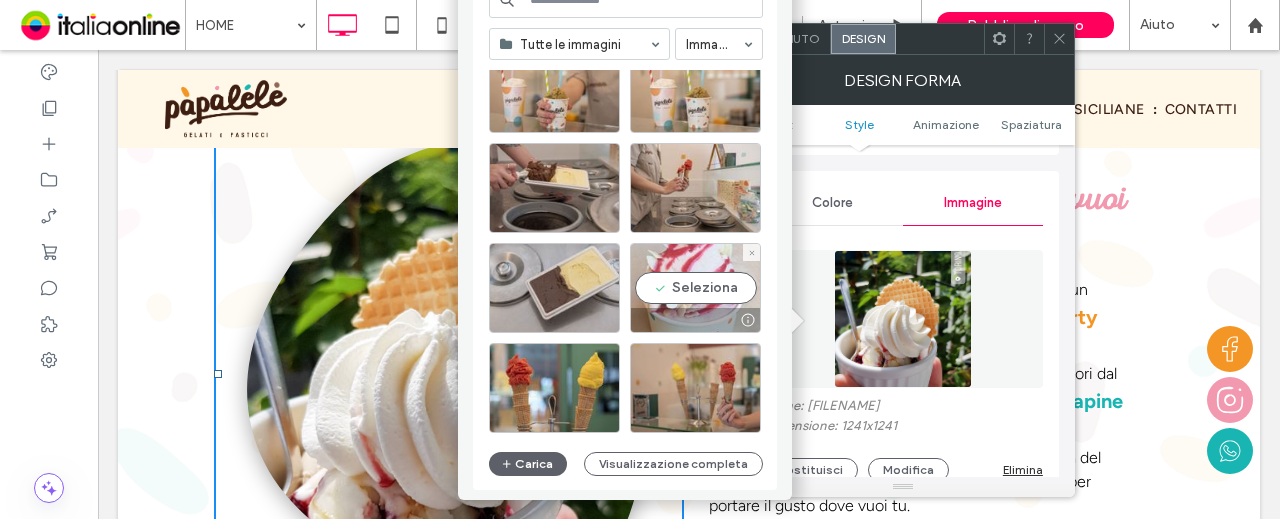 click on "Seleziona" at bounding box center [695, 288] 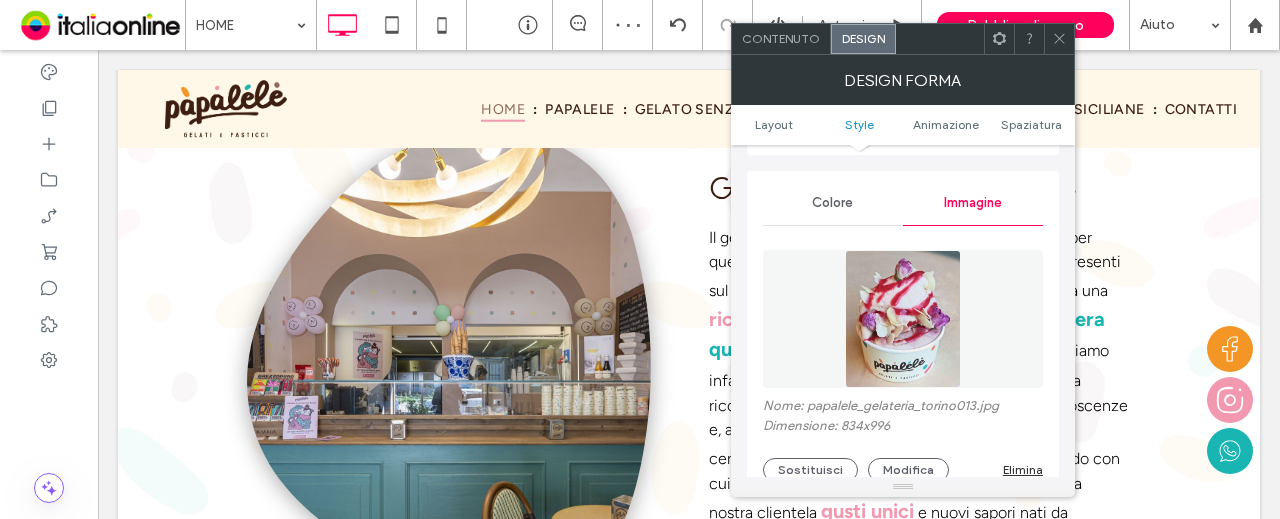 scroll, scrollTop: 783, scrollLeft: 0, axis: vertical 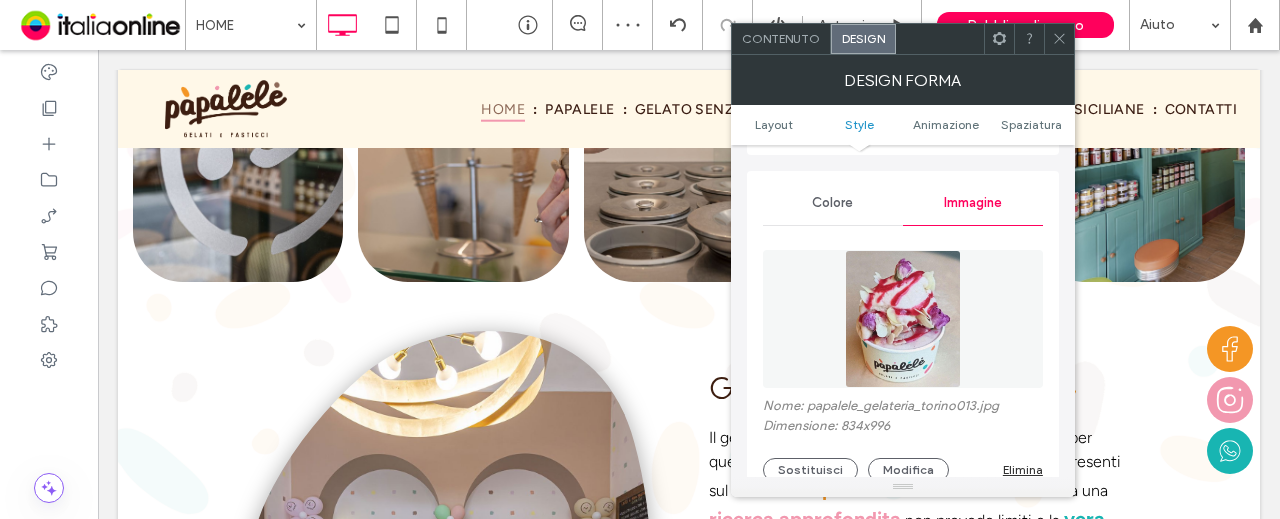 click 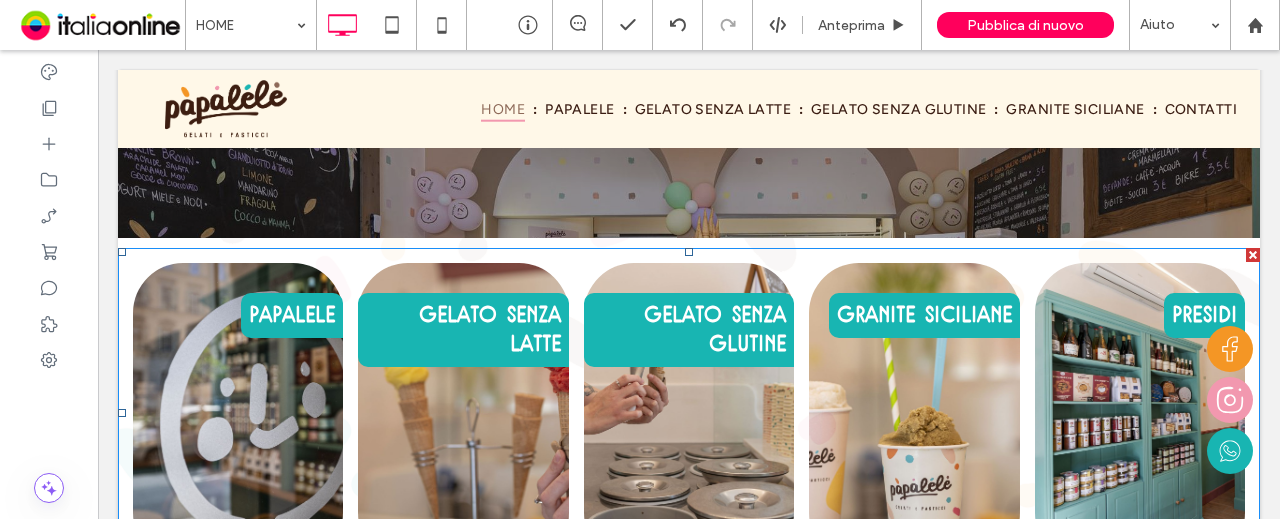 scroll, scrollTop: 483, scrollLeft: 0, axis: vertical 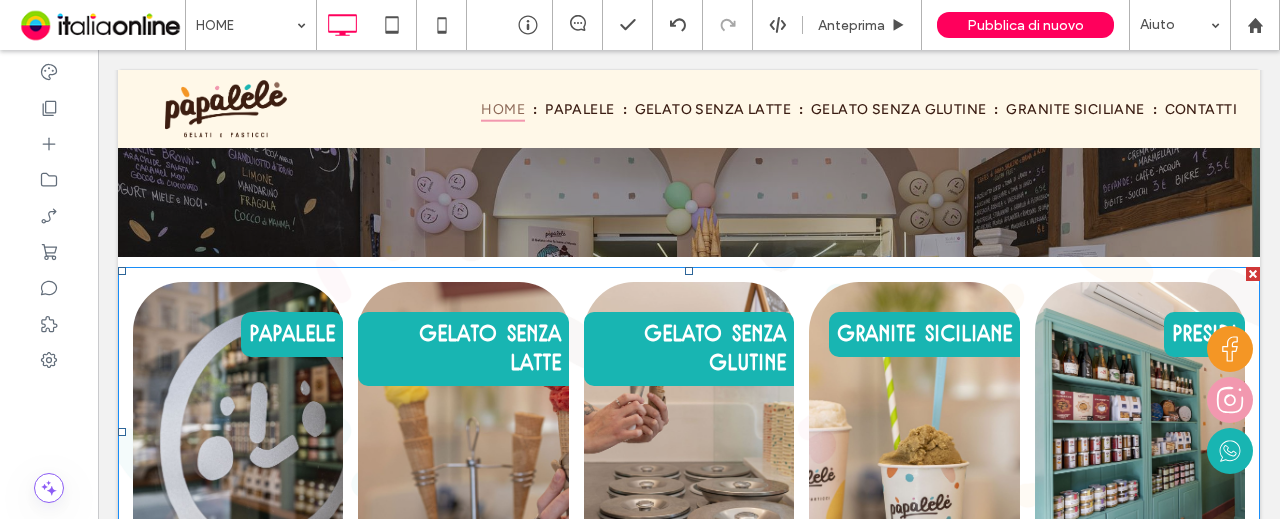 click on "GRANITE SICILIANE
Button" at bounding box center (914, 431) 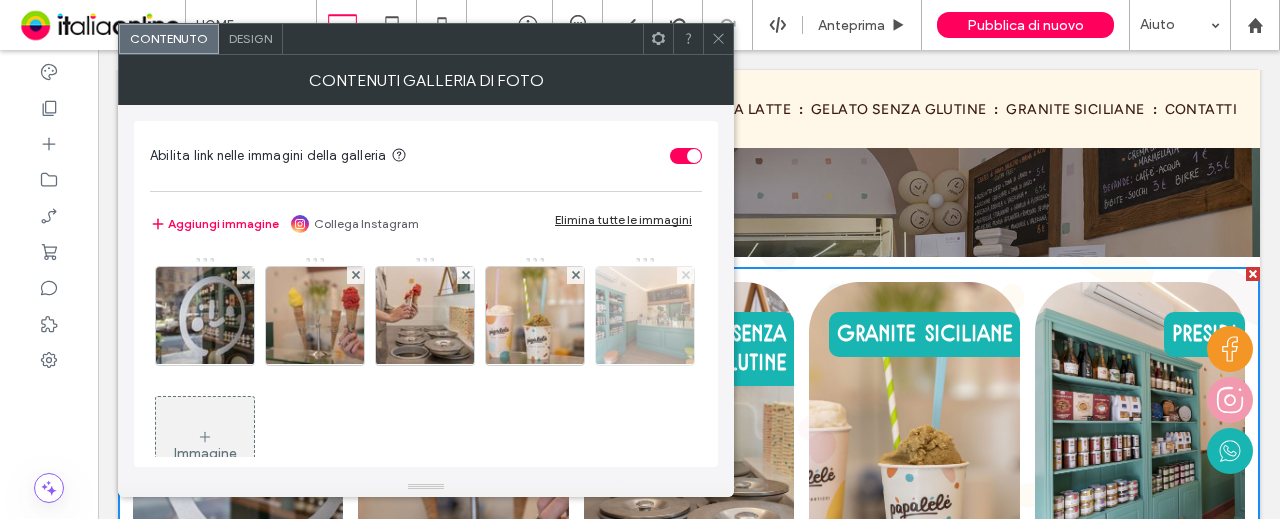 click 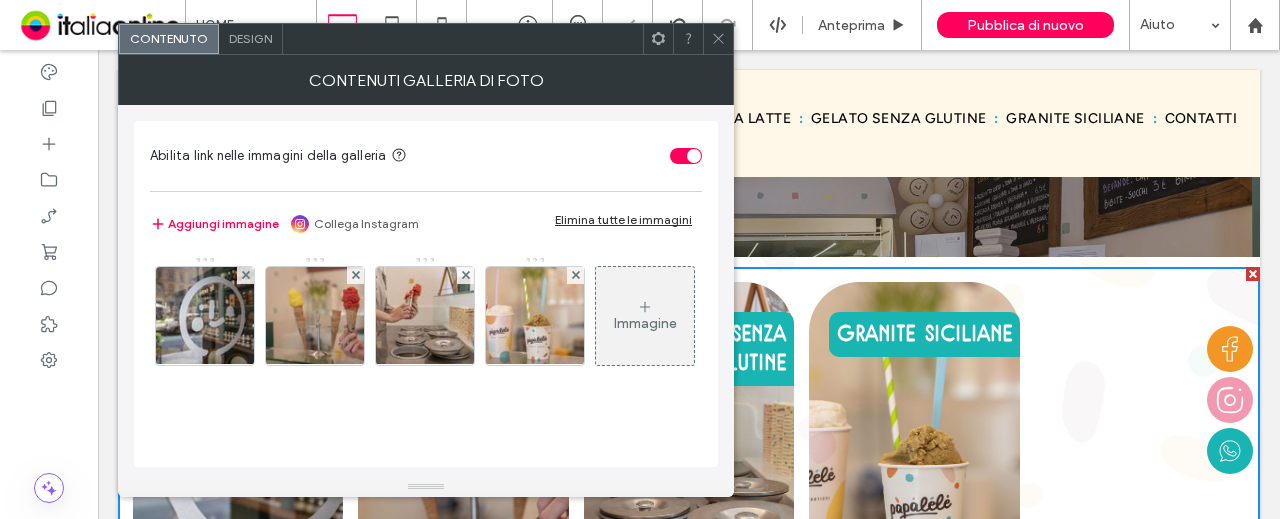 click on "Design" at bounding box center [250, 38] 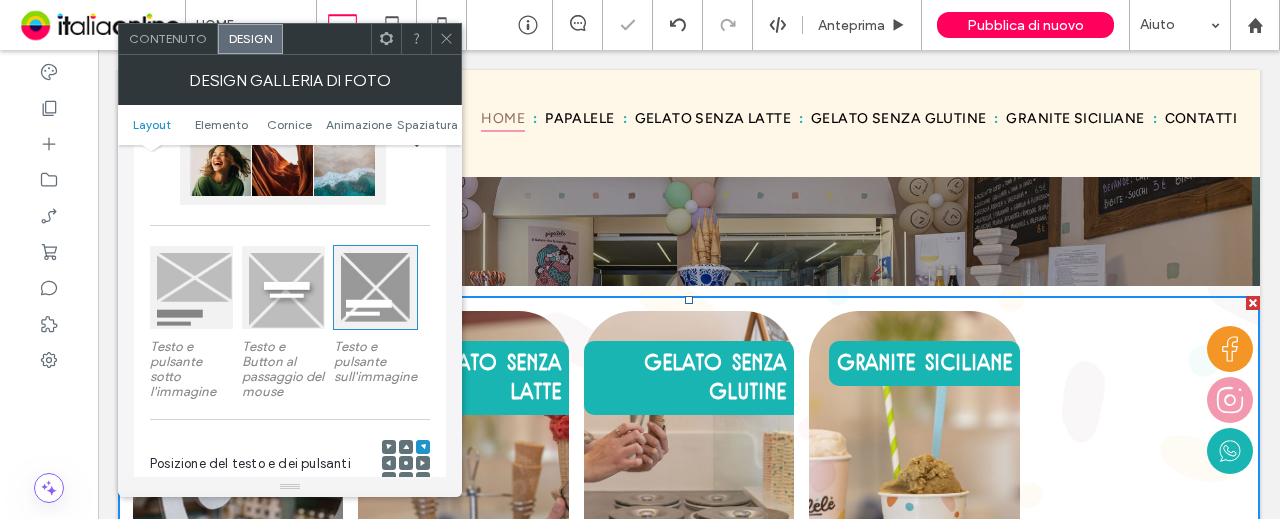 scroll, scrollTop: 512, scrollLeft: 0, axis: vertical 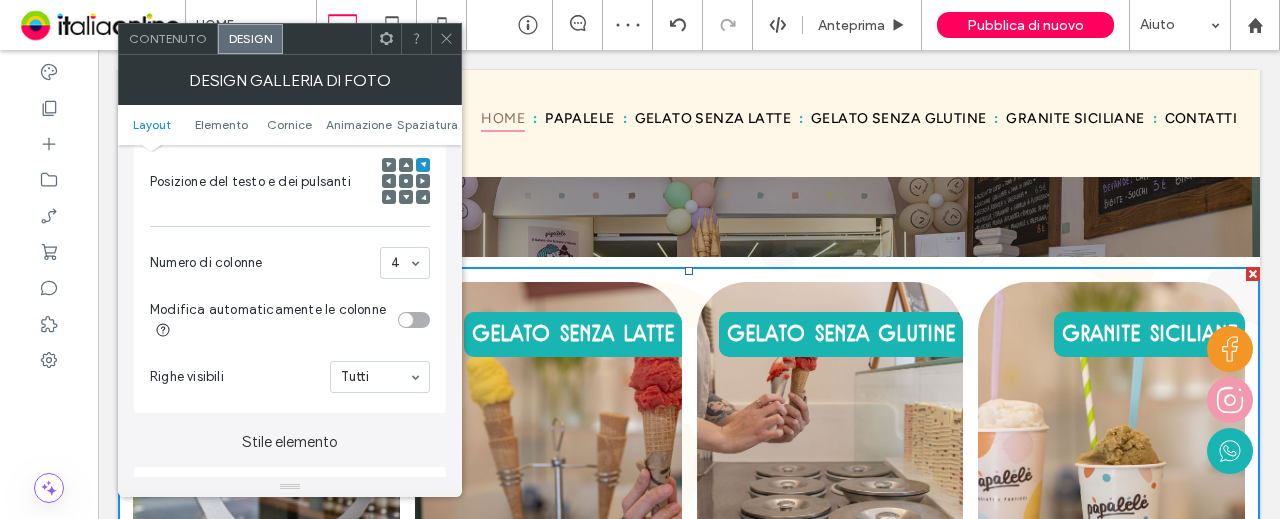 click 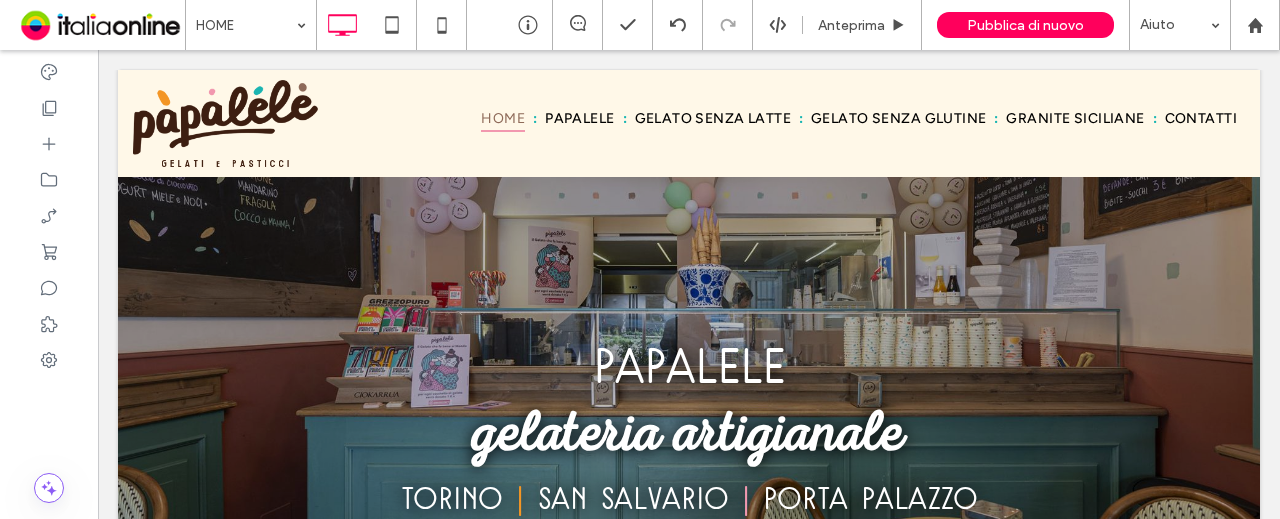scroll, scrollTop: 0, scrollLeft: 0, axis: both 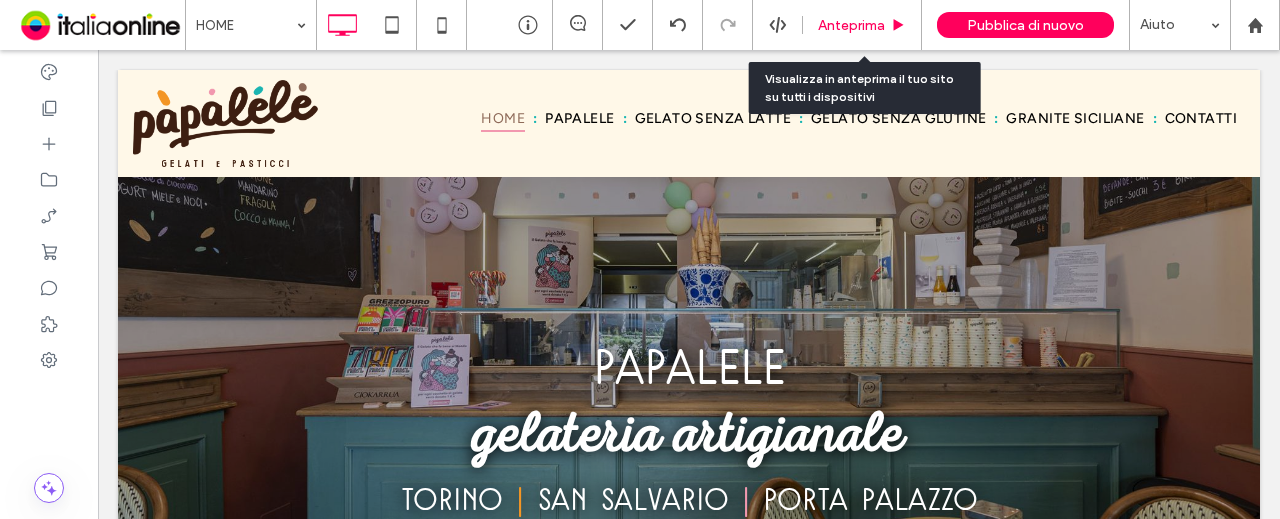 click on "Anteprima" at bounding box center [862, 25] 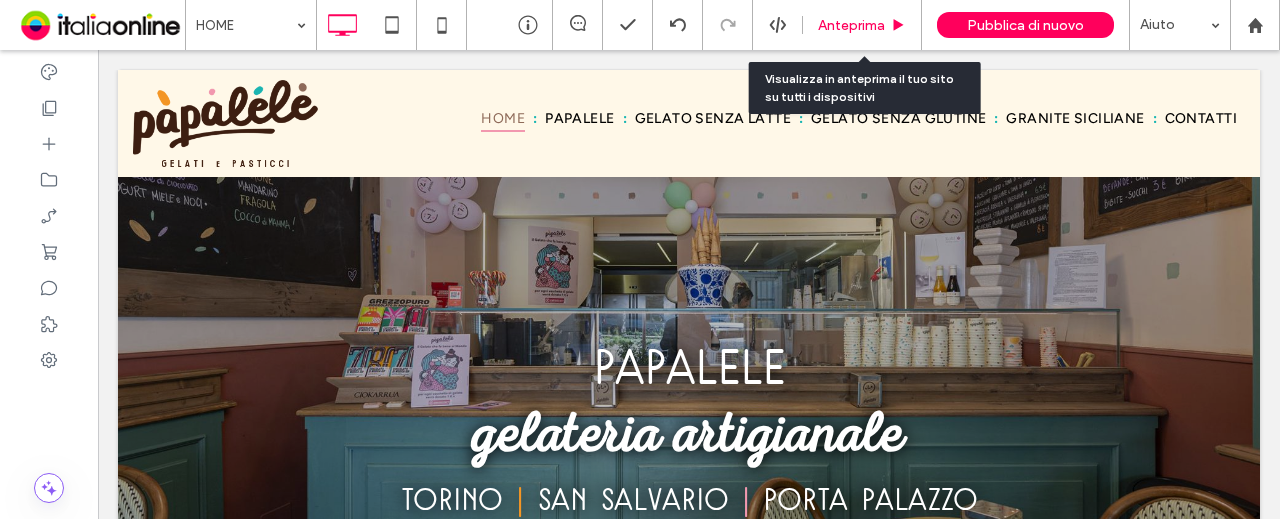 click on "Anteprima" at bounding box center (862, 25) 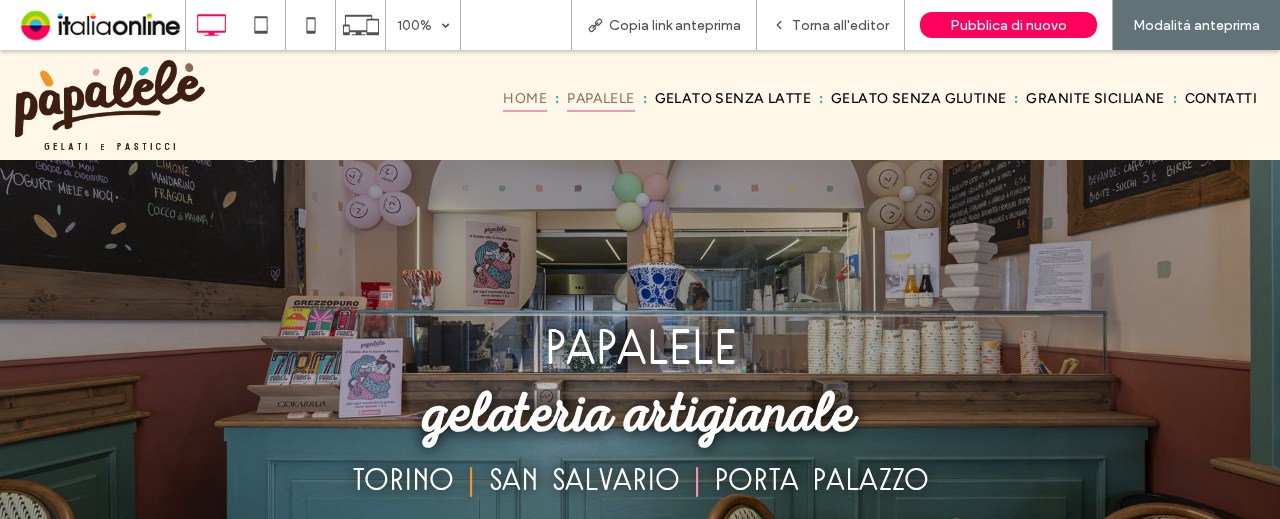 drag, startPoint x: 559, startPoint y: 99, endPoint x: 590, endPoint y: 191, distance: 97.082436 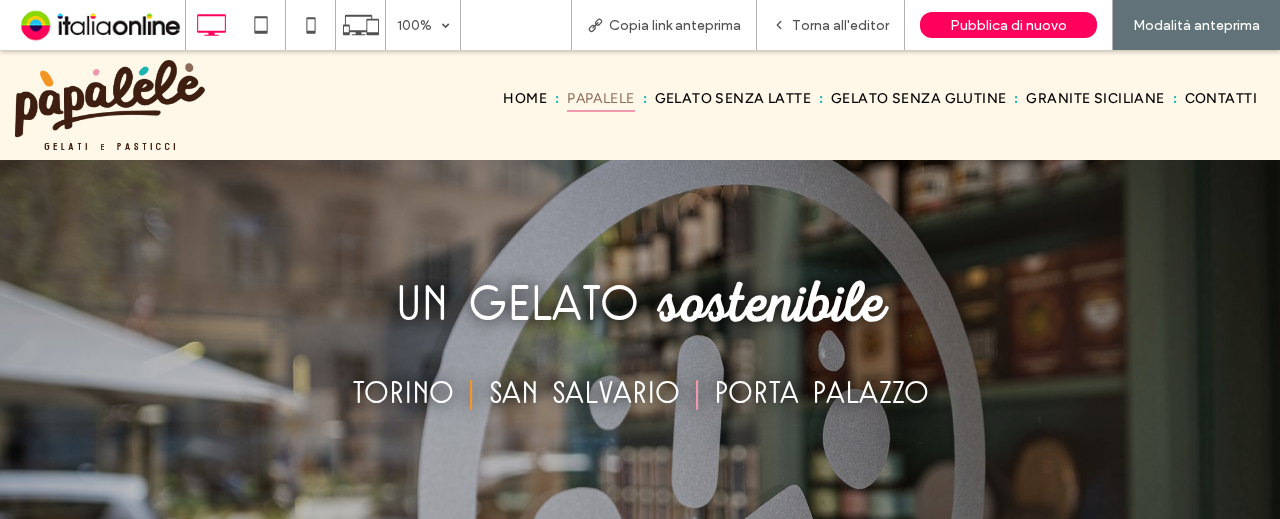 scroll, scrollTop: 0, scrollLeft: 0, axis: both 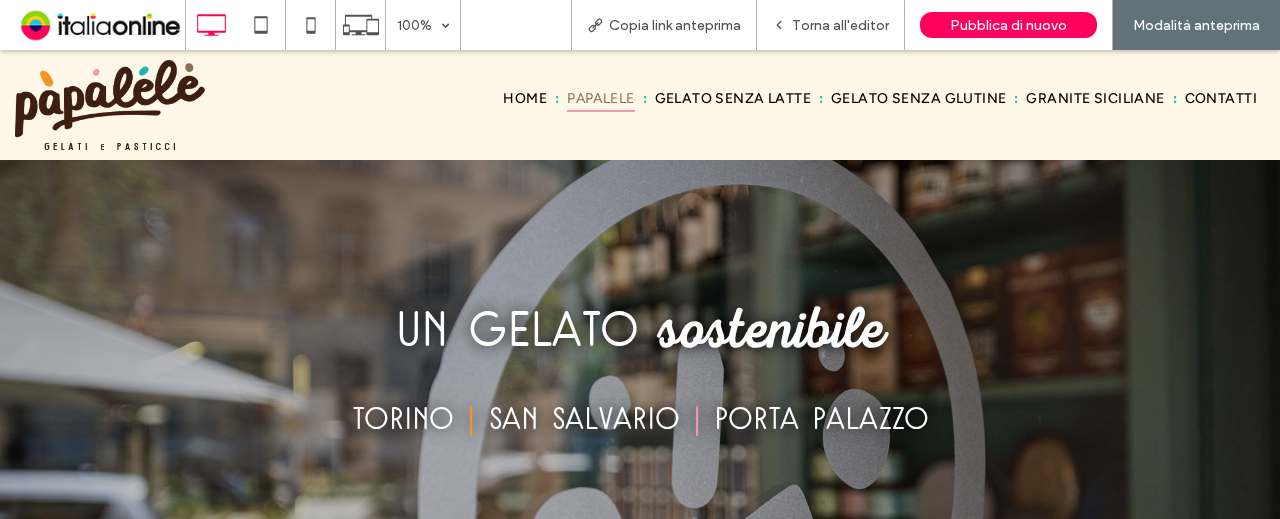 click on "HOME
PAPALELE
GELATO SENZA LATTE
GELATO SENZA GLUTINE
GRANITE SICILIANE
CONTATTI
Click To Paste" at bounding box center [744, 105] 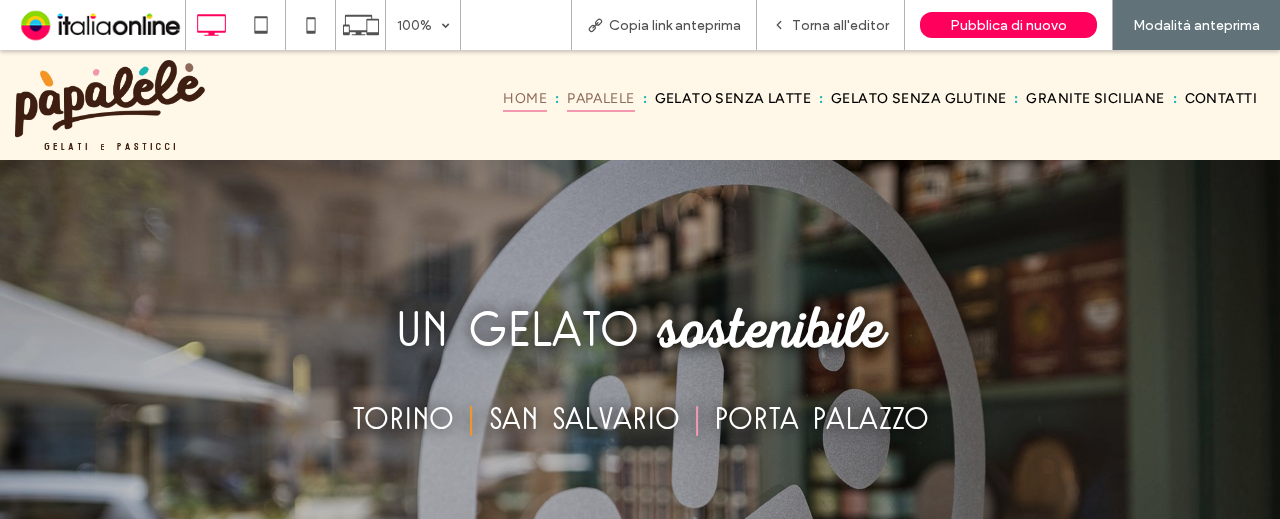click on "HOME" at bounding box center [525, 98] 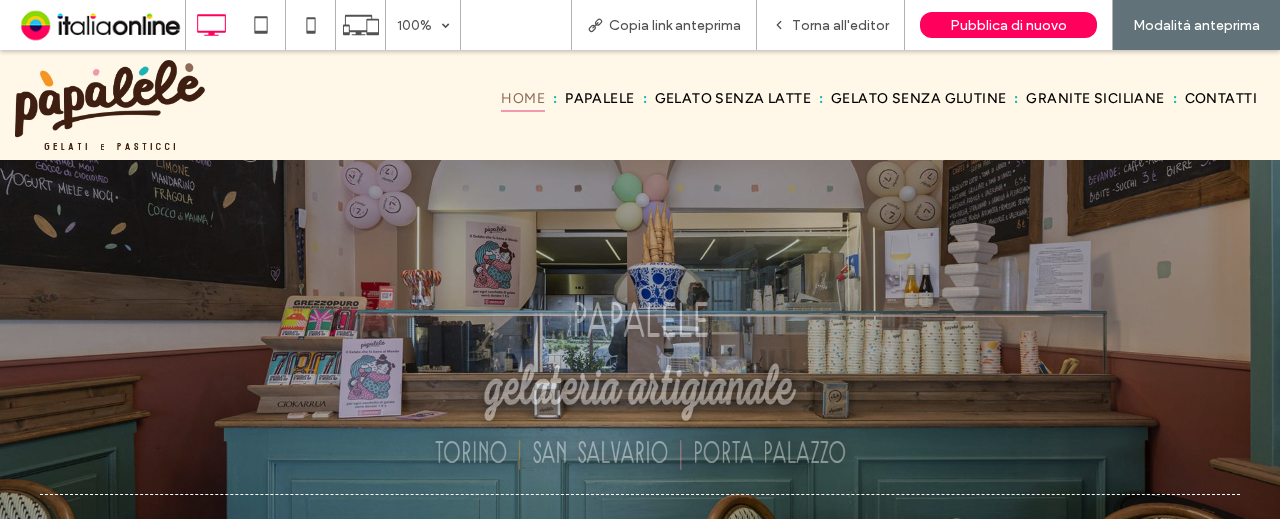 scroll, scrollTop: 0, scrollLeft: 0, axis: both 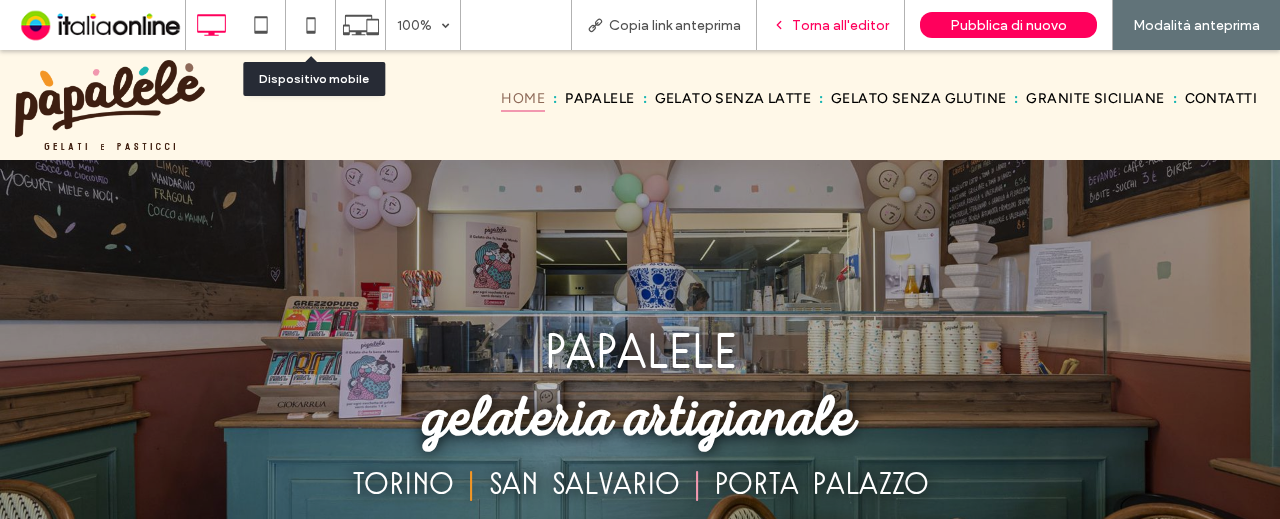 click on "Torna all'editor" at bounding box center (831, 25) 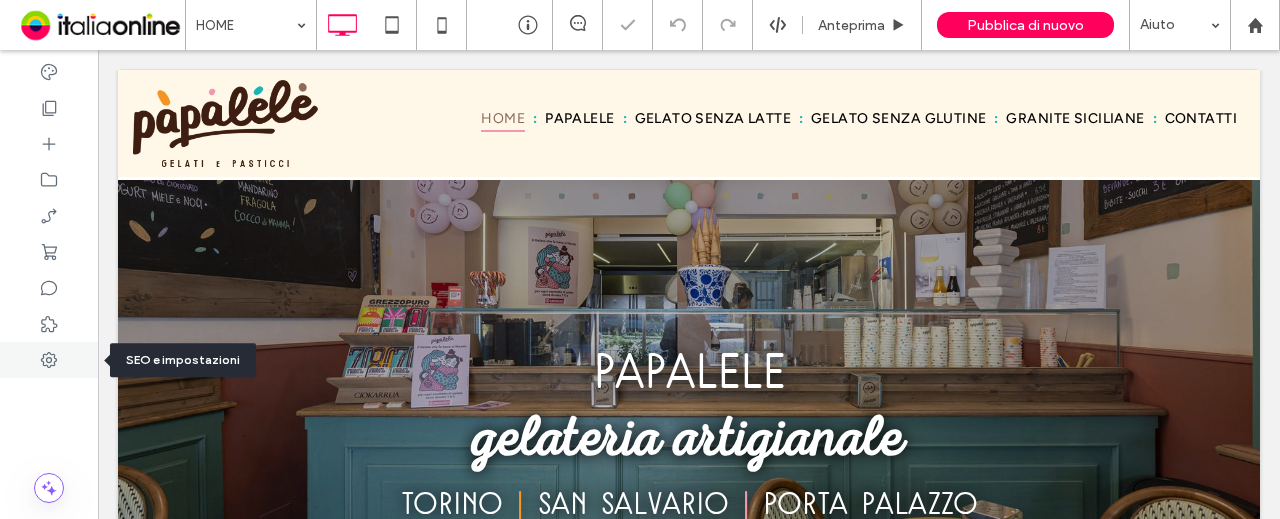 click 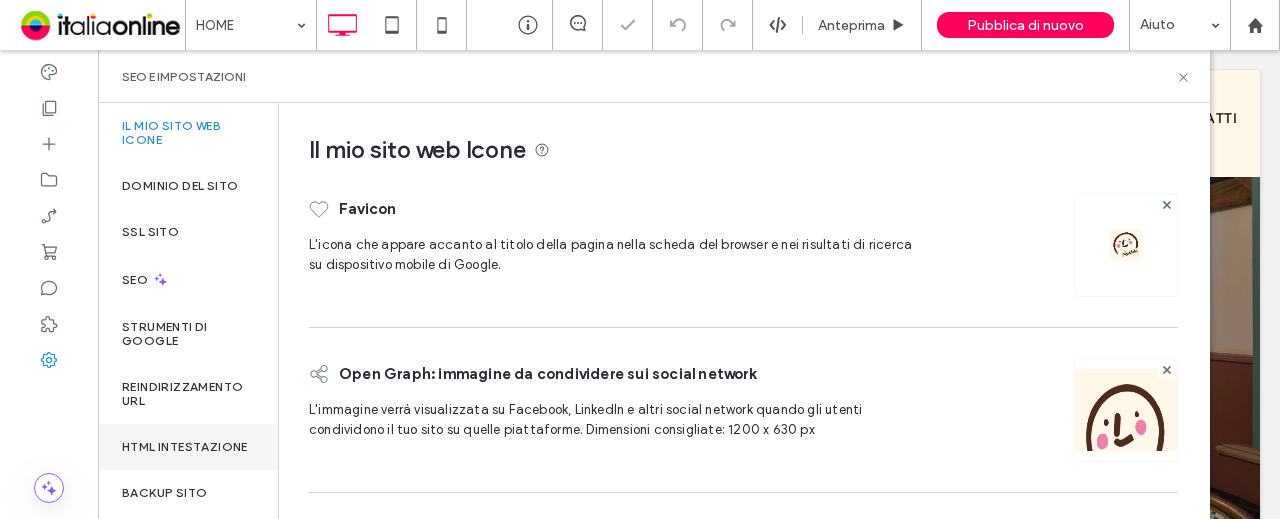 drag, startPoint x: 215, startPoint y: 495, endPoint x: 239, endPoint y: 470, distance: 34.655445 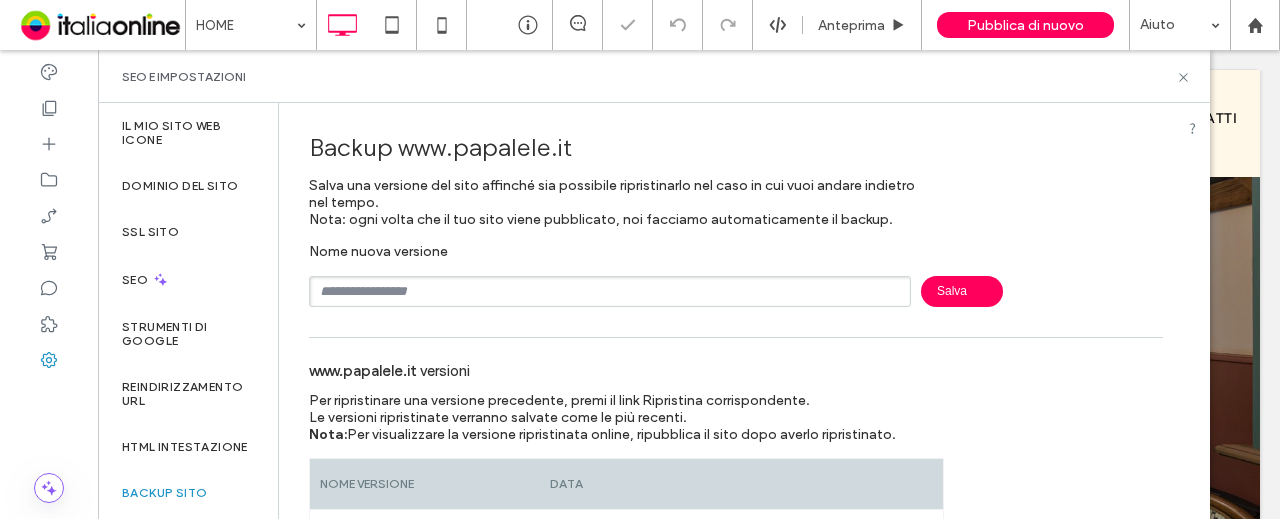 click at bounding box center (610, 291) 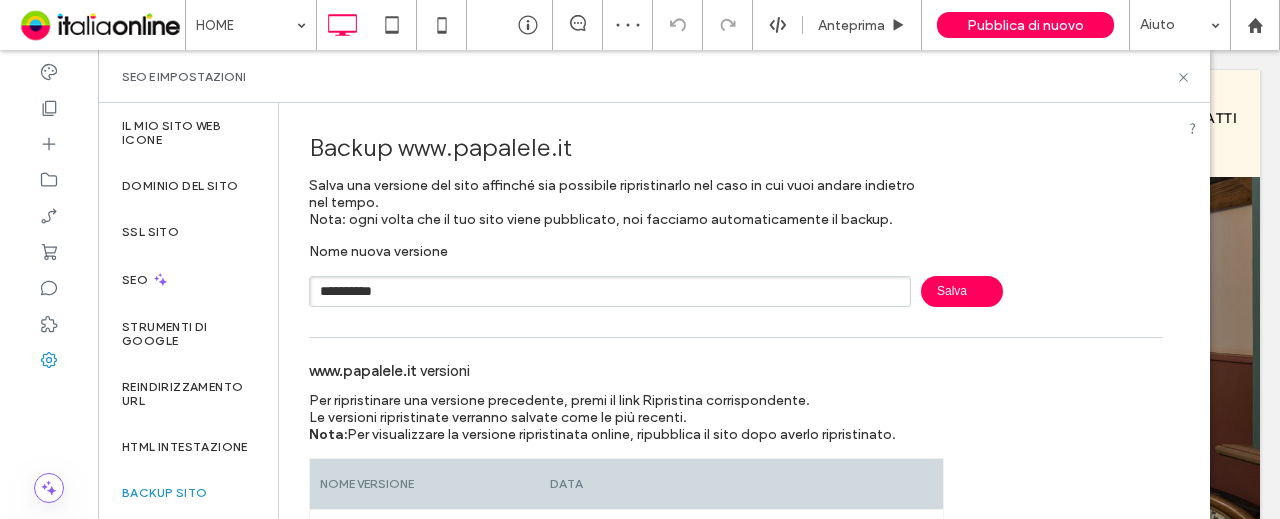 click on "Salva" at bounding box center (962, 291) 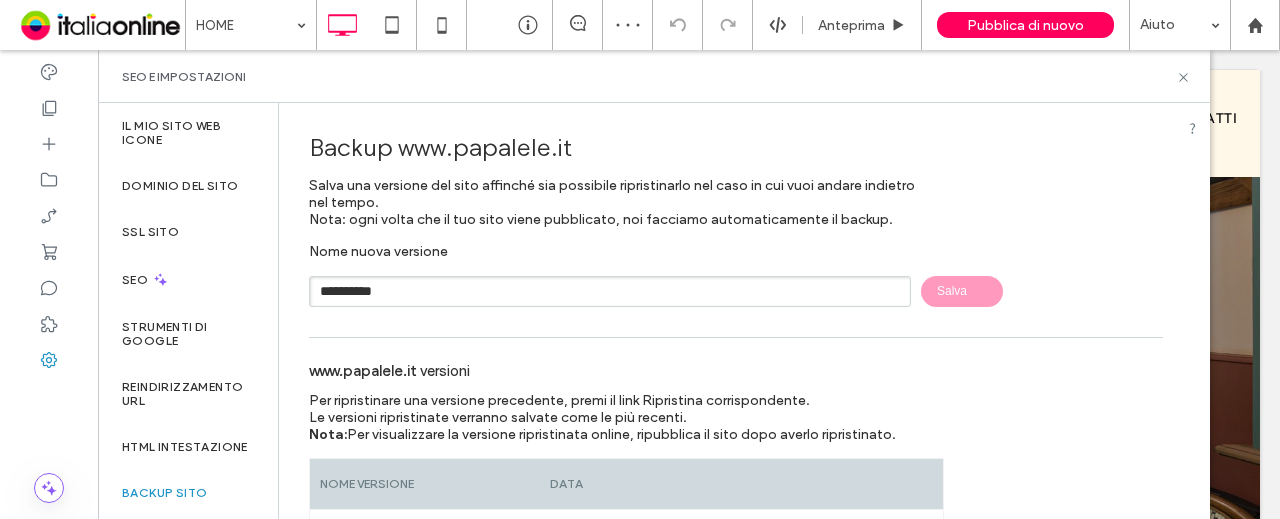 type 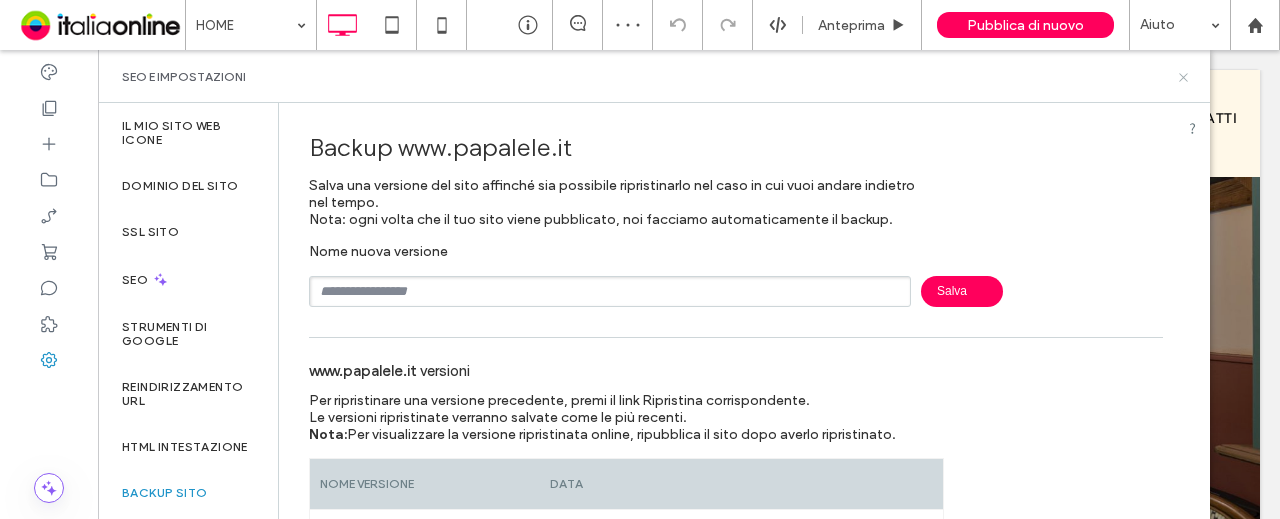 click 